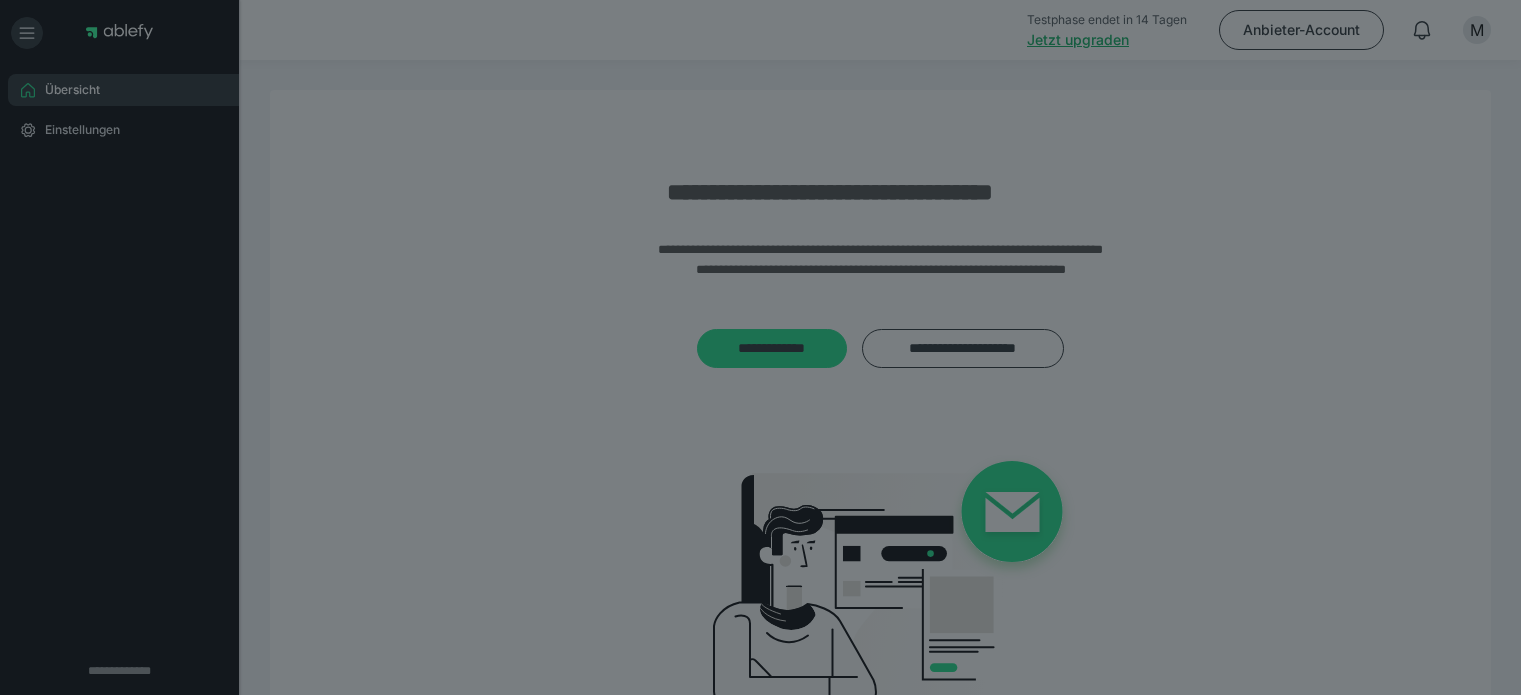 scroll, scrollTop: 0, scrollLeft: 0, axis: both 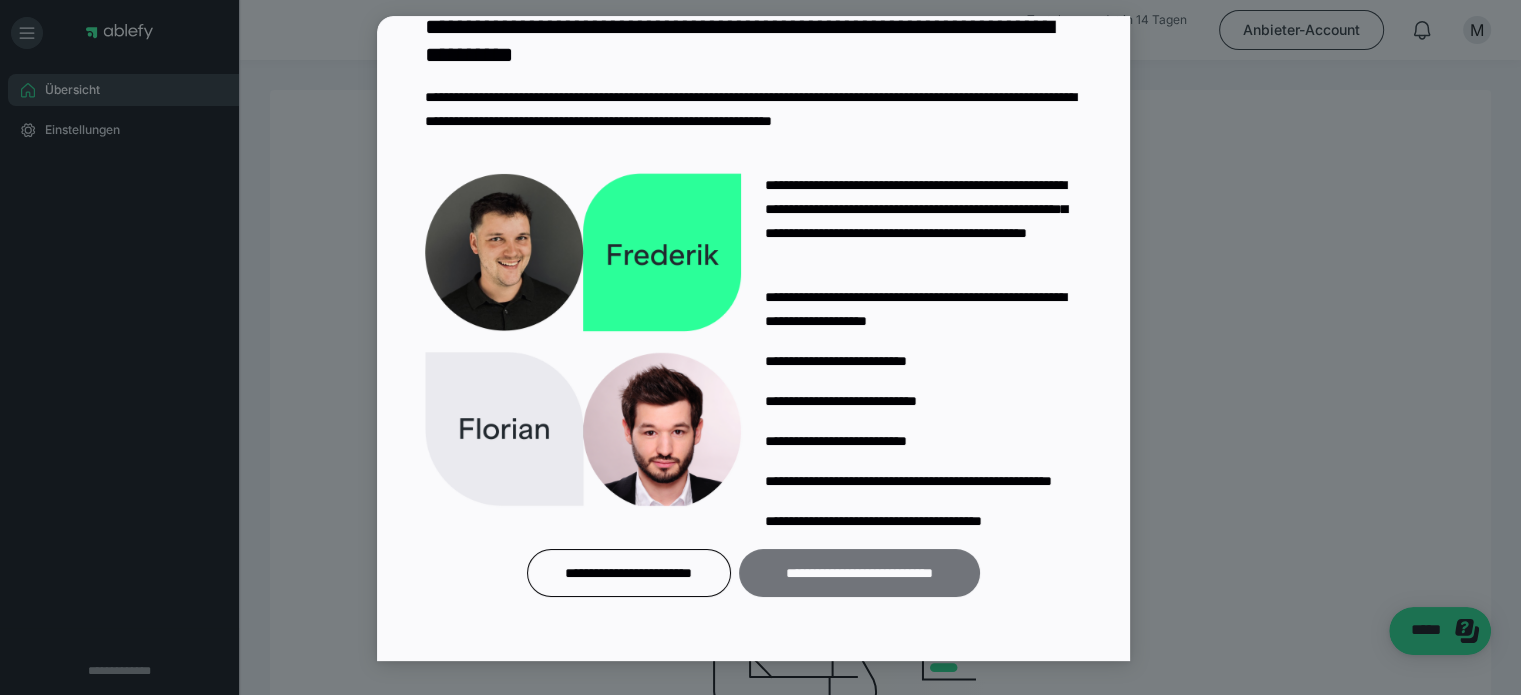 click on "**********" at bounding box center (859, 573) 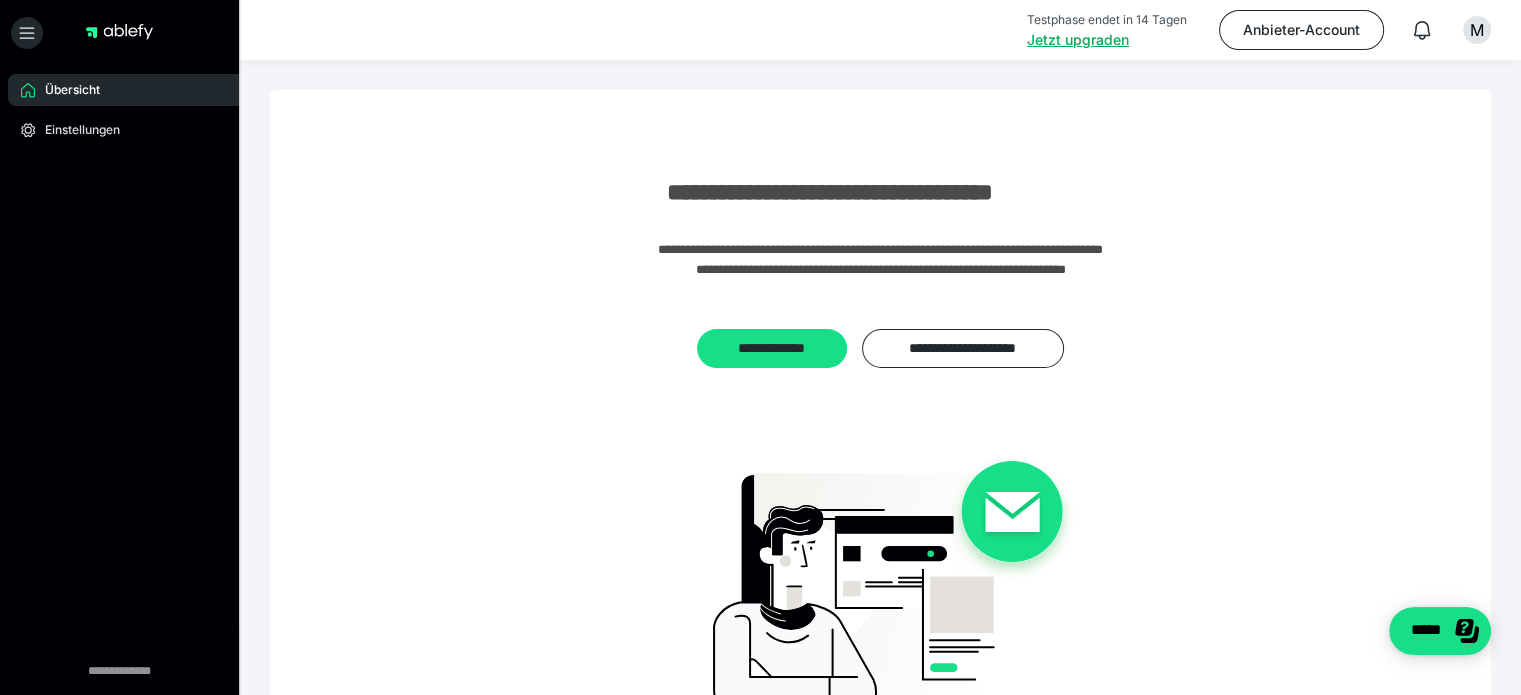 scroll, scrollTop: 248, scrollLeft: 0, axis: vertical 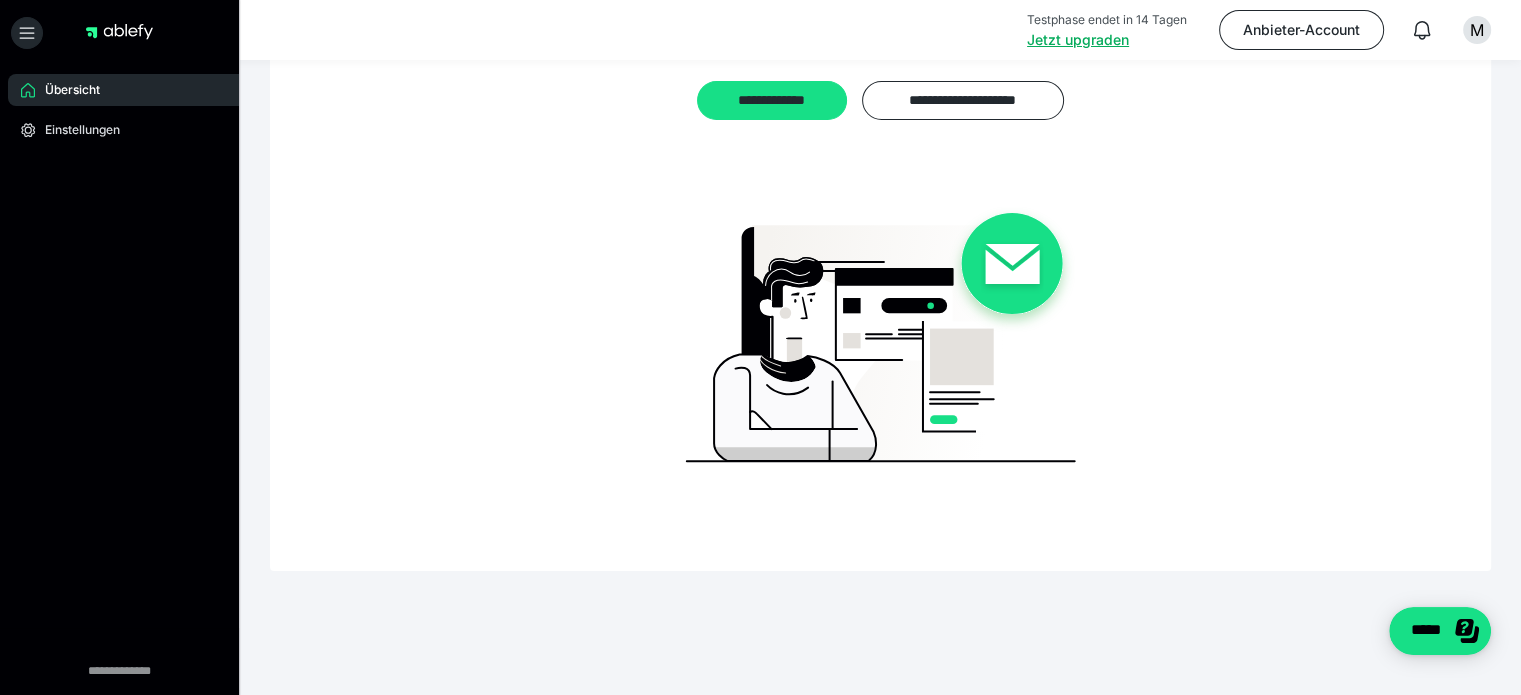 click on "**********" at bounding box center [880, 206] 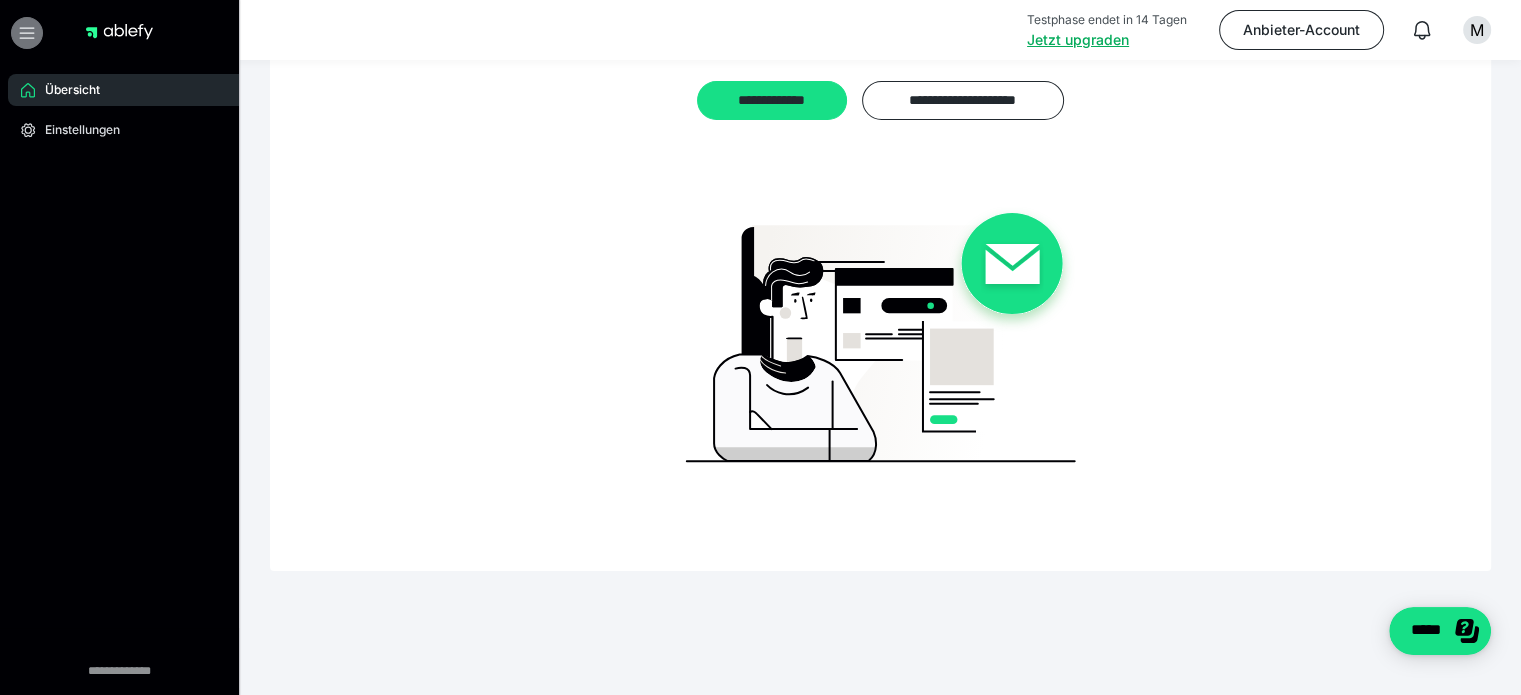click 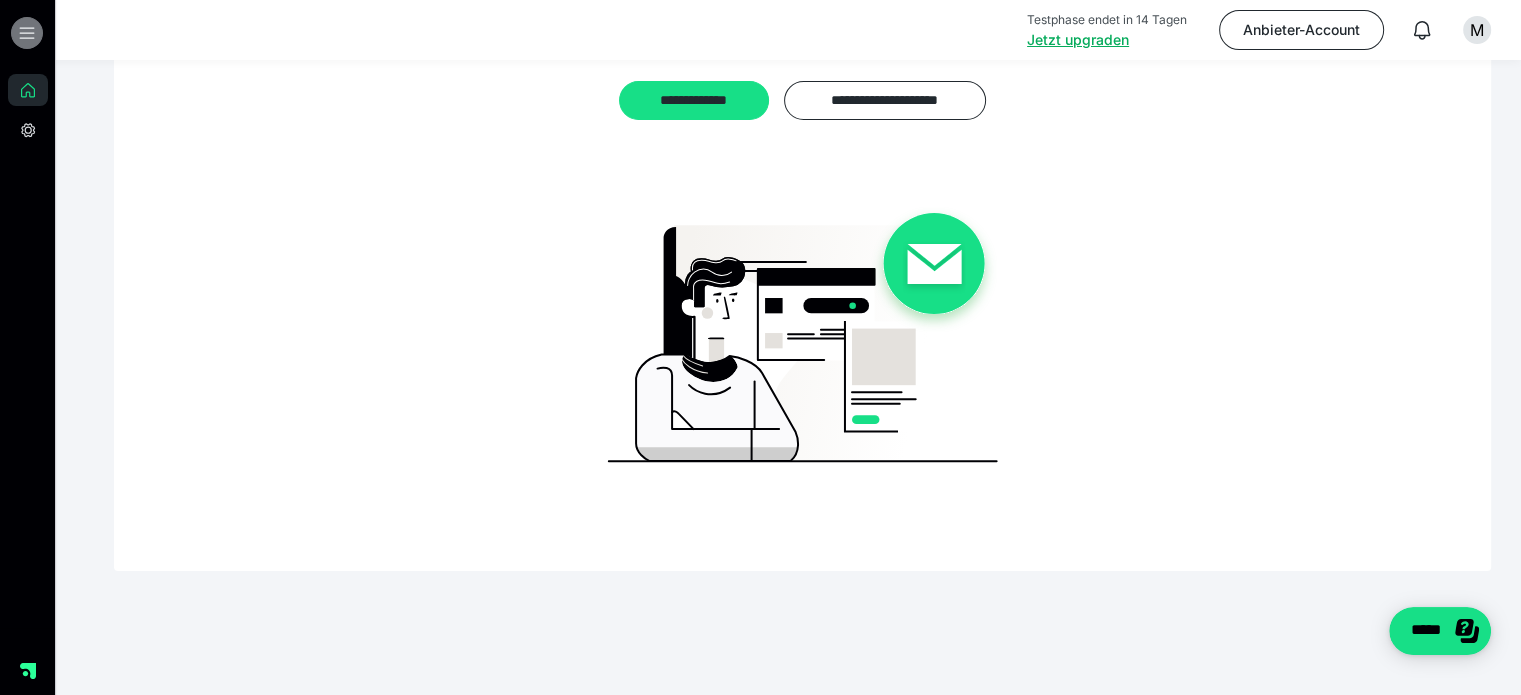 click 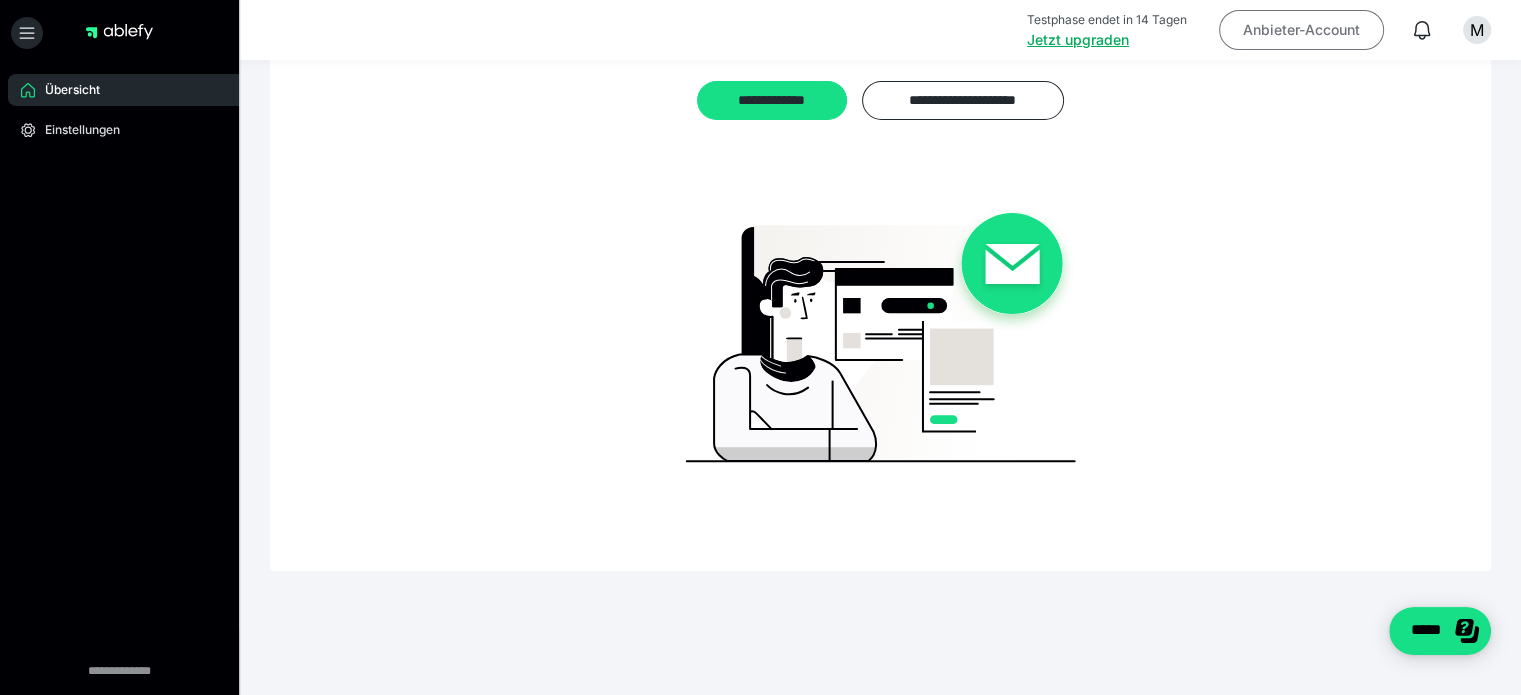 click on "Anbieter-Account" at bounding box center (1301, 30) 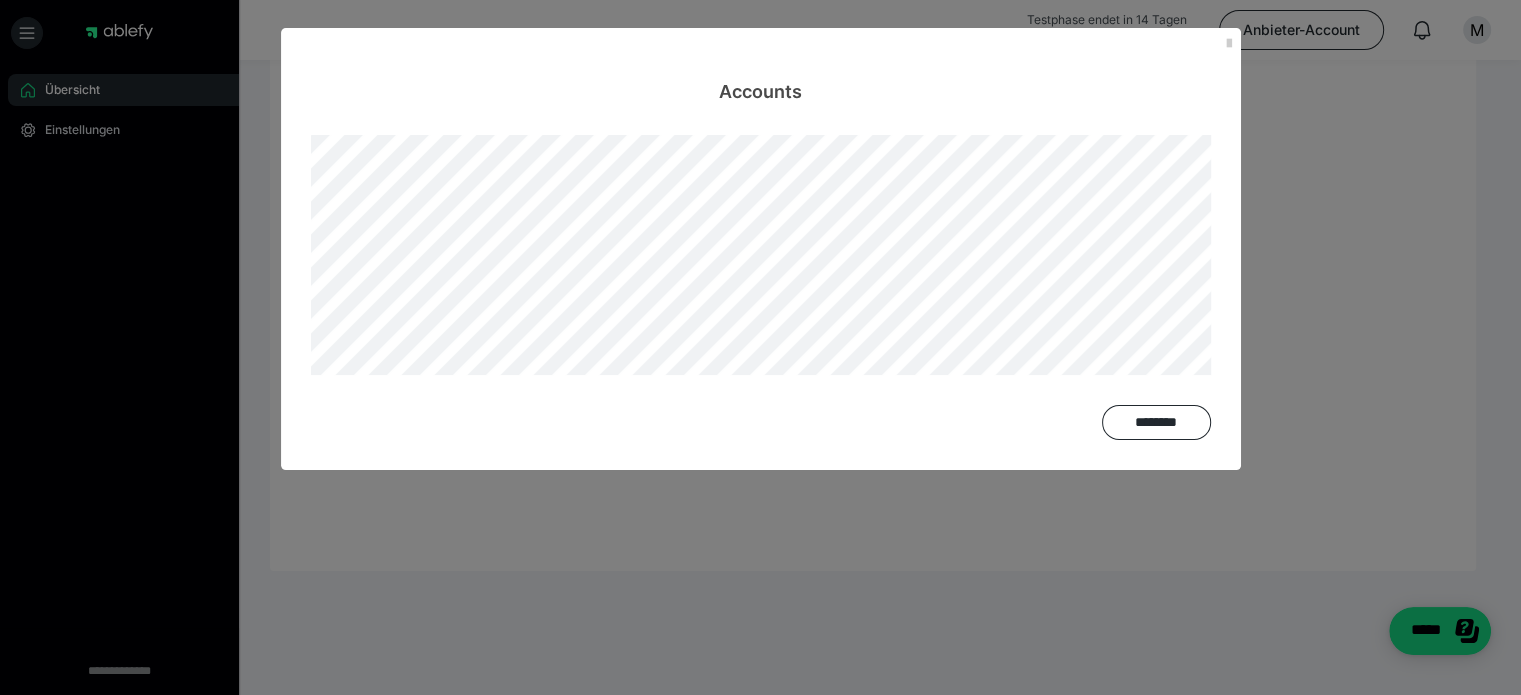 click on "Accounts ********" at bounding box center (760, 347) 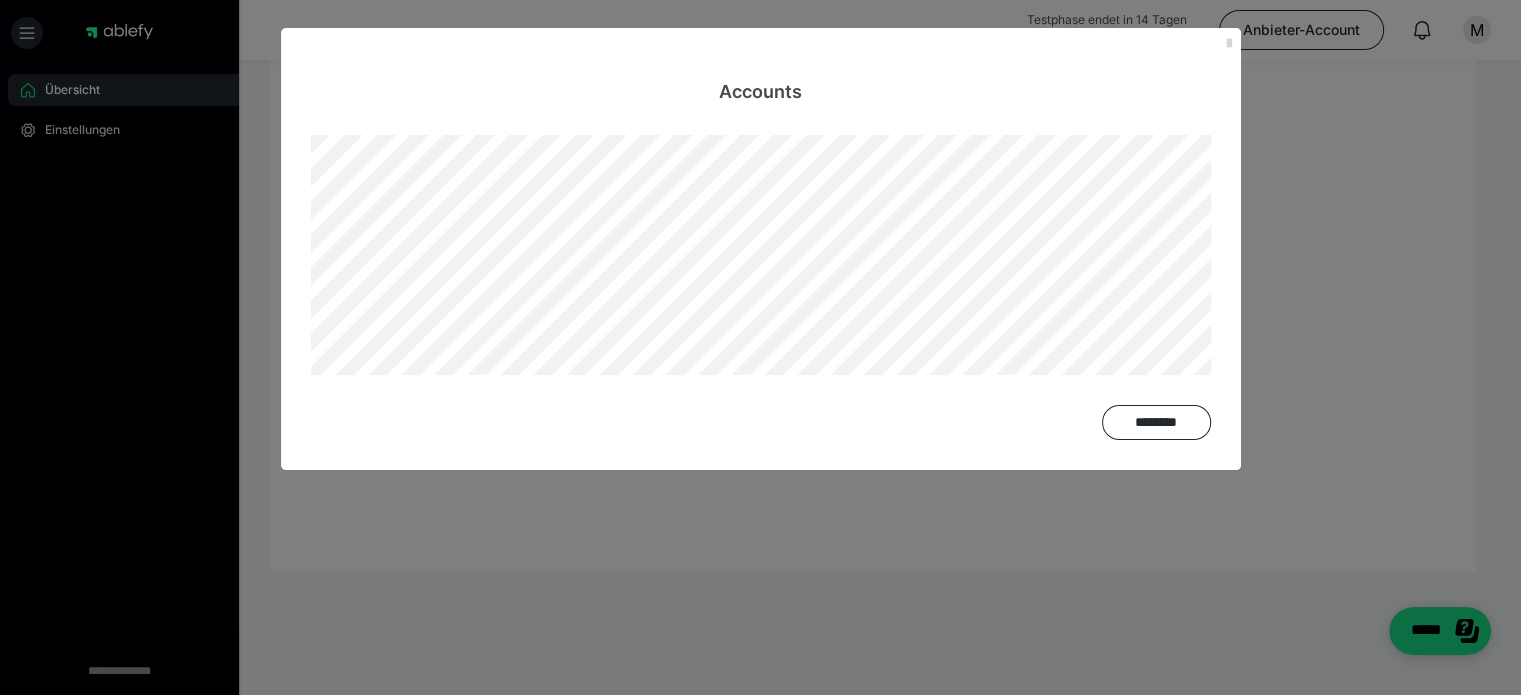 click at bounding box center (1229, 44) 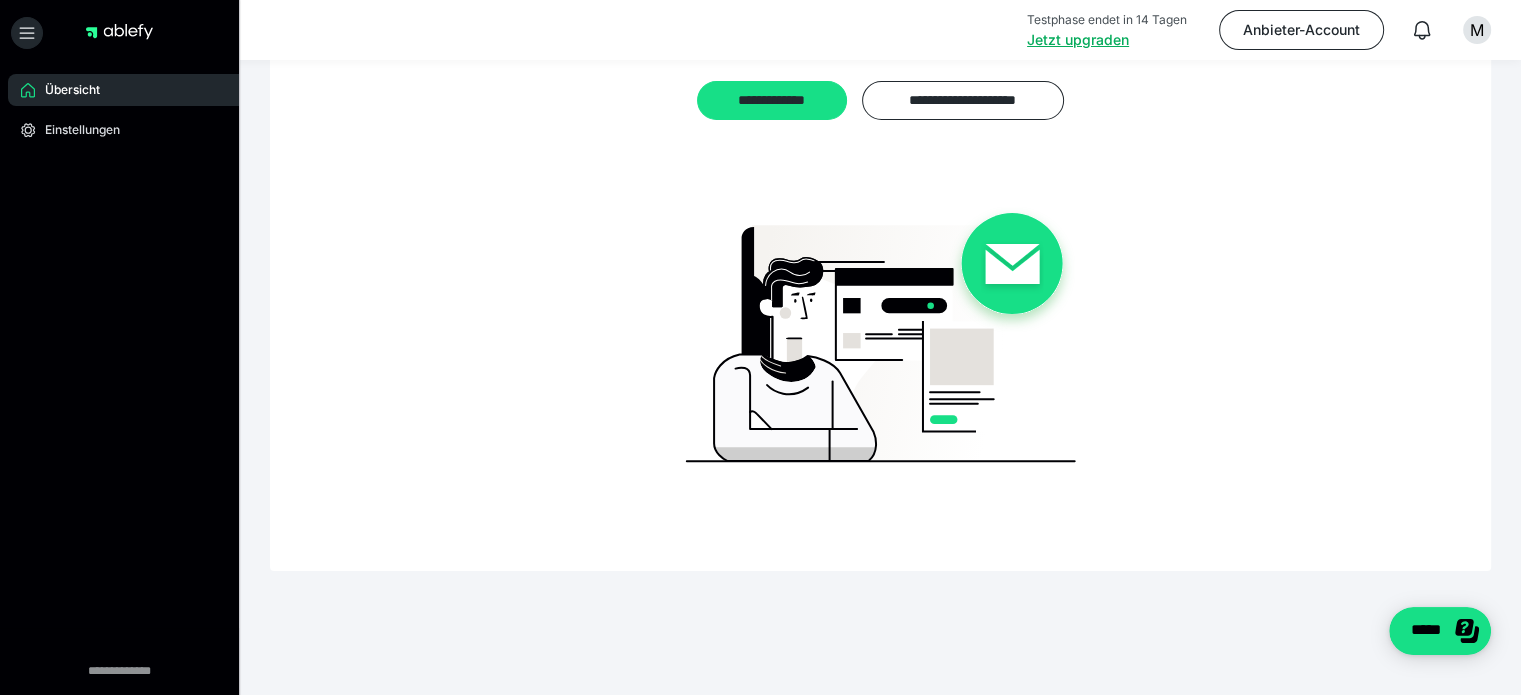 click on "Übersicht" at bounding box center (65, 90) 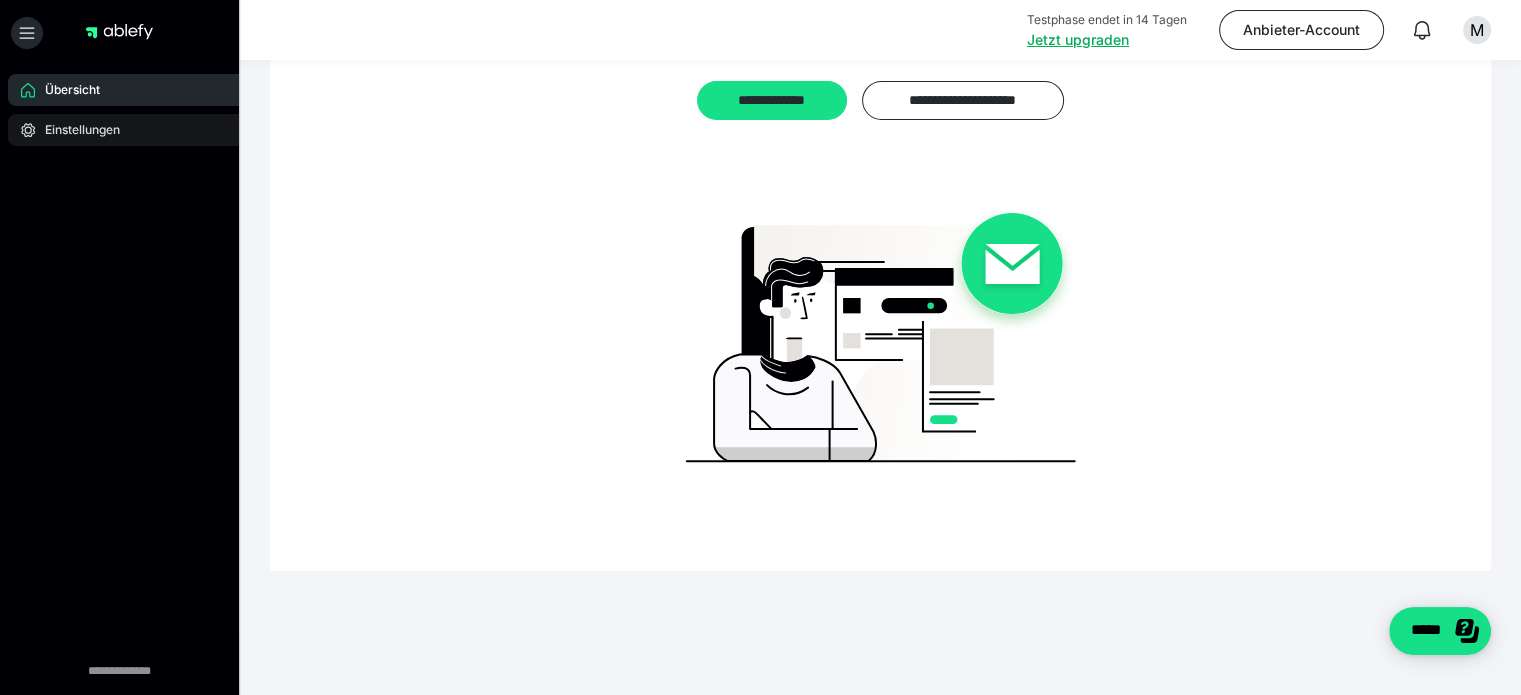 click on "Einstellungen" at bounding box center (75, 130) 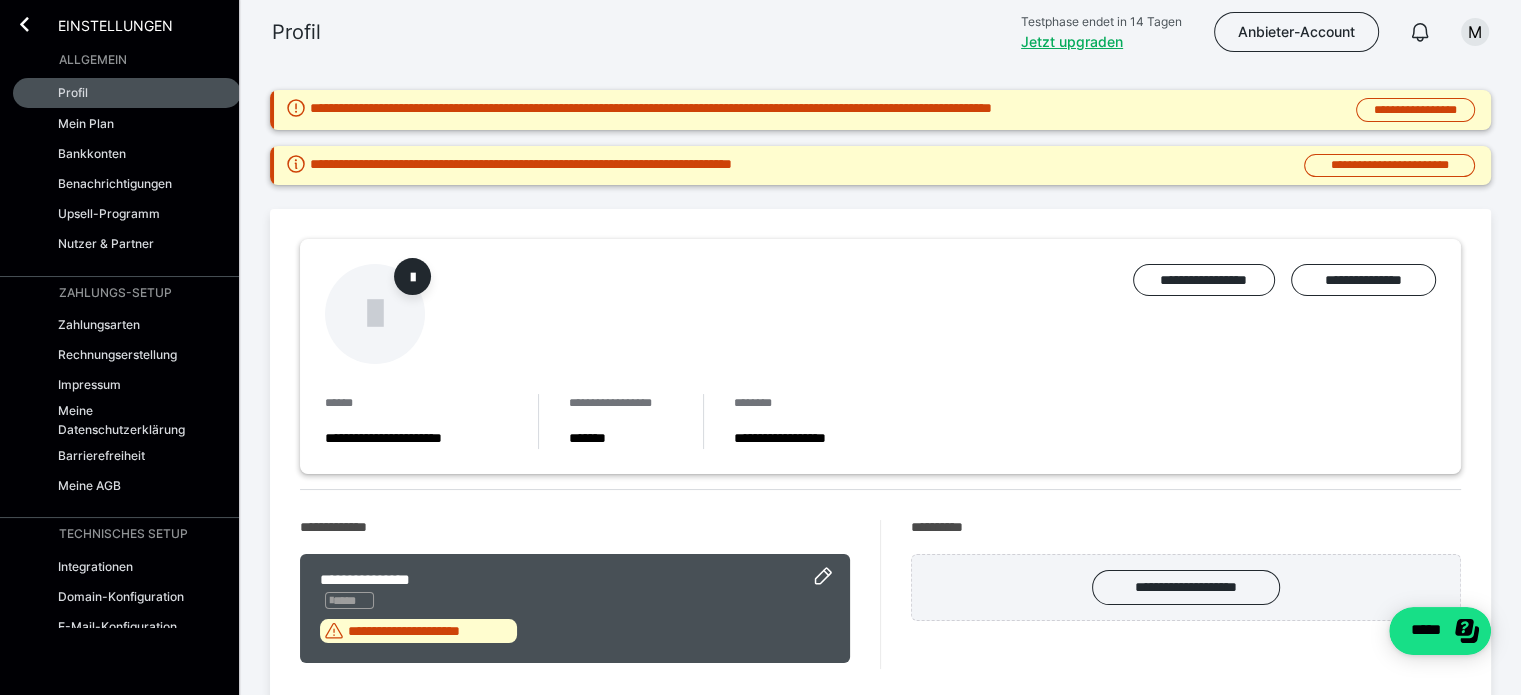 scroll, scrollTop: 0, scrollLeft: 0, axis: both 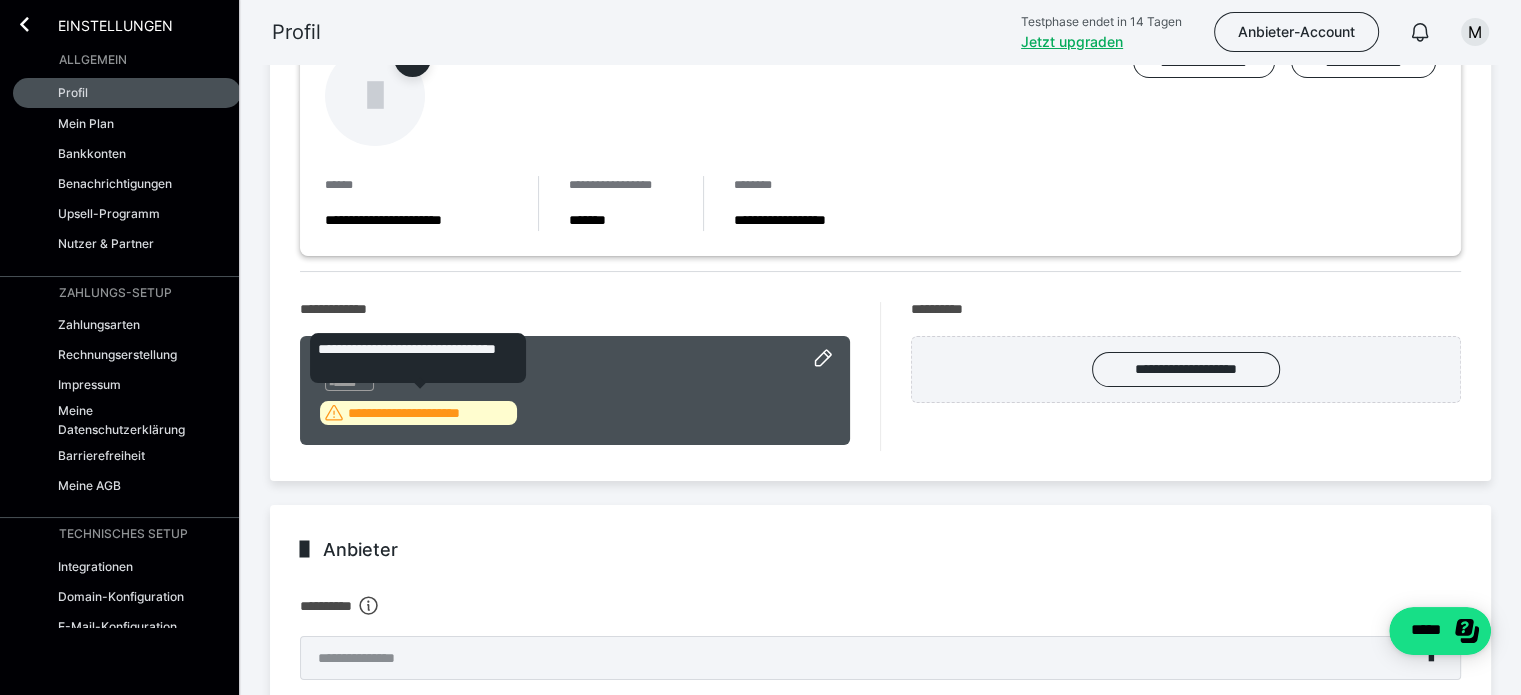 click on "**********" at bounding box center (430, 413) 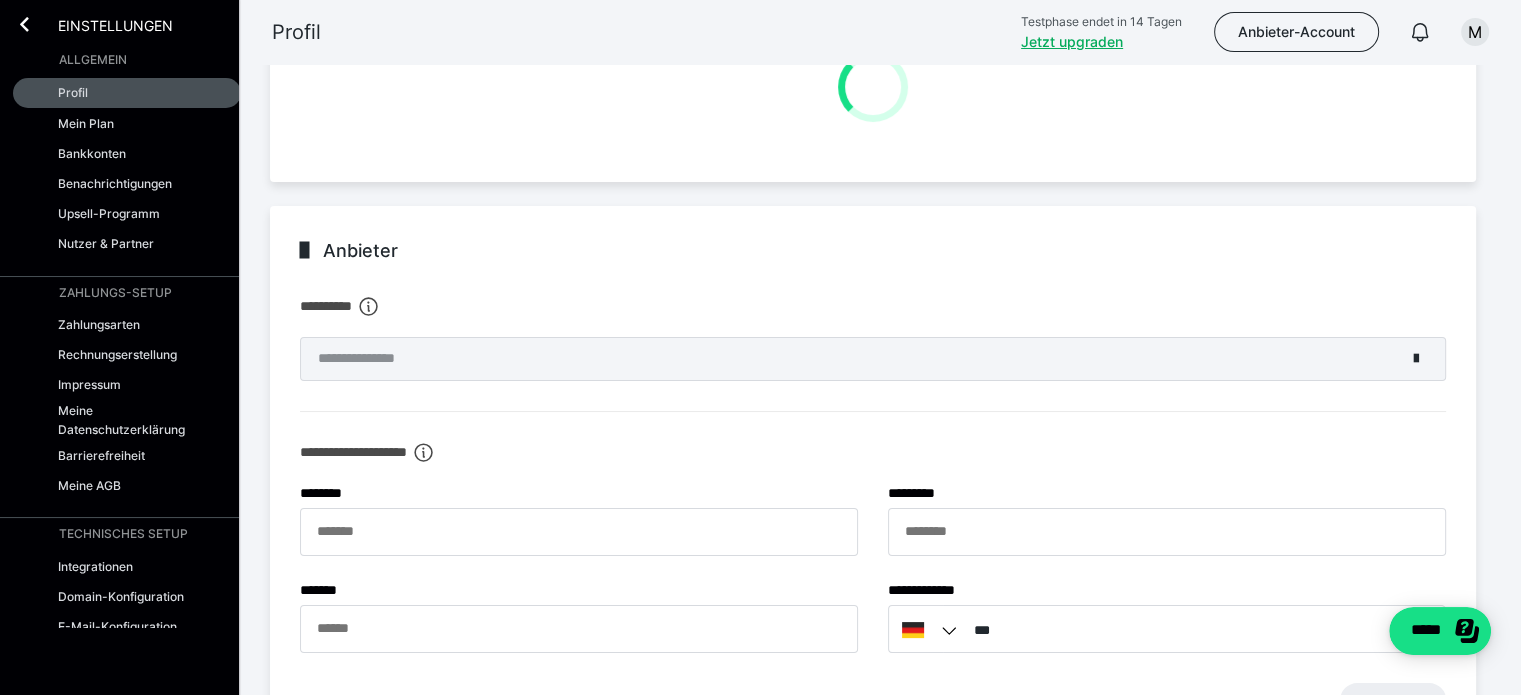 scroll, scrollTop: 236, scrollLeft: 0, axis: vertical 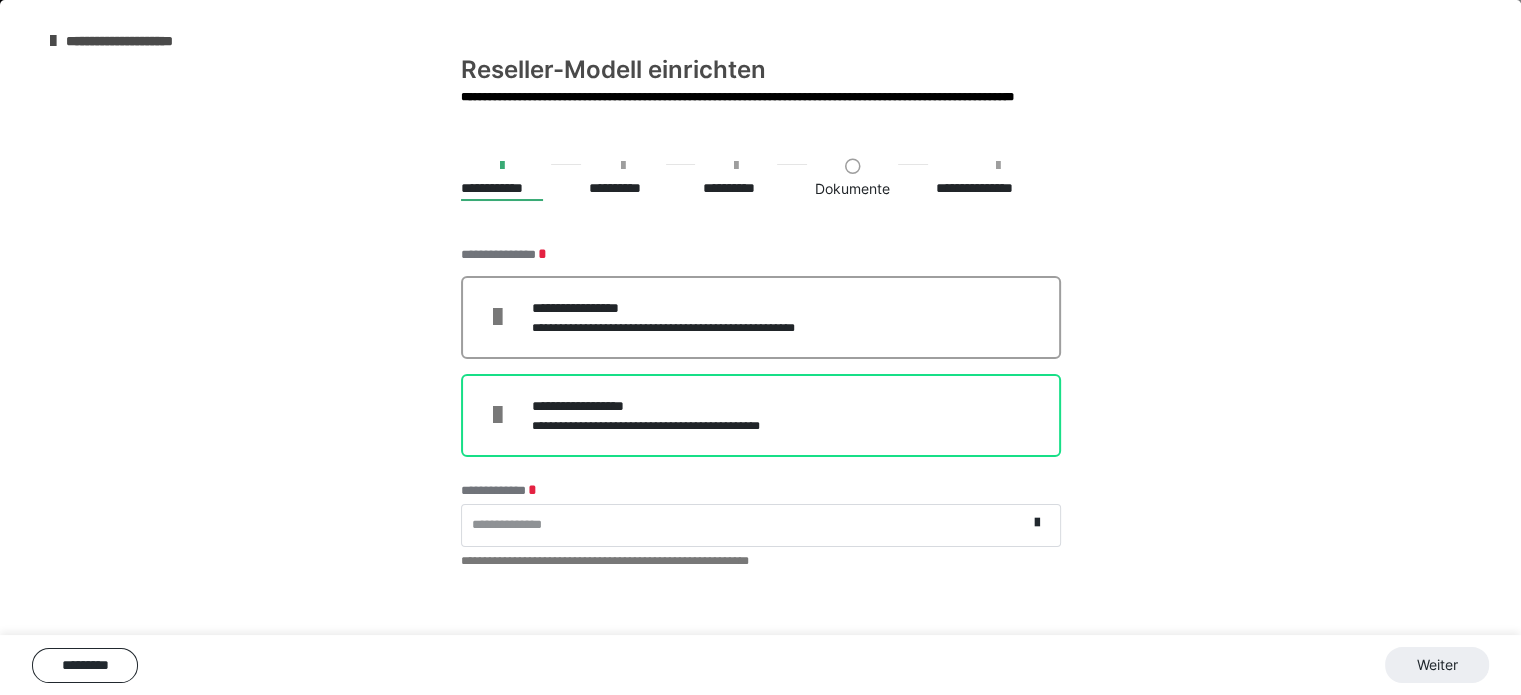 click on "**********" at bounding box center (666, 406) 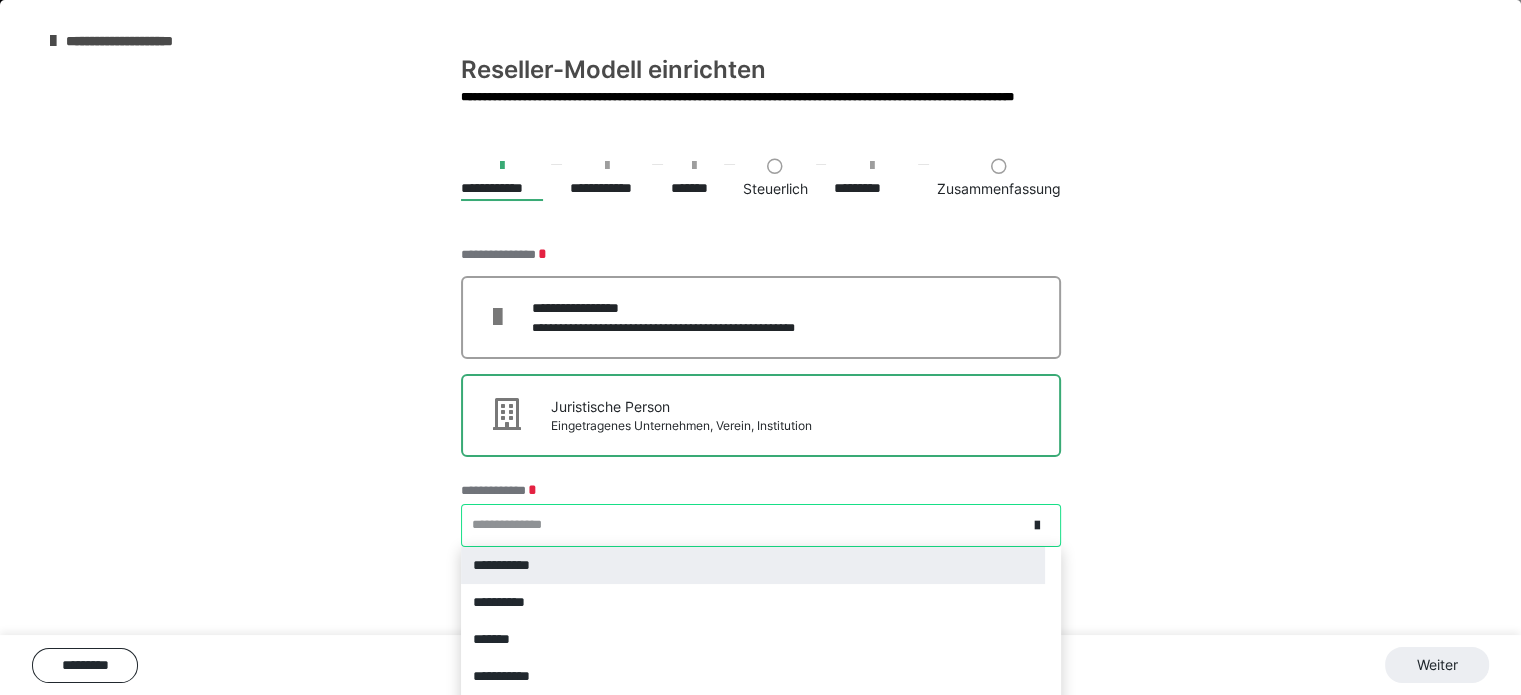 scroll, scrollTop: 49, scrollLeft: 0, axis: vertical 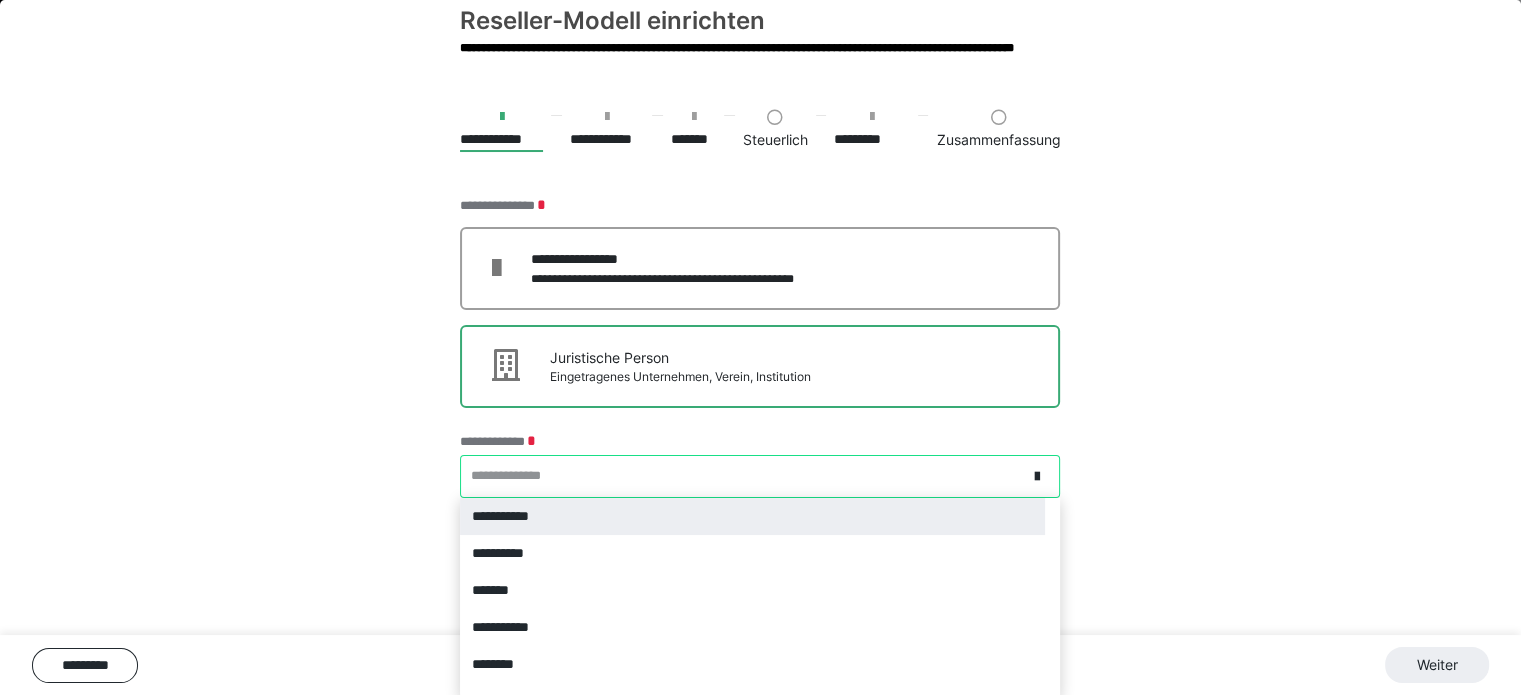 click on "**********" at bounding box center (760, 476) 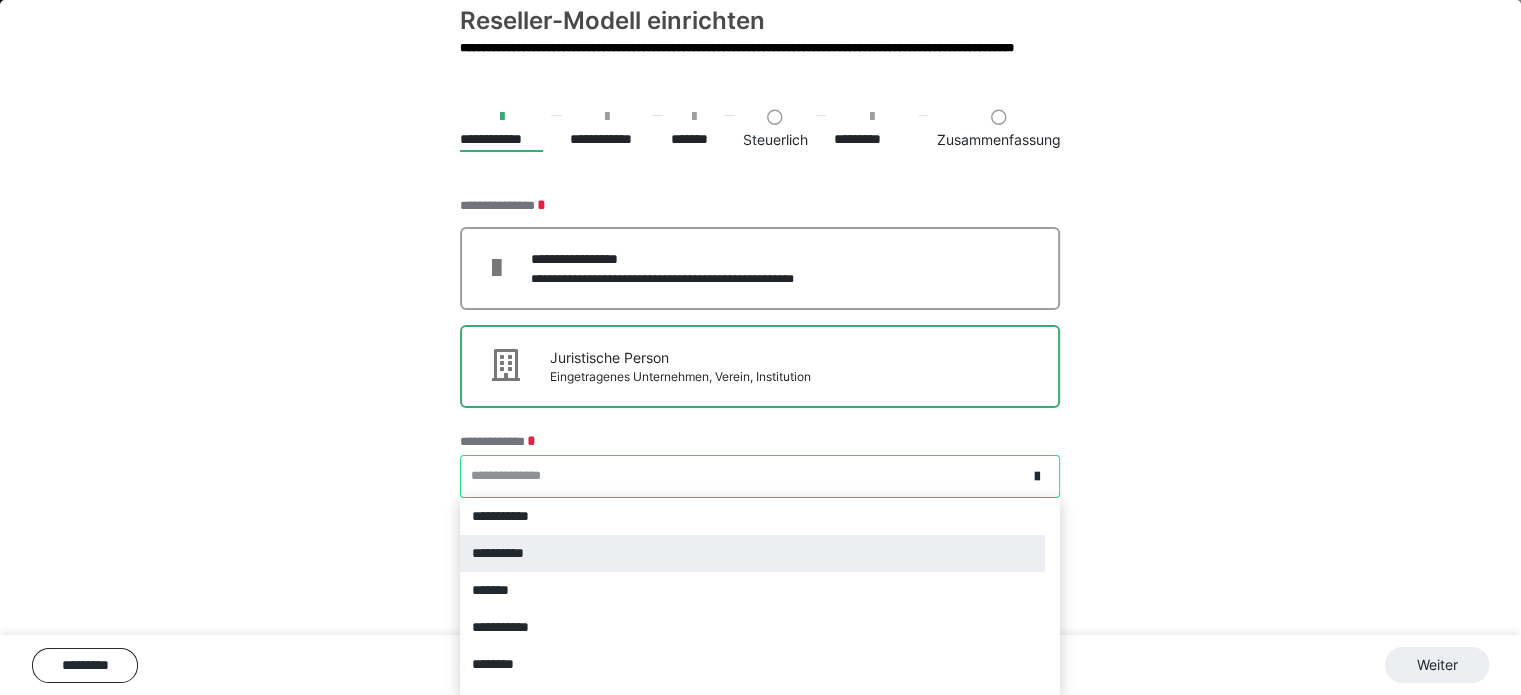 click on "**********" at bounding box center [752, 553] 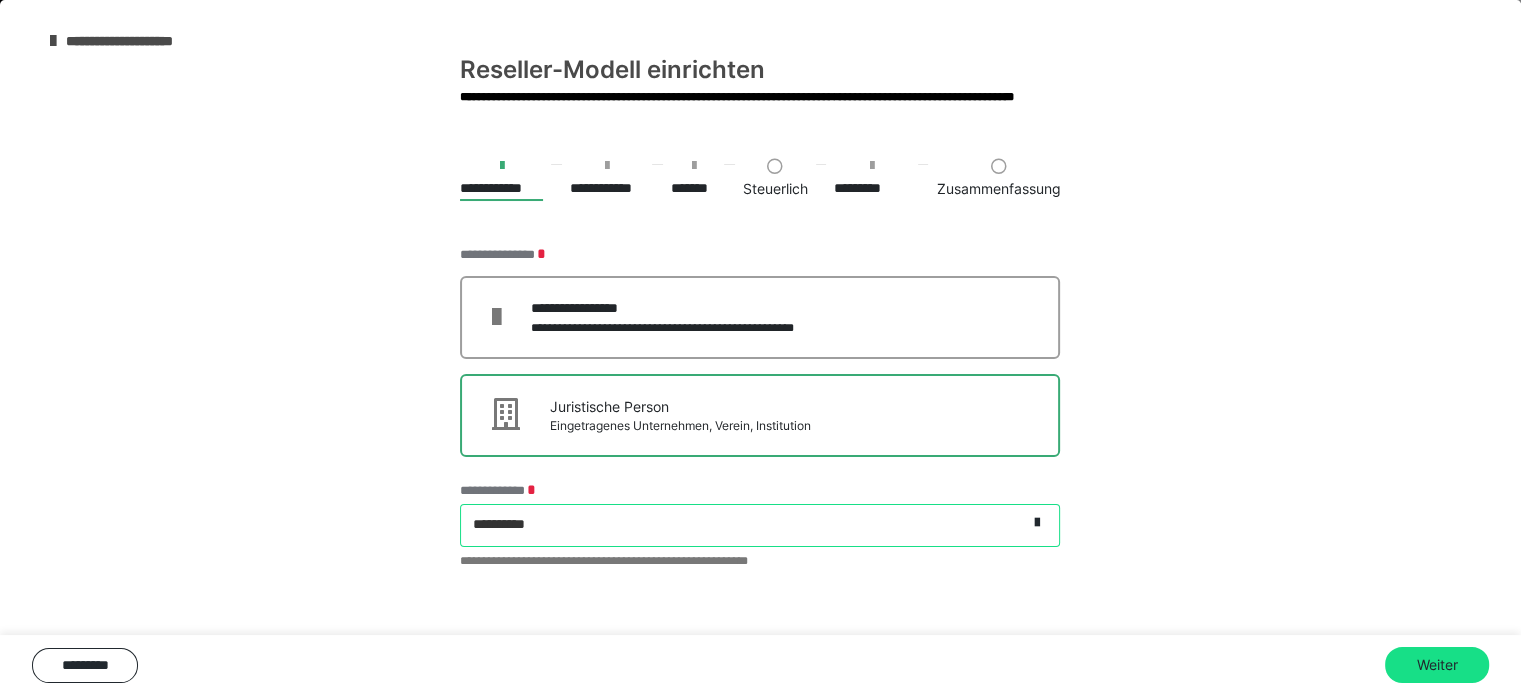 scroll, scrollTop: 70, scrollLeft: 0, axis: vertical 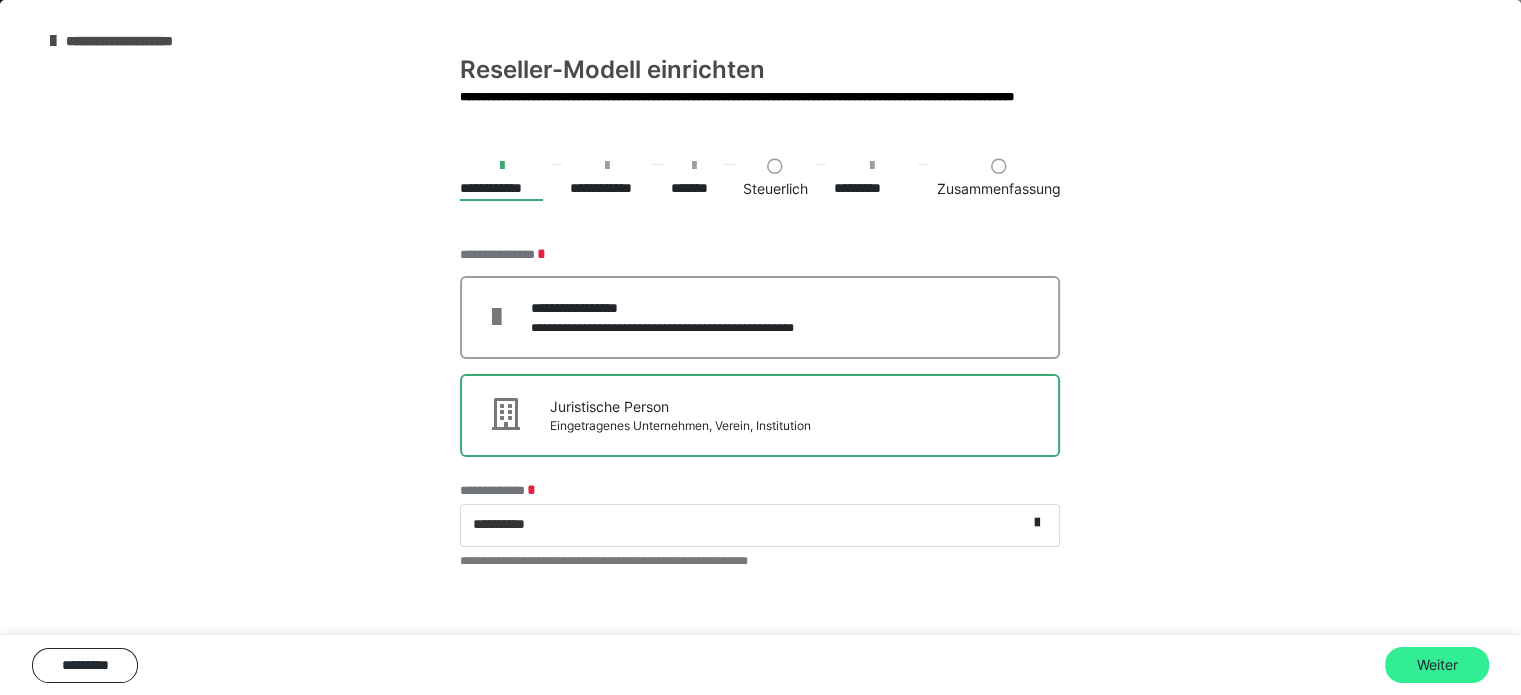 click on "Weiter" at bounding box center (1437, 665) 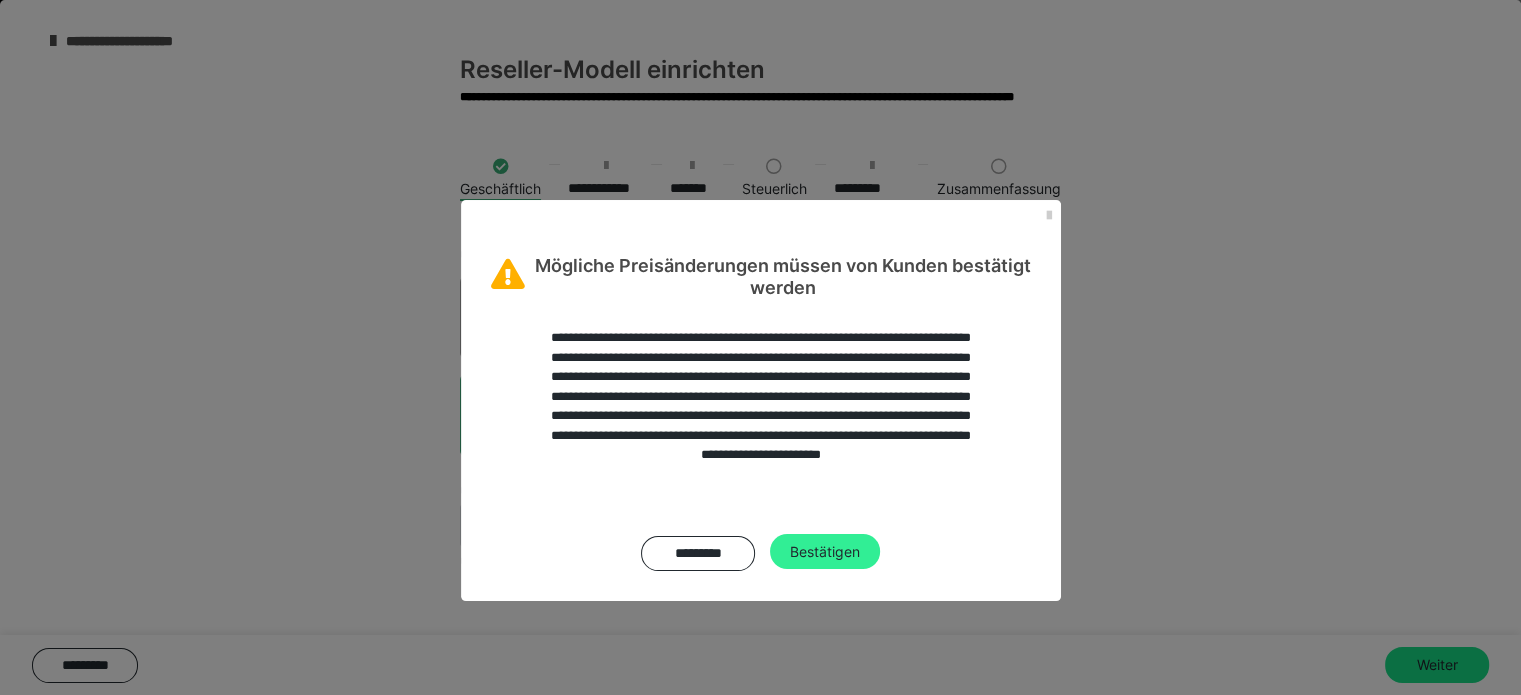 click on "Bestätigen" at bounding box center [825, 552] 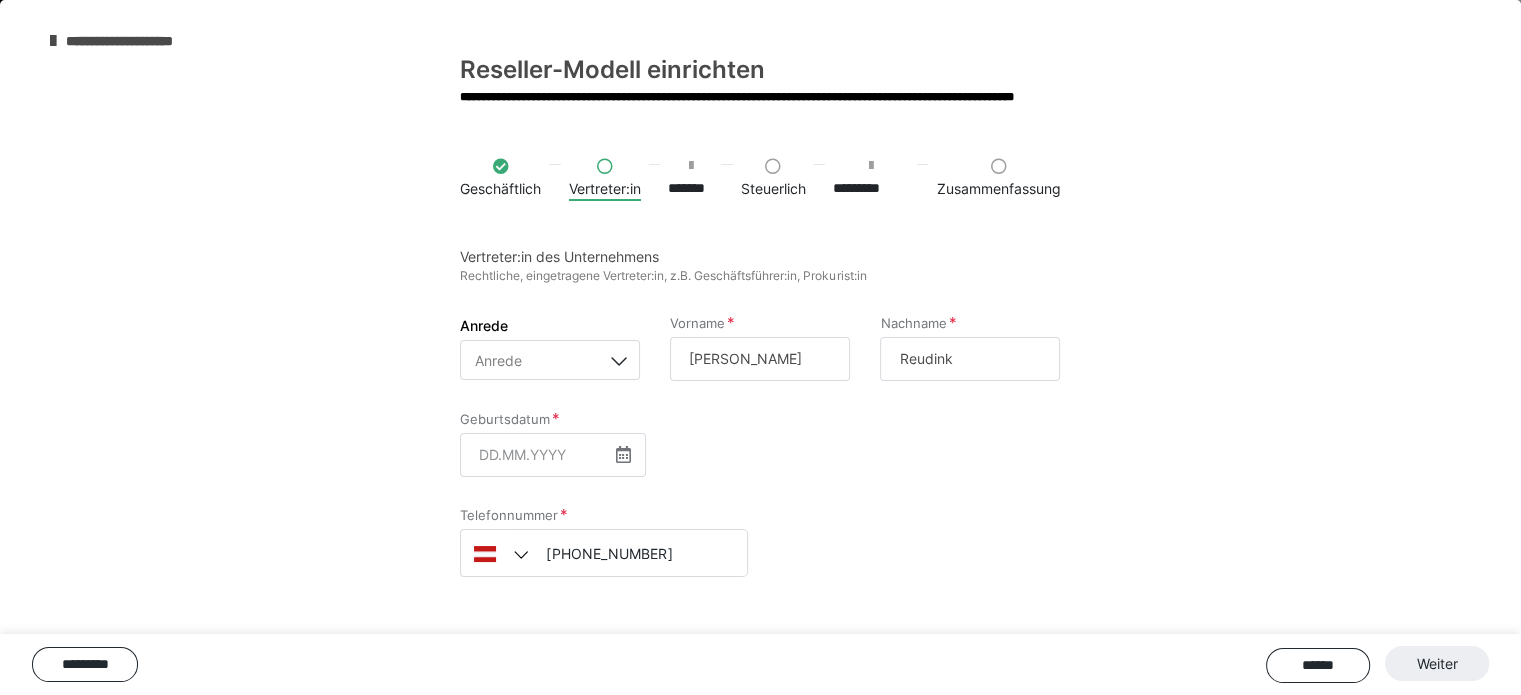 scroll, scrollTop: 128, scrollLeft: 0, axis: vertical 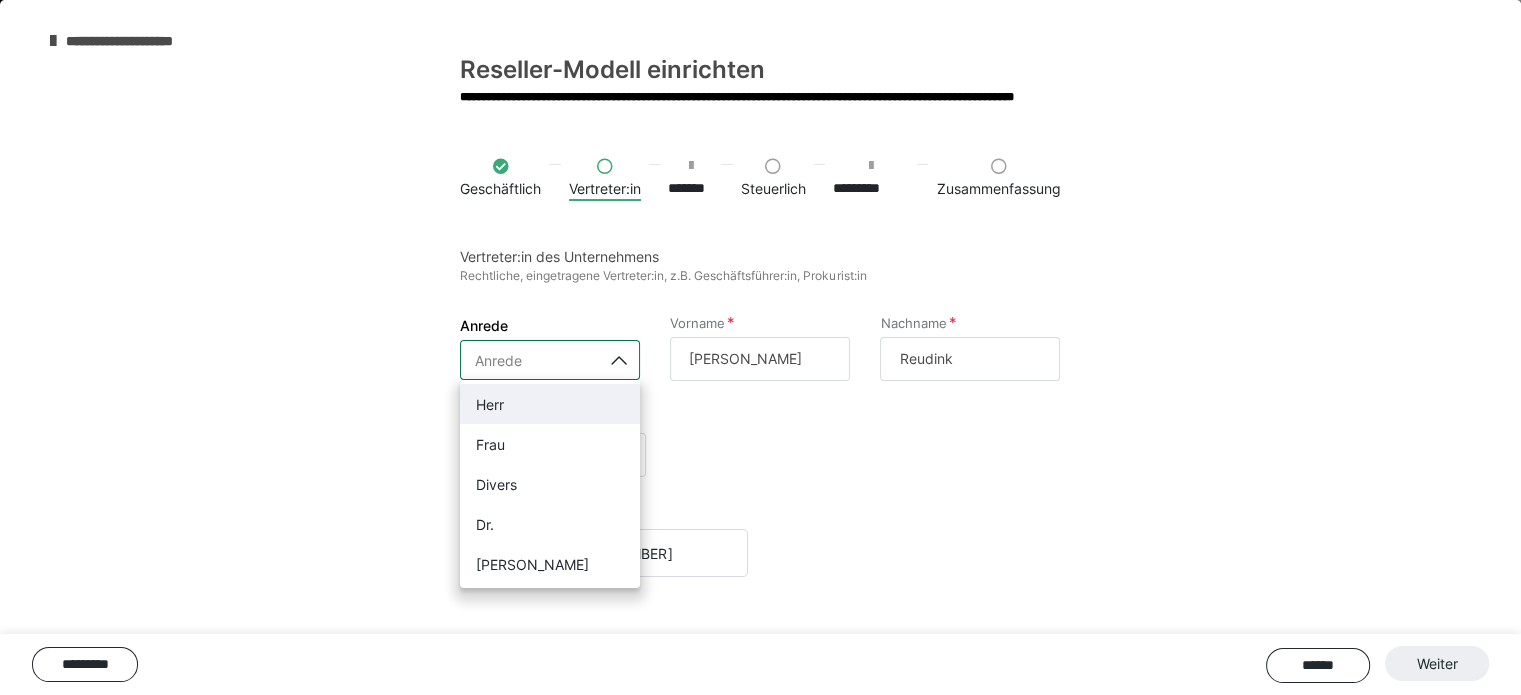 click on "Anrede" at bounding box center (531, 360) 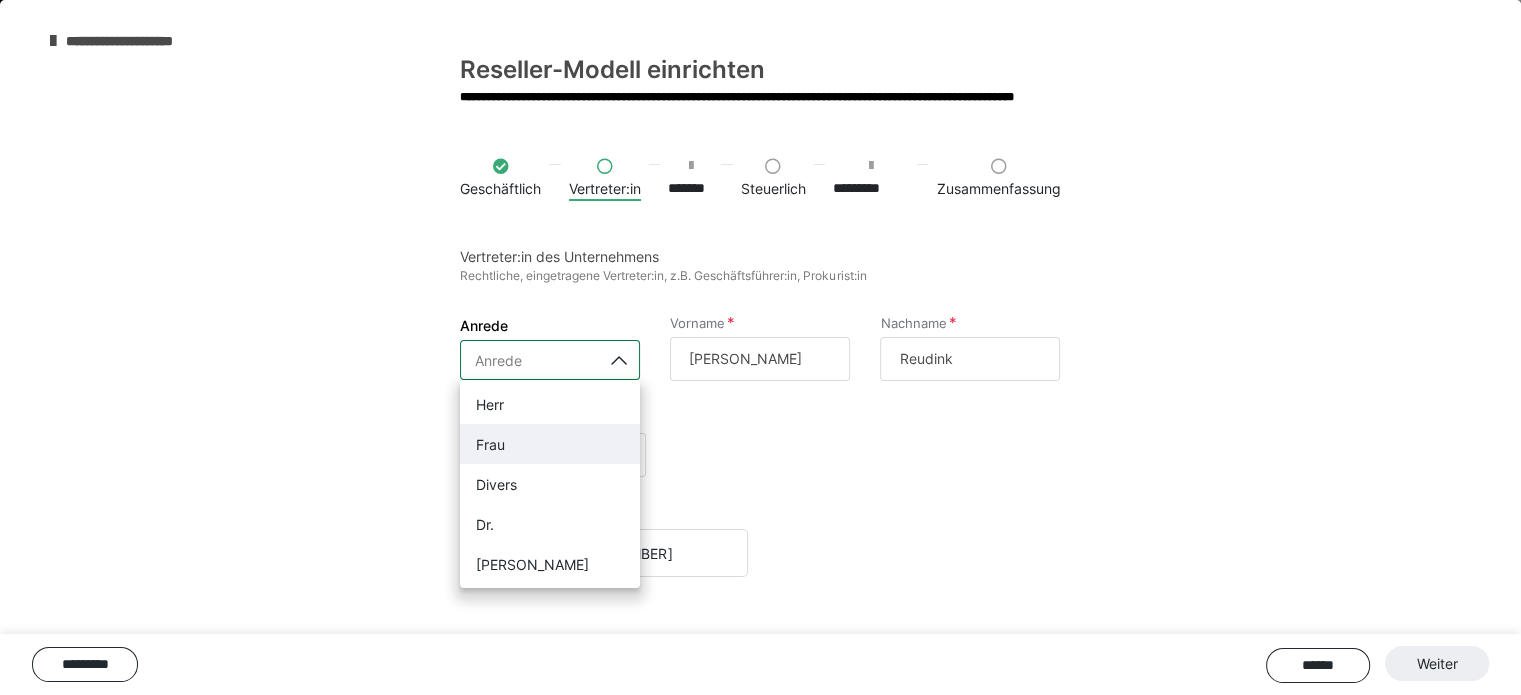 click on "Frau" at bounding box center [550, 444] 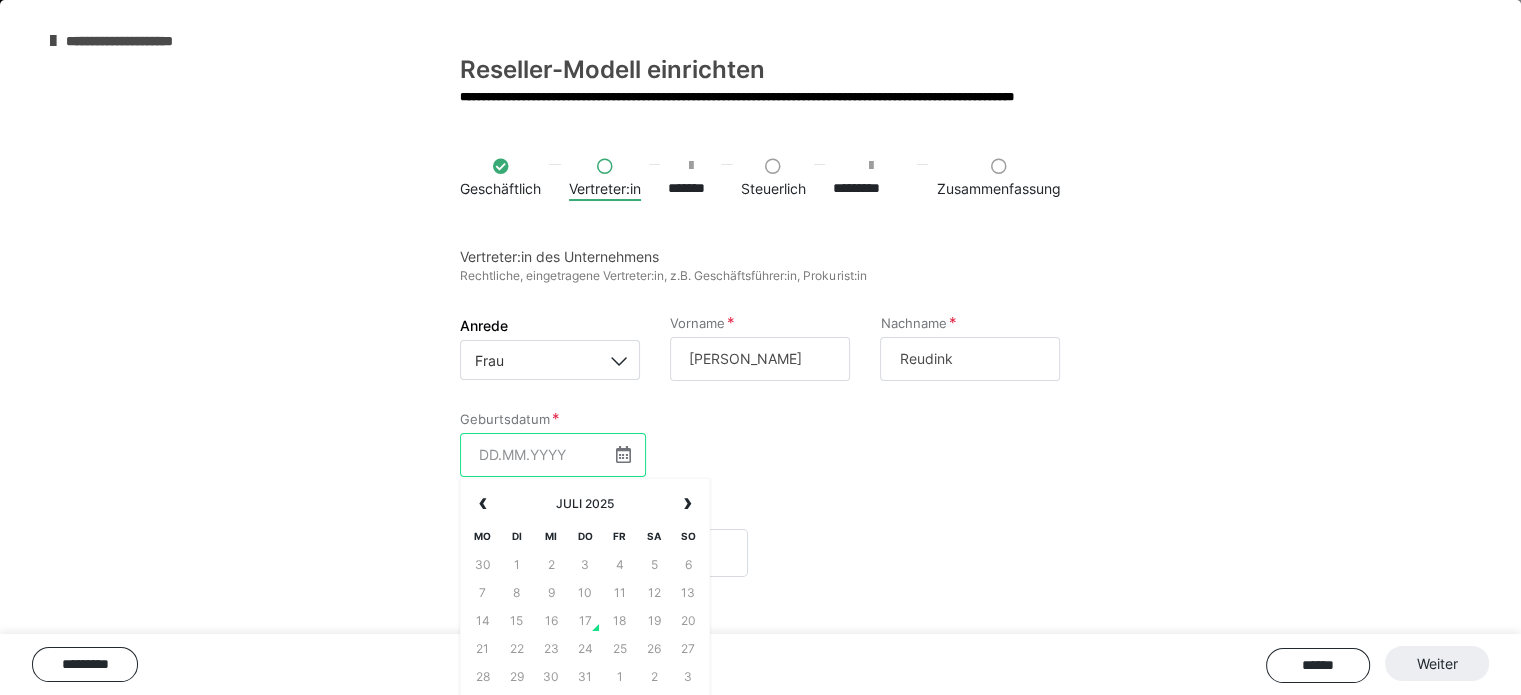 click at bounding box center [553, 455] 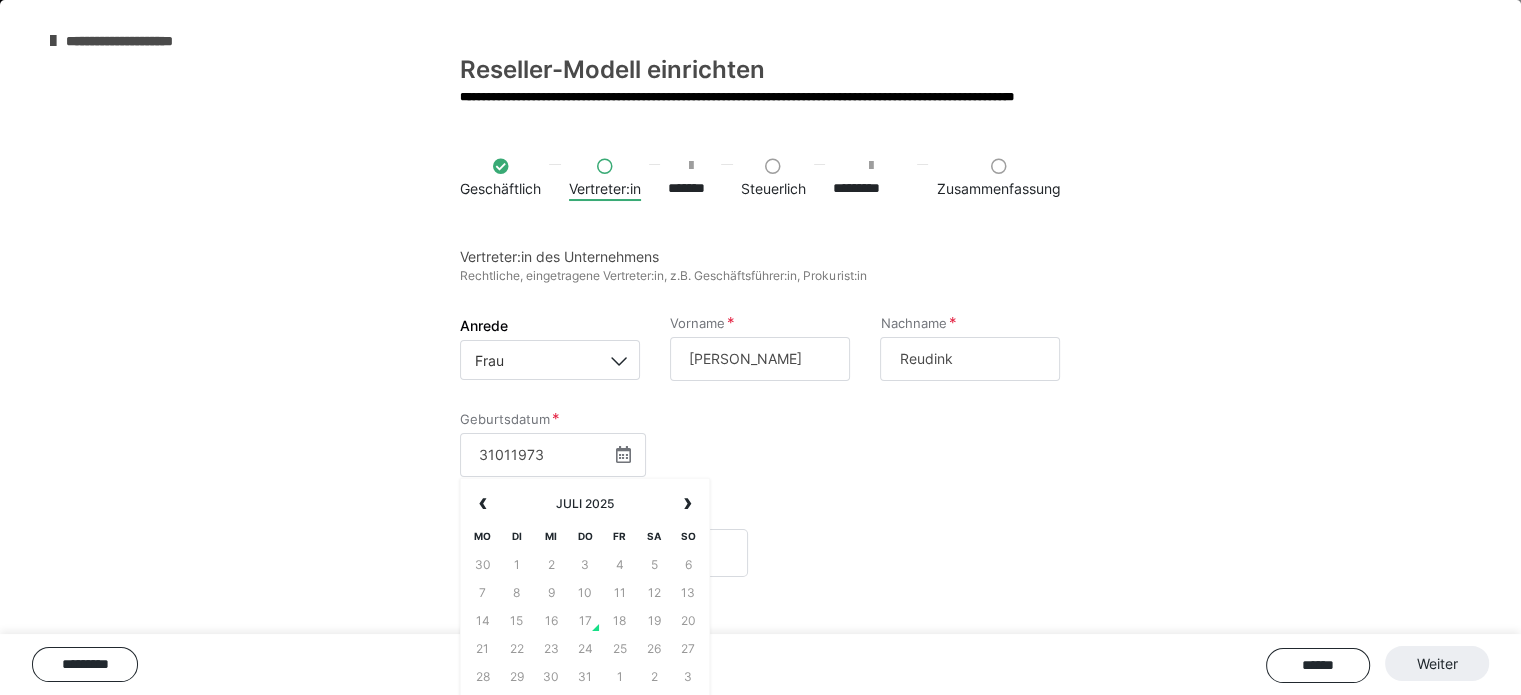 click on "Vertreter:in des Unternehmens Rechtliche, eingetragene Vertreter:in, z.B. Geschäftsführer:in, Prokurist:in   Anrede Frau Vorname Manuela Nachname Reudink Geburtsdatum 31011973 ‹ Juli 2025 › Mo Di Mi Do Fr Sa So 30 1 2 3 4 5 6 7 8 9 10 11 12 13 14 15 16 17 18 19 20 21 22 23 24 25 26 27 28 29 30 31 1 2 3 4 5 6 7 8 9 10 Telefonnummer +43 664 241 700" at bounding box center [760, 426] 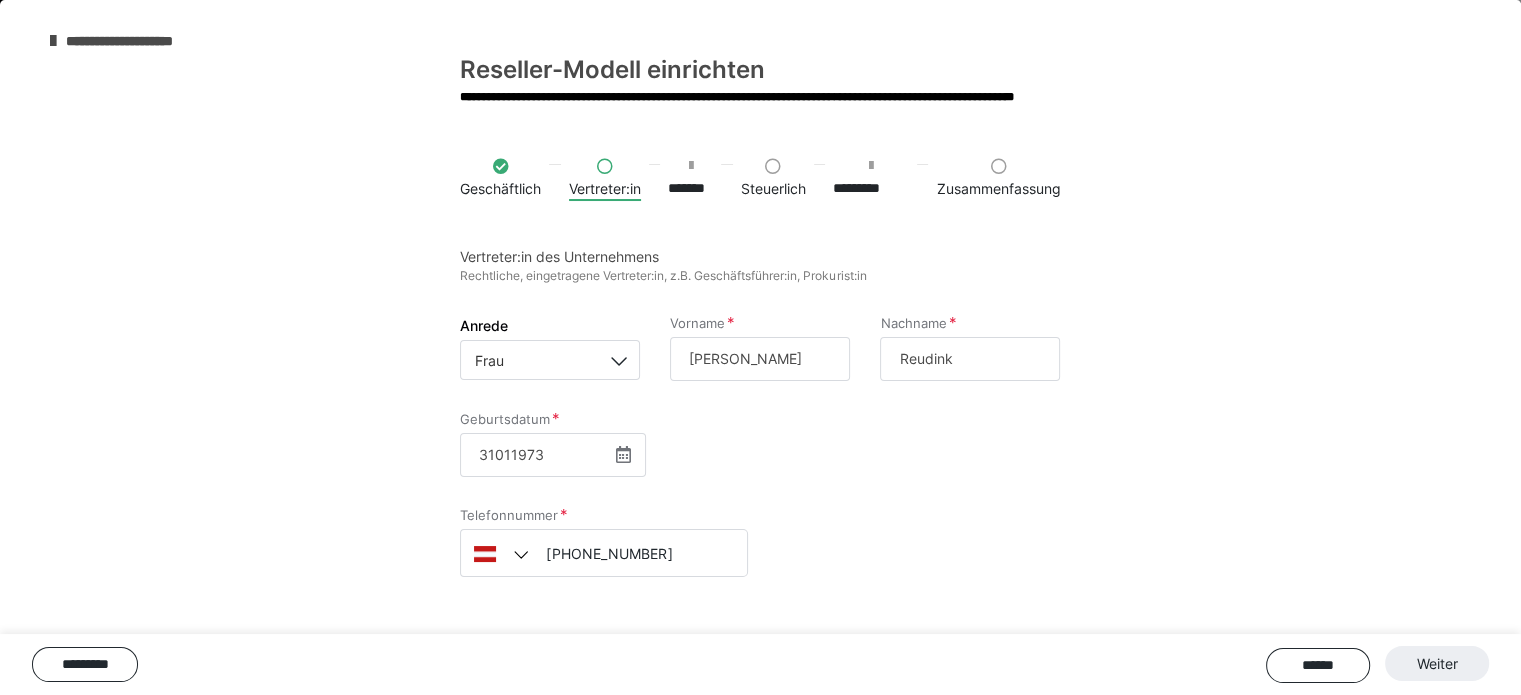 scroll, scrollTop: 447, scrollLeft: 0, axis: vertical 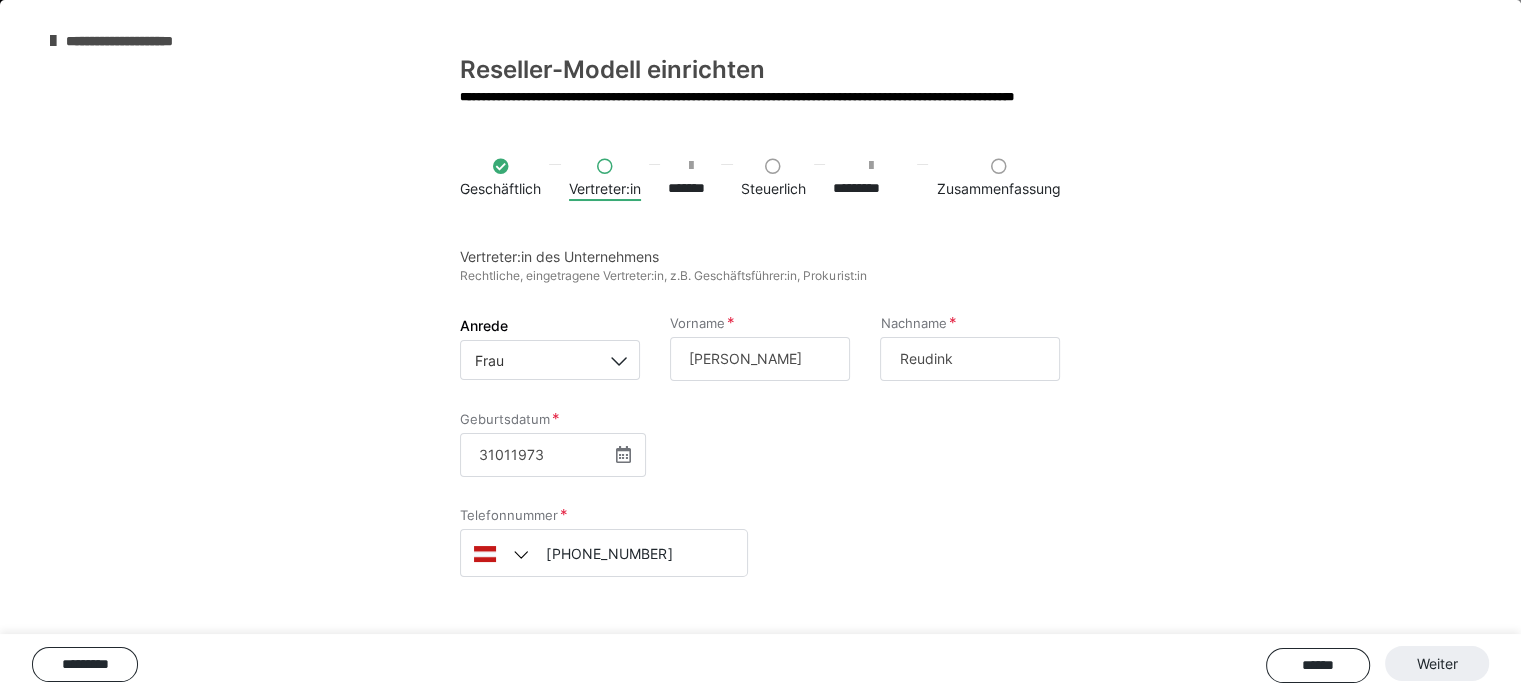 click on "****** Weiter" at bounding box center [1377, 664] 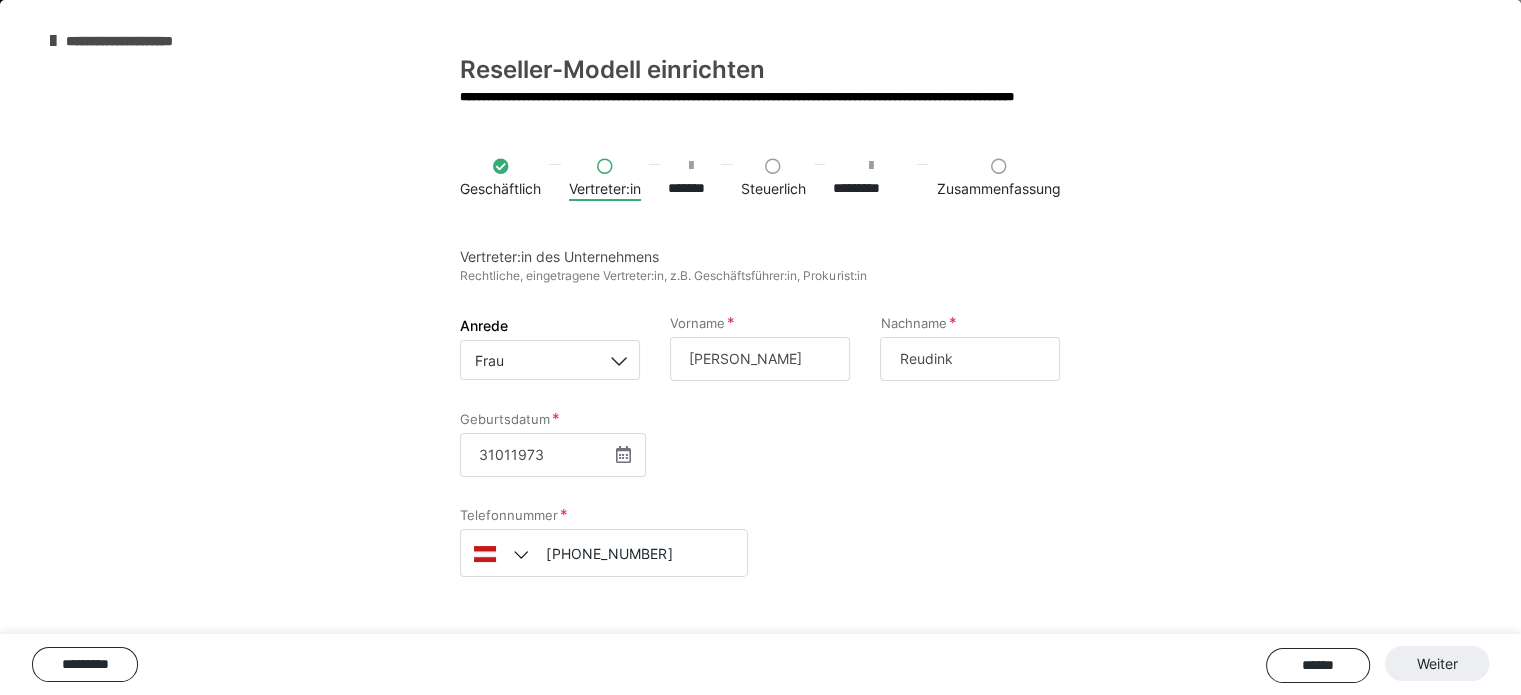 scroll, scrollTop: 547, scrollLeft: 0, axis: vertical 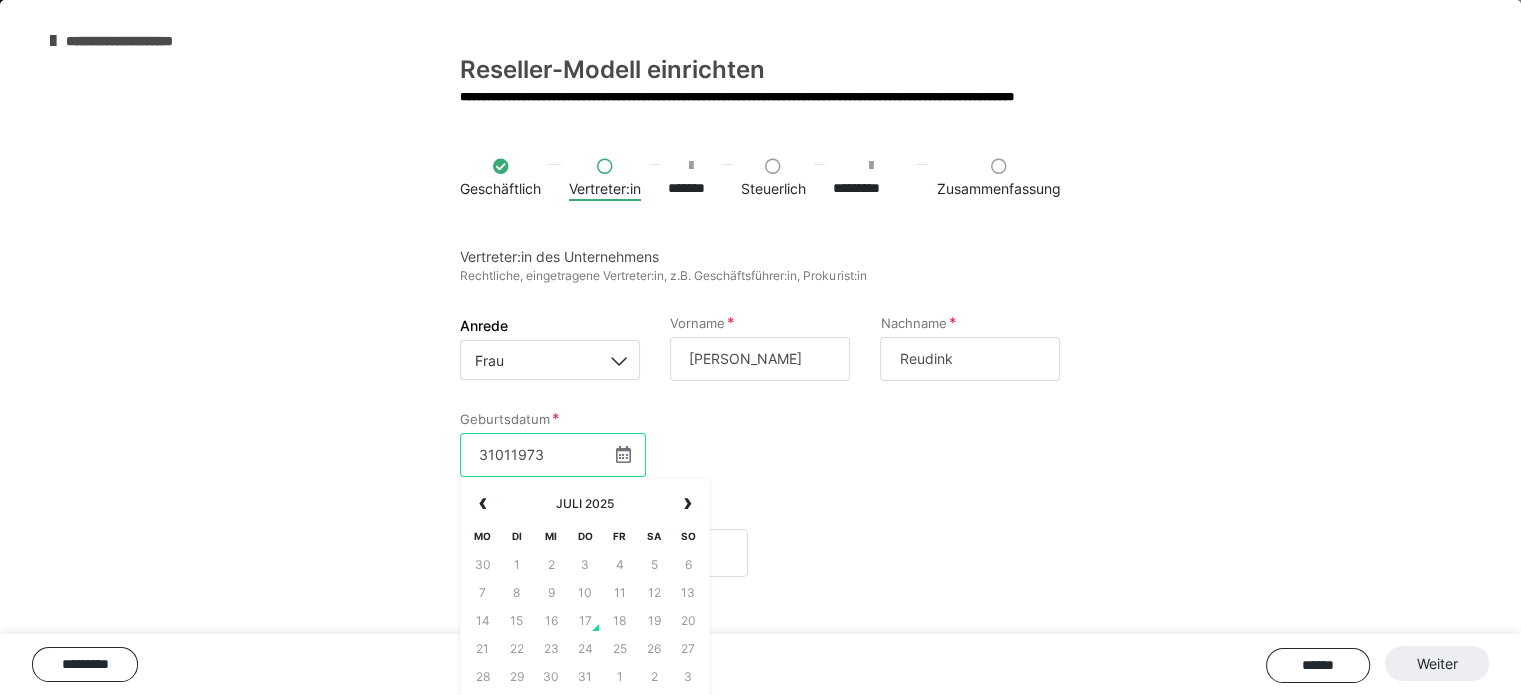 click on "31011973" at bounding box center (553, 455) 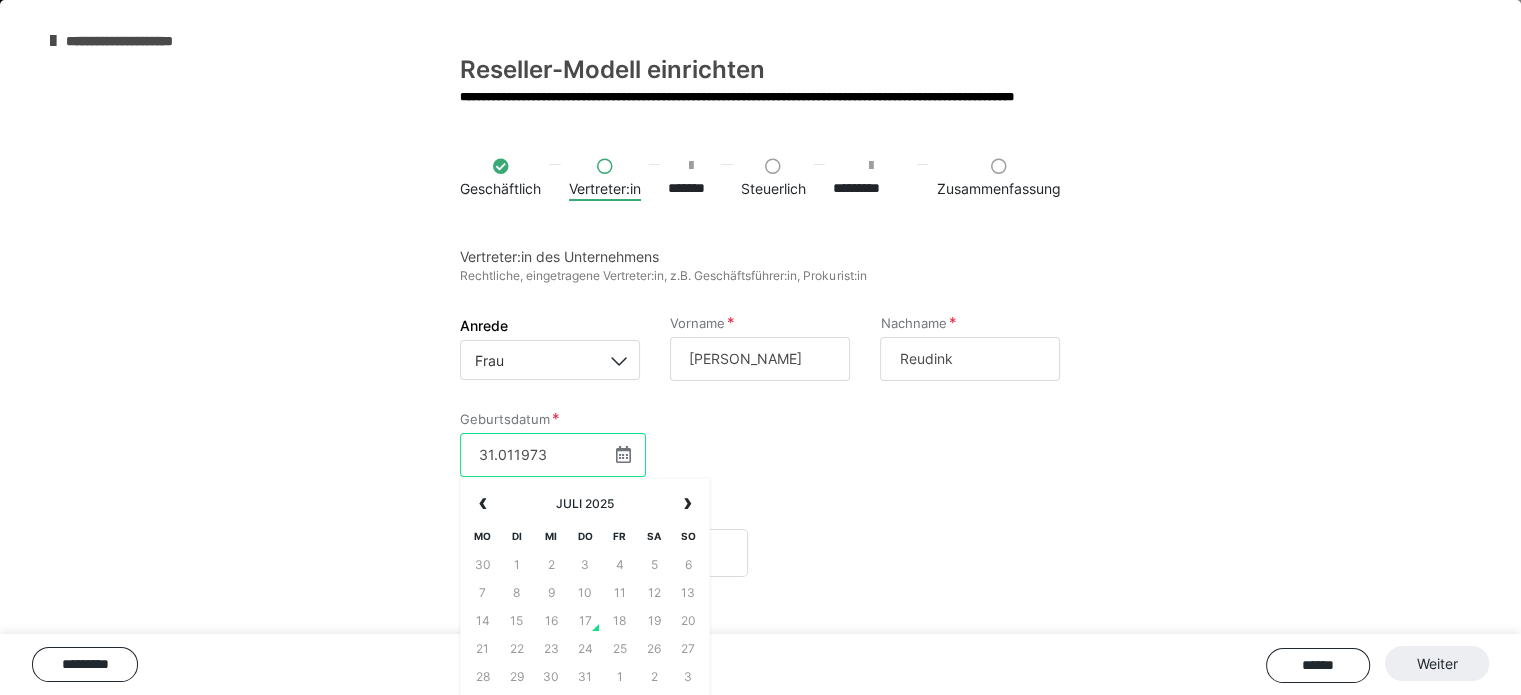 click on "31.011973" at bounding box center [553, 455] 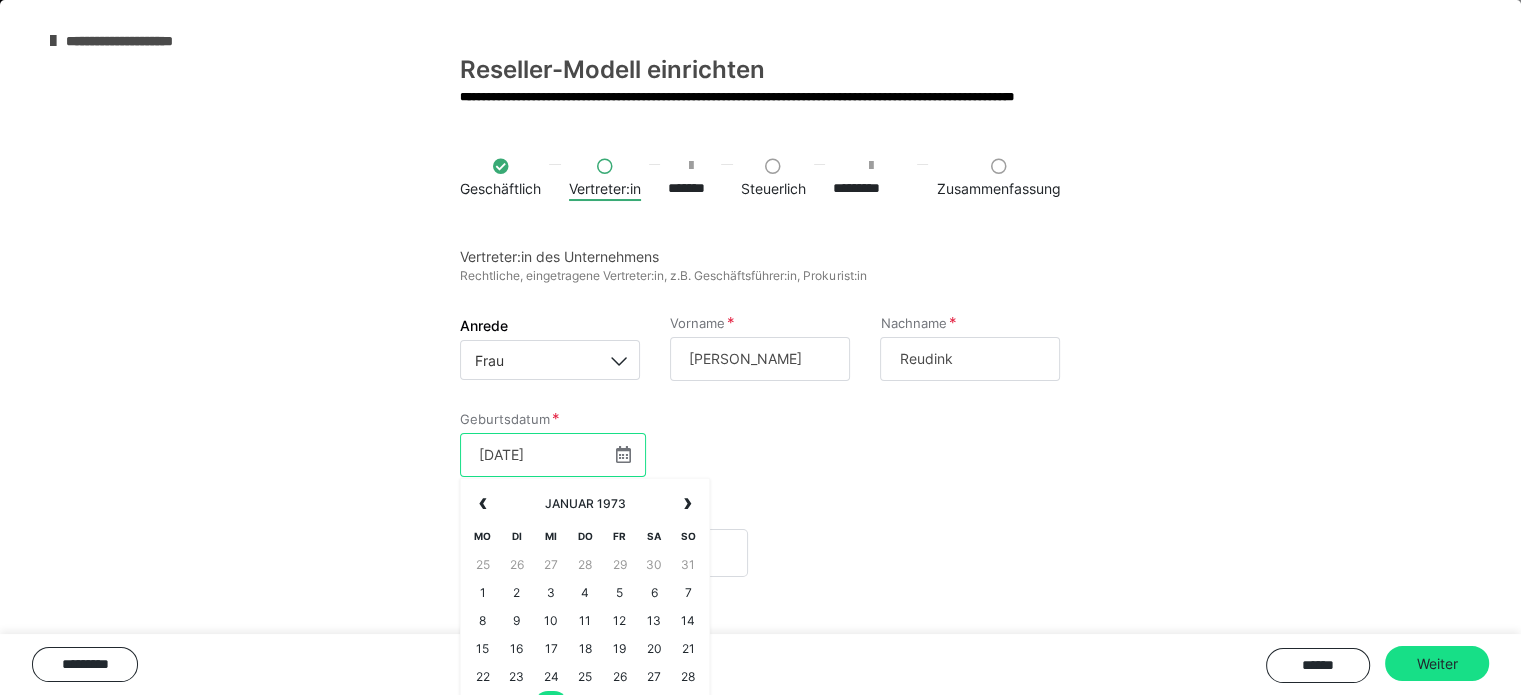 scroll, scrollTop: 27, scrollLeft: 0, axis: vertical 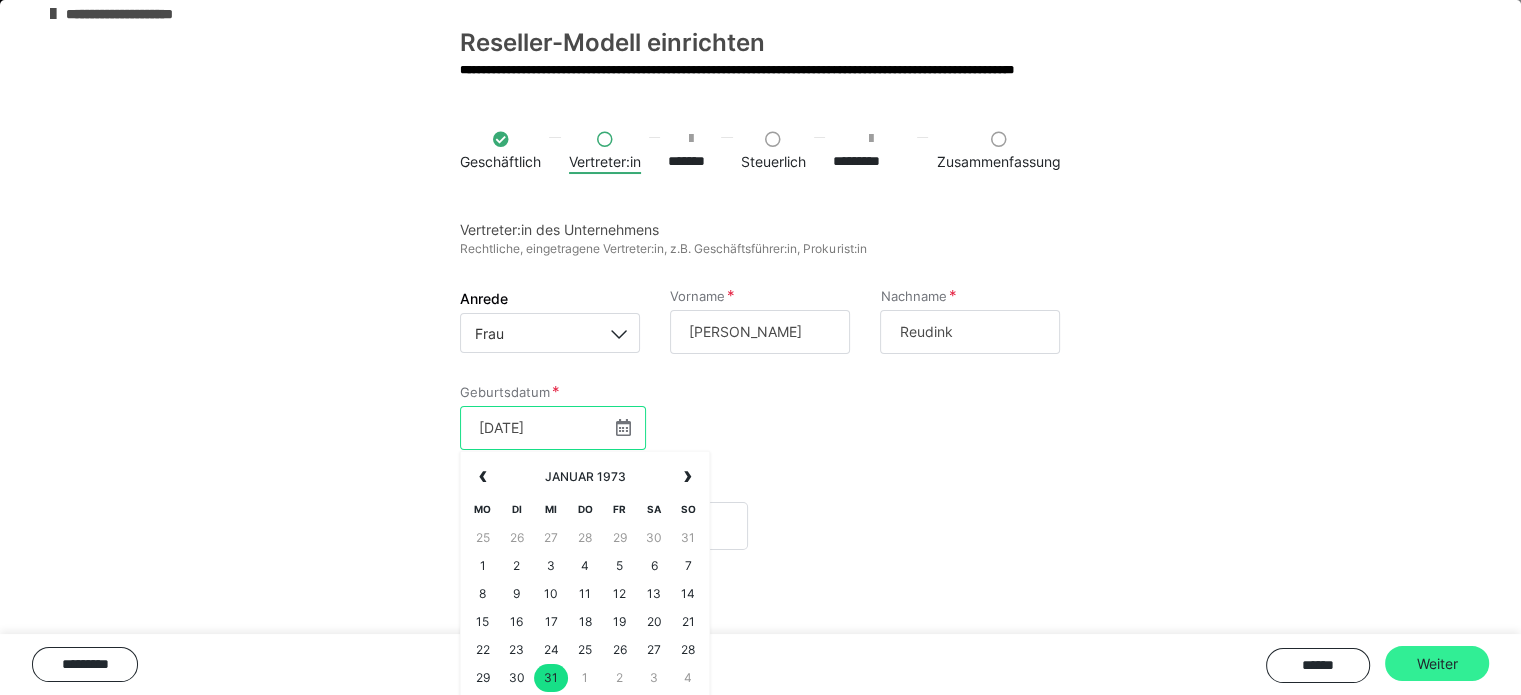 type on "31.01.1973" 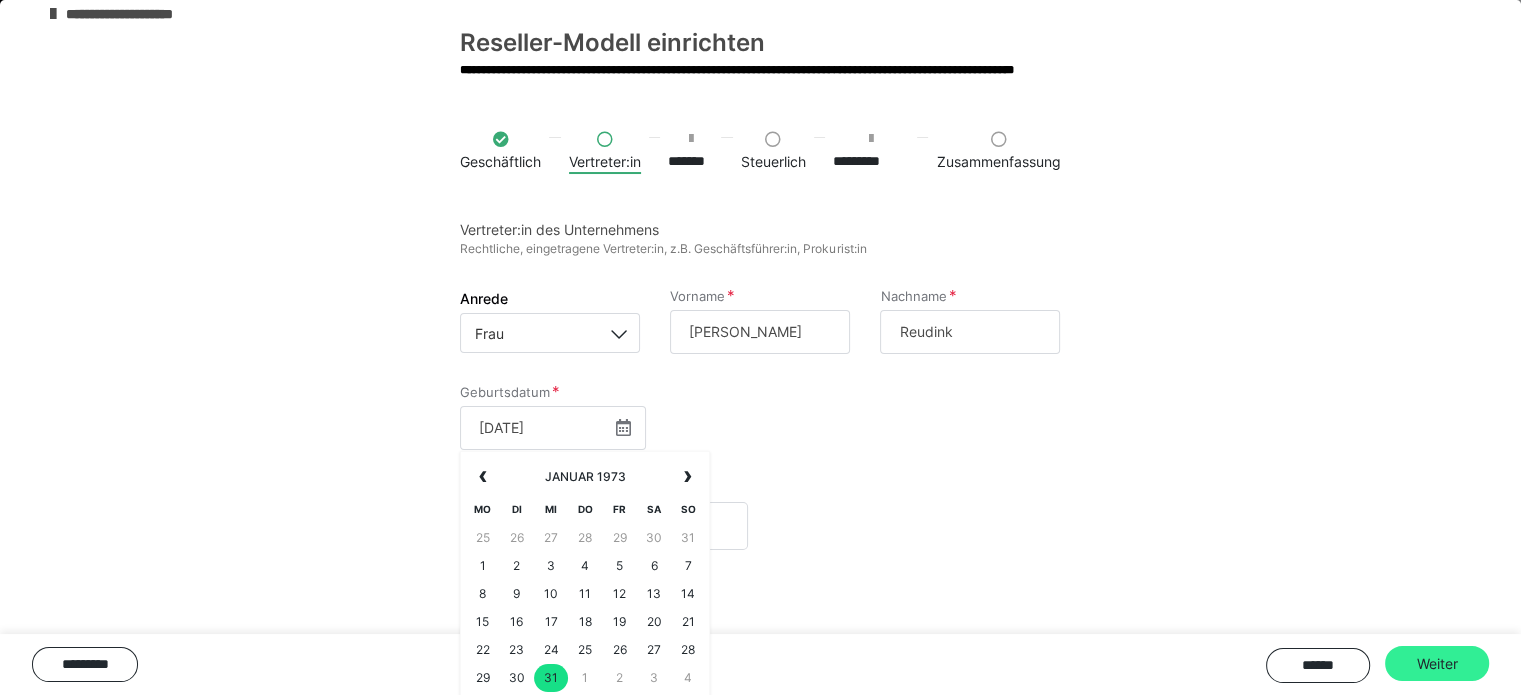 scroll, scrollTop: 0, scrollLeft: 0, axis: both 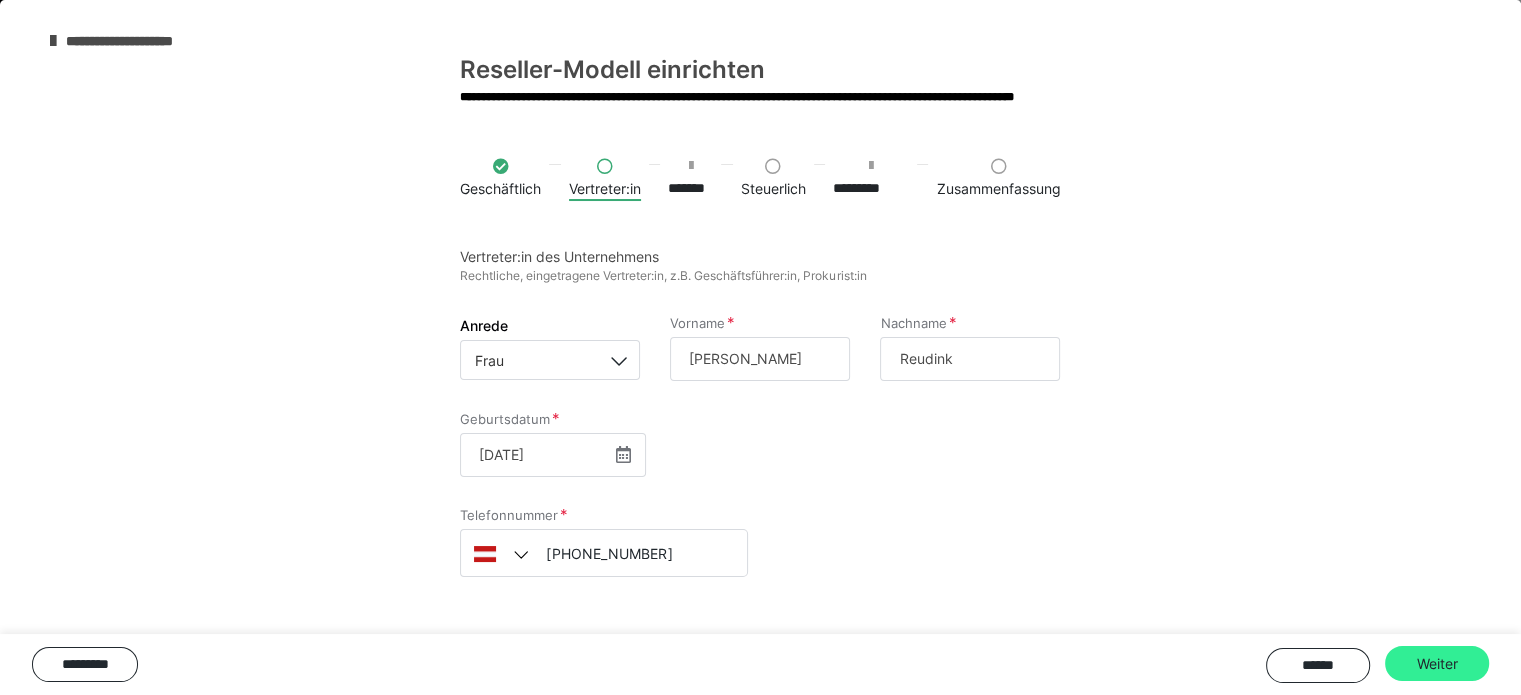 click on "Weiter" at bounding box center [1437, 664] 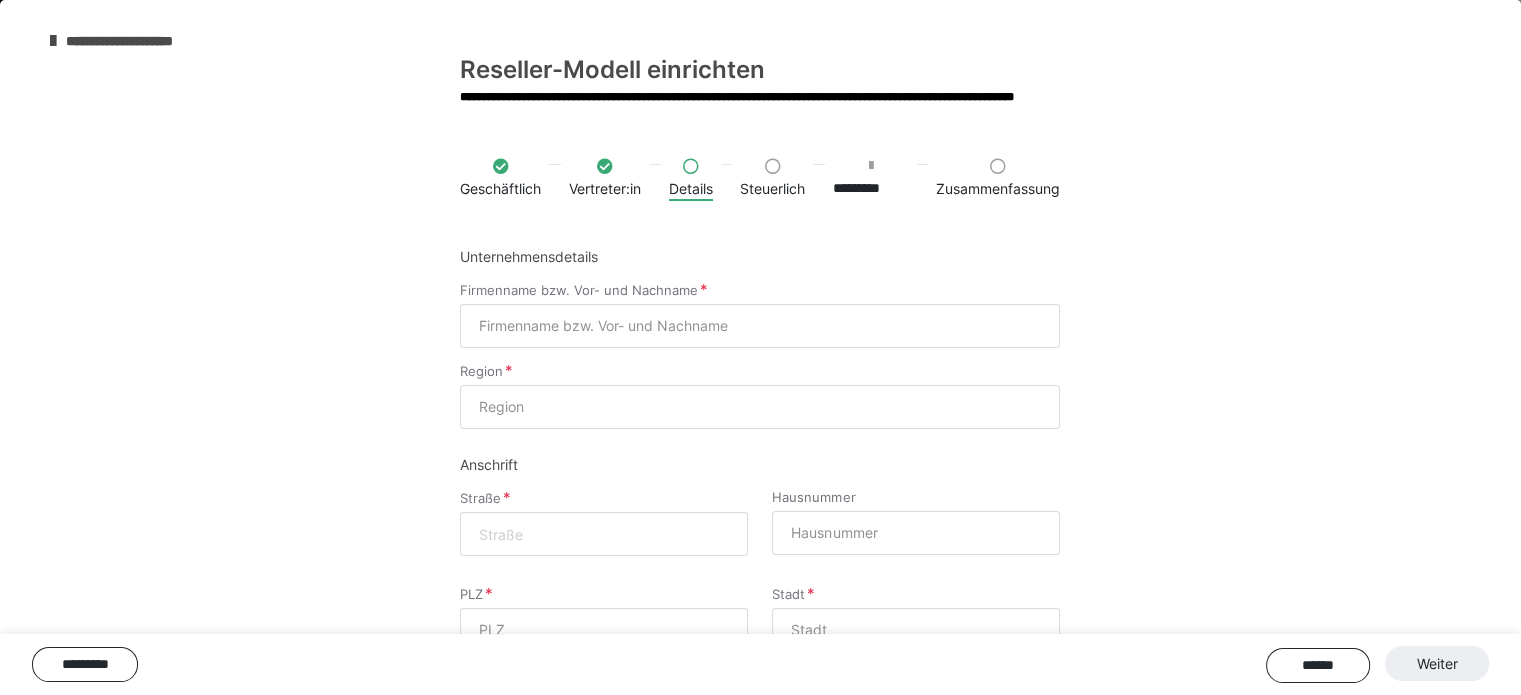 scroll, scrollTop: 547, scrollLeft: 0, axis: vertical 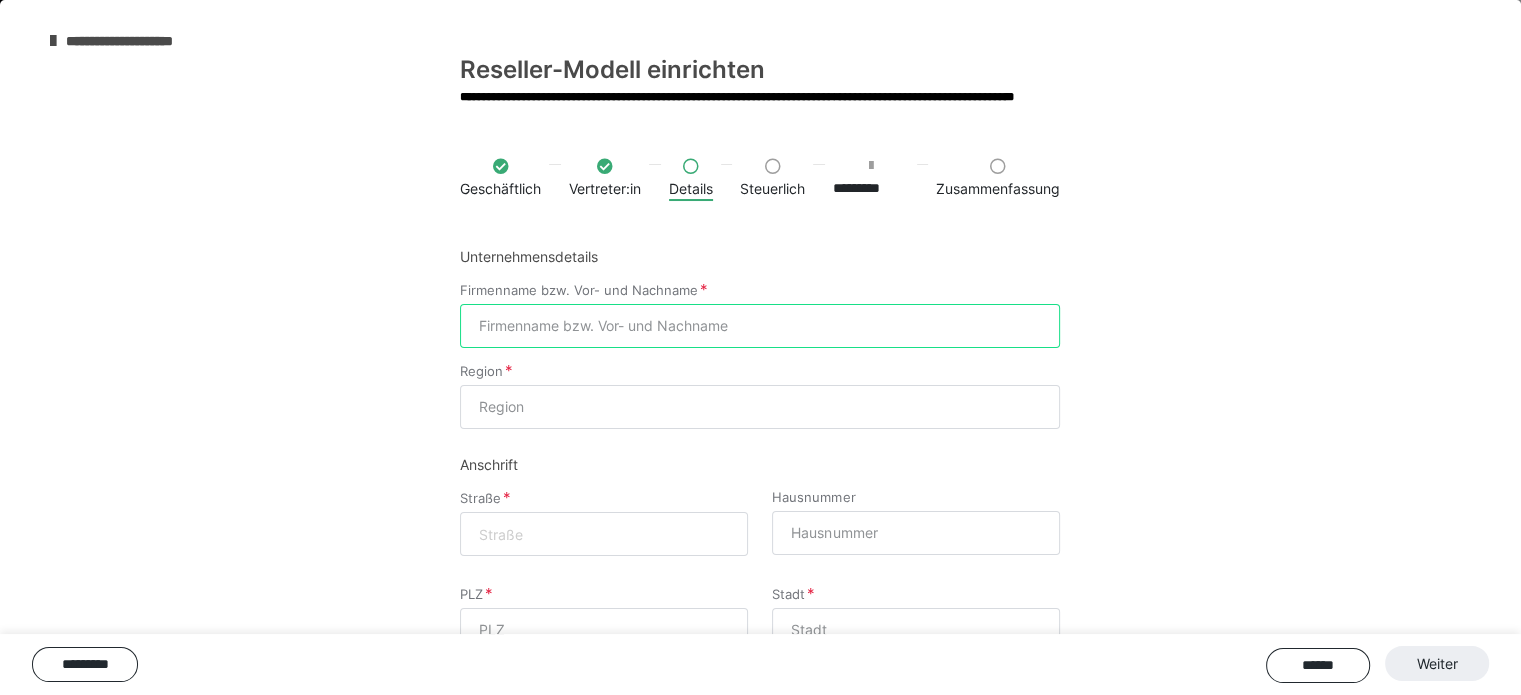 click on "Firmenname bzw. Vor- und Nachname" at bounding box center (760, 326) 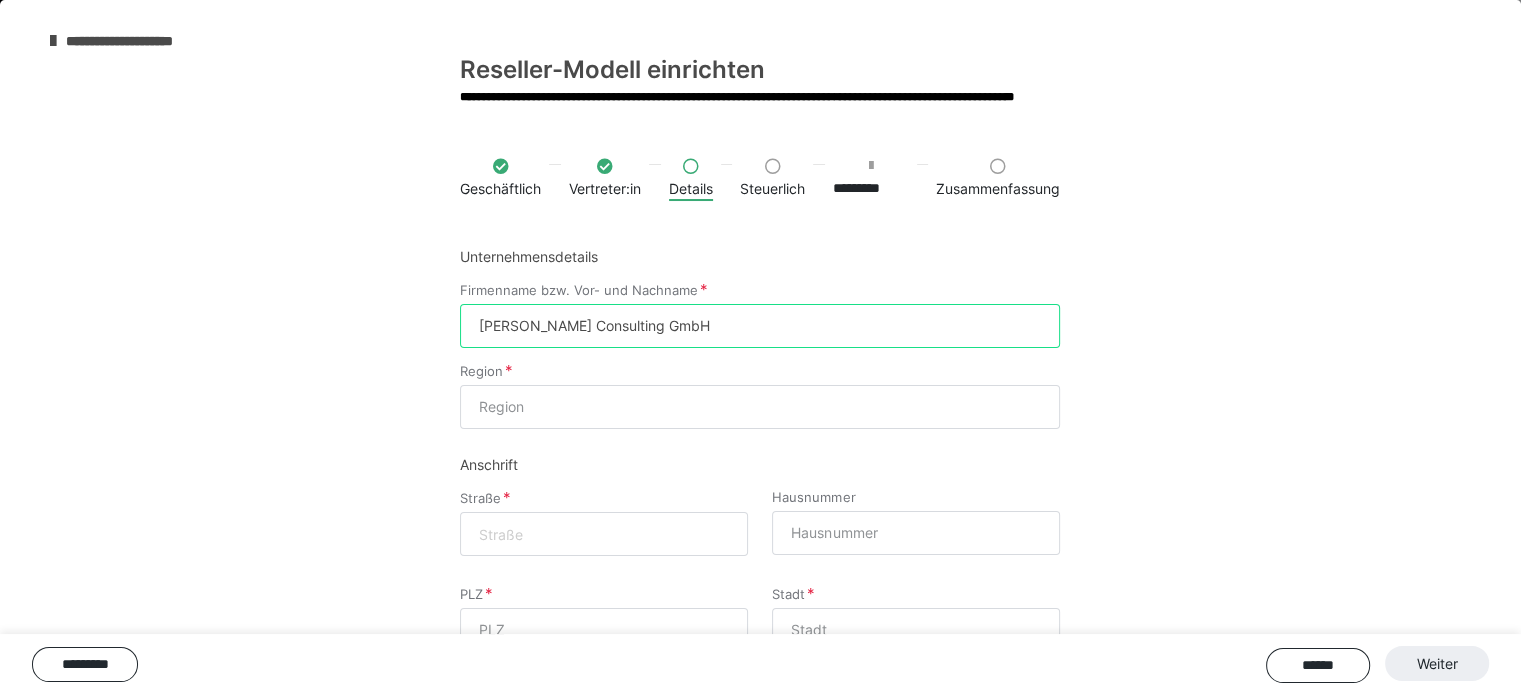 type on "Manuela Reudink Consulting GmbH" 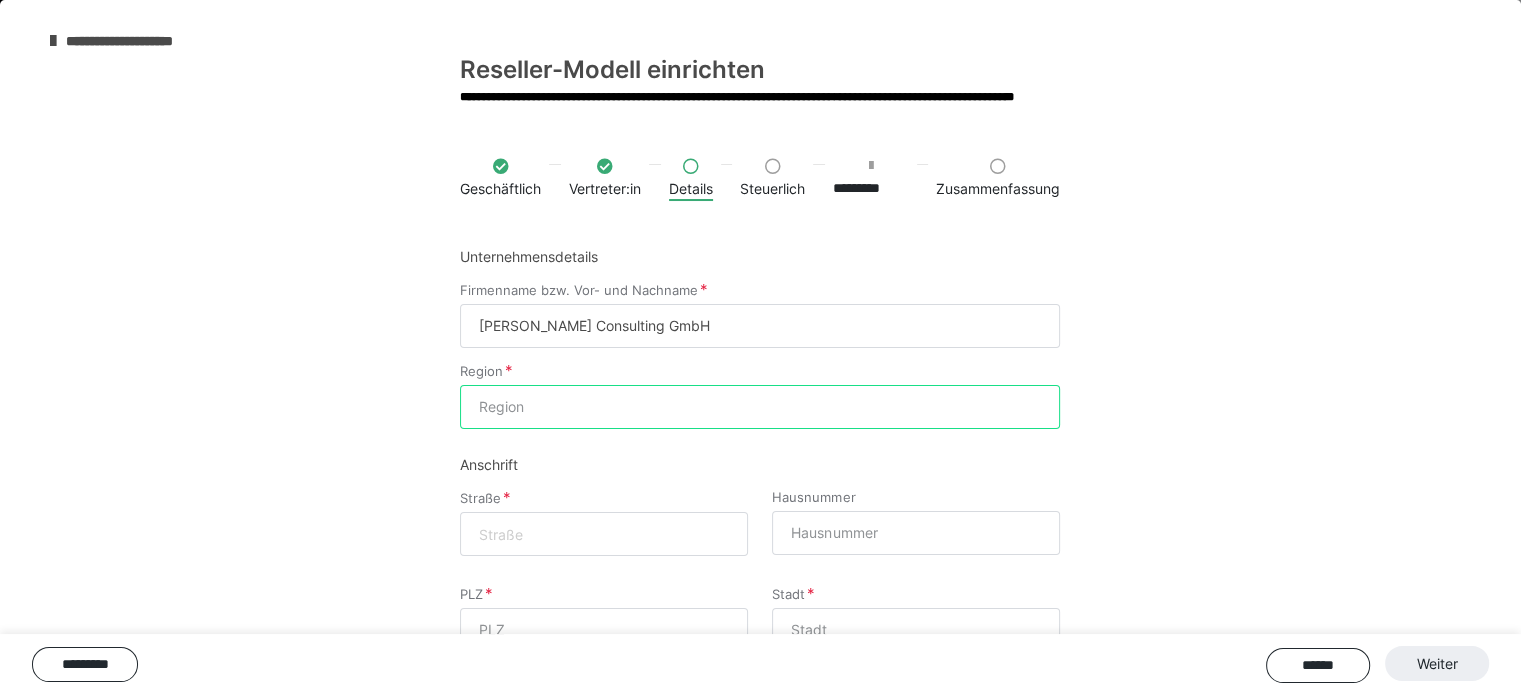 click on "Region" at bounding box center (760, 407) 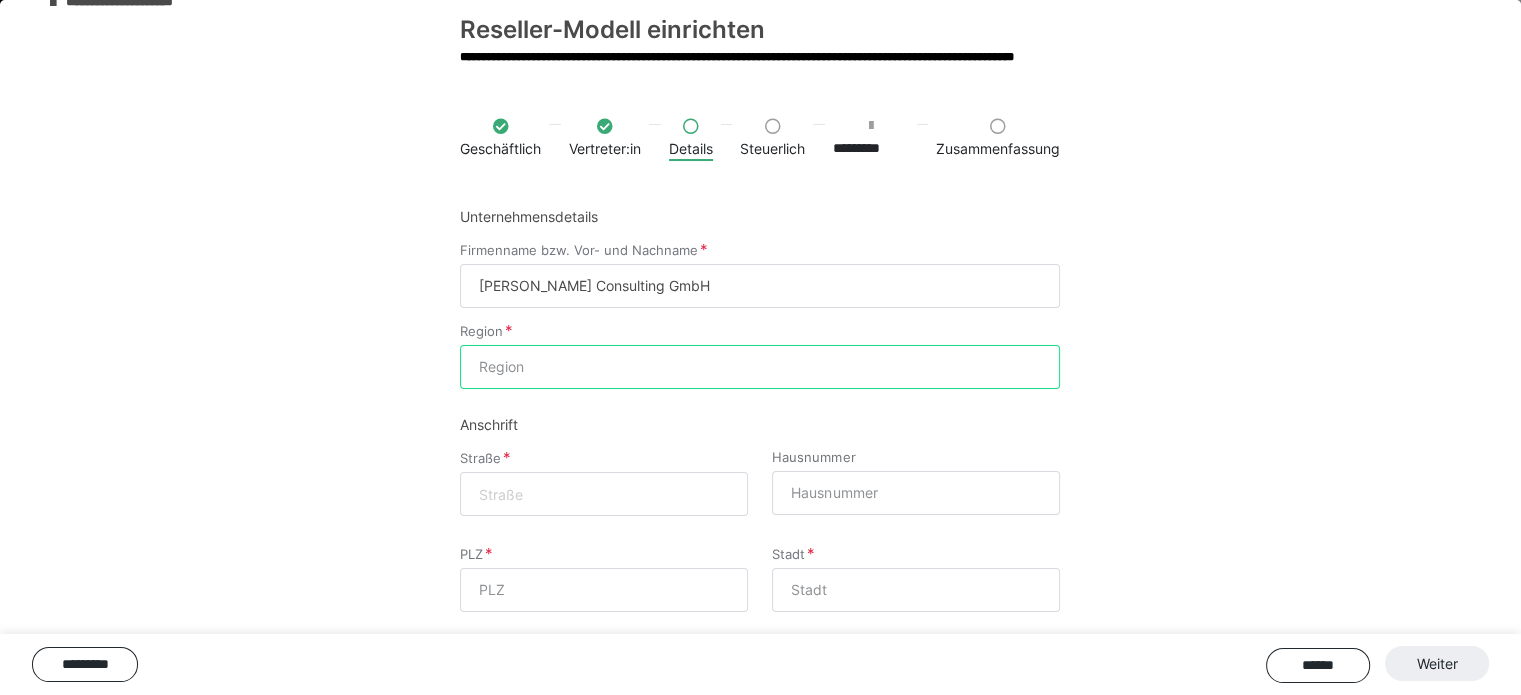 scroll, scrollTop: 38, scrollLeft: 0, axis: vertical 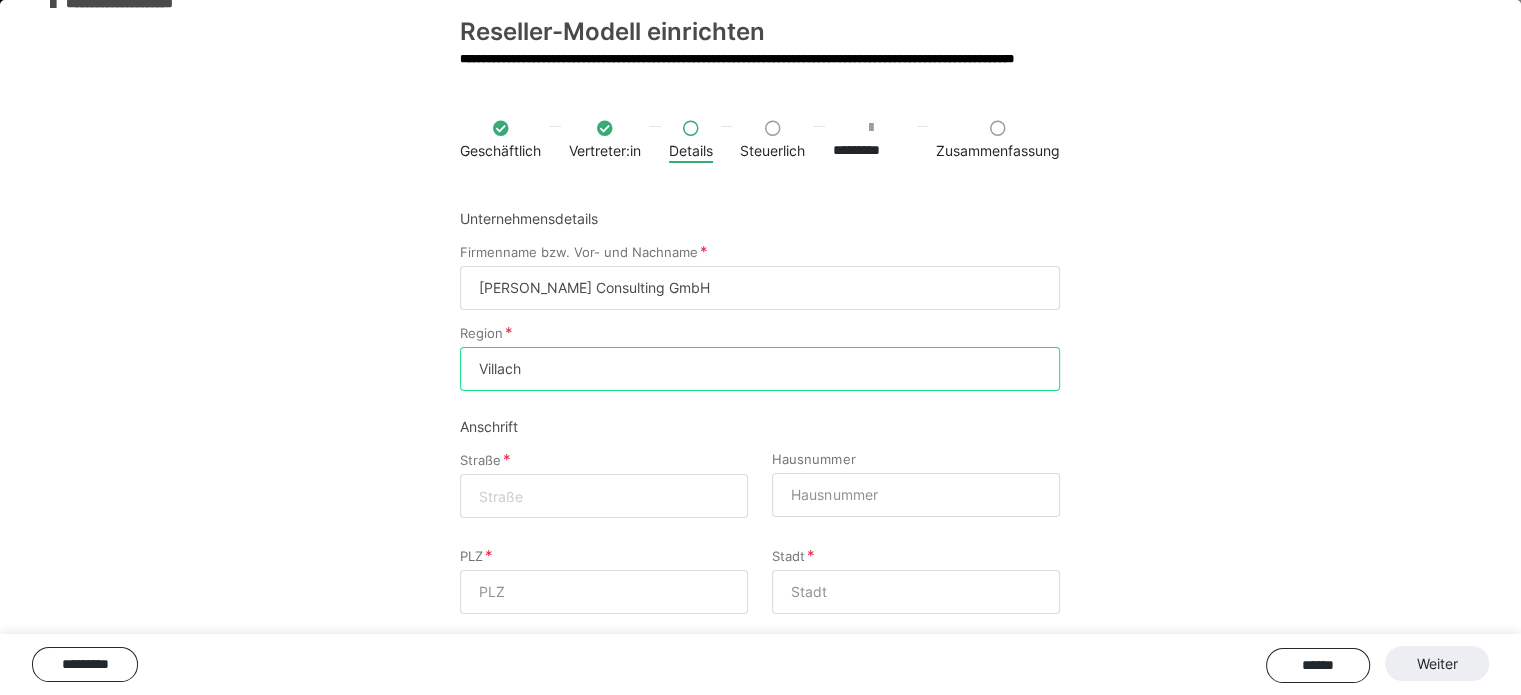 type on "Villach" 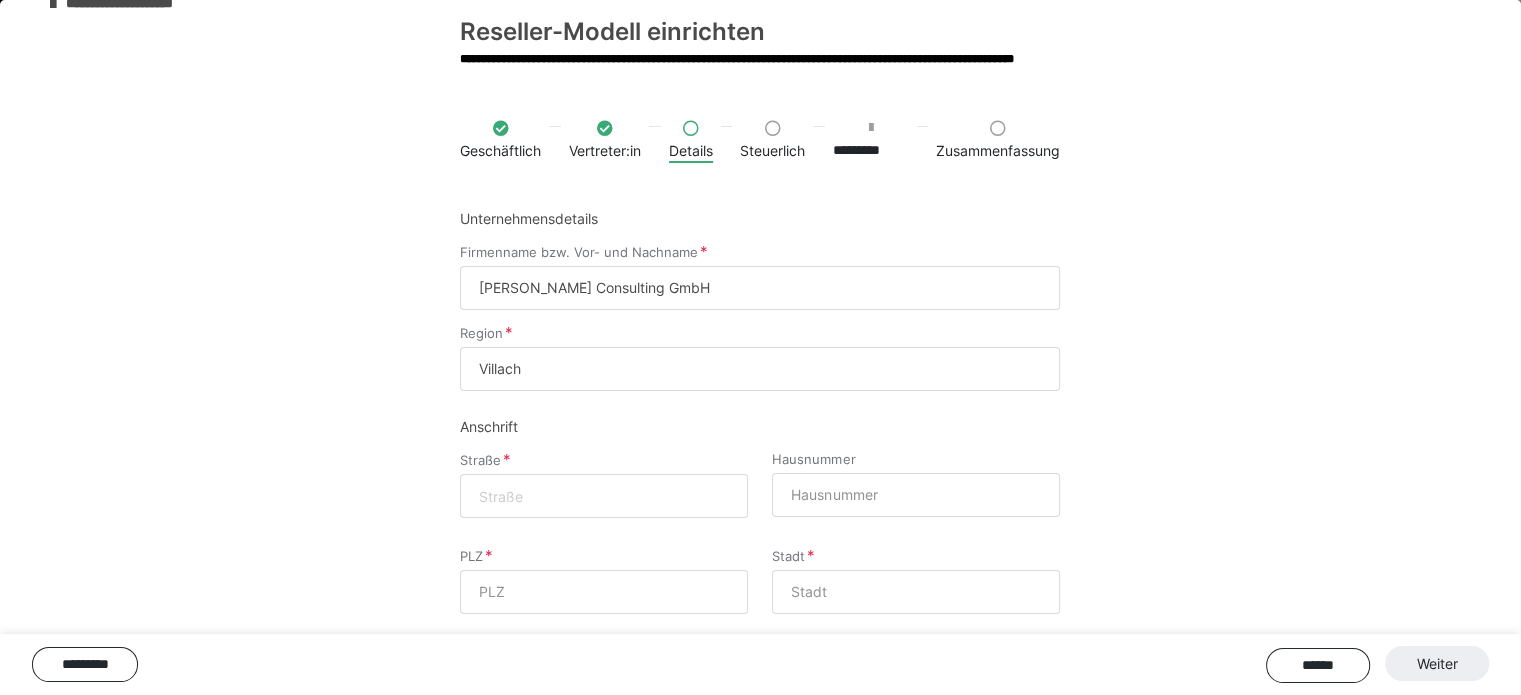 click at bounding box center [604, 496] 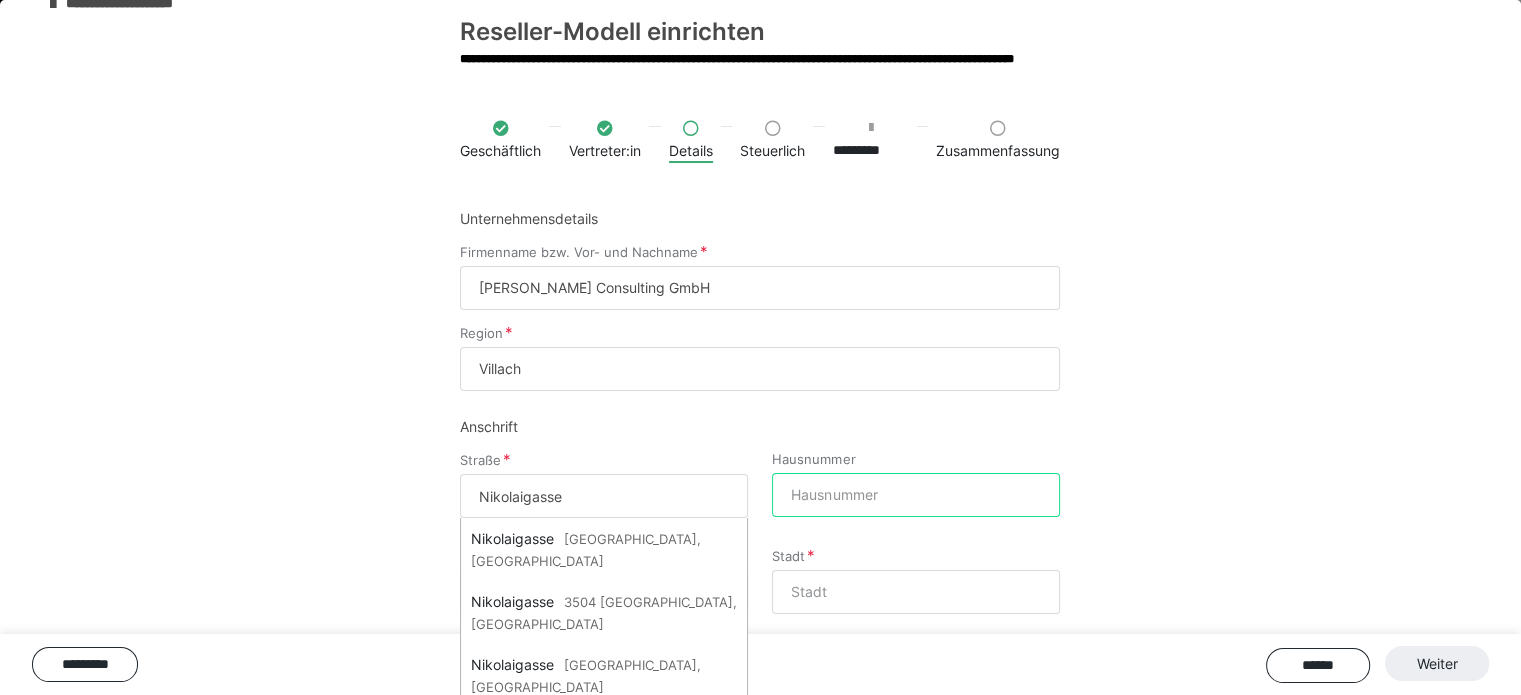 click on "Hausnummer" at bounding box center [916, 495] 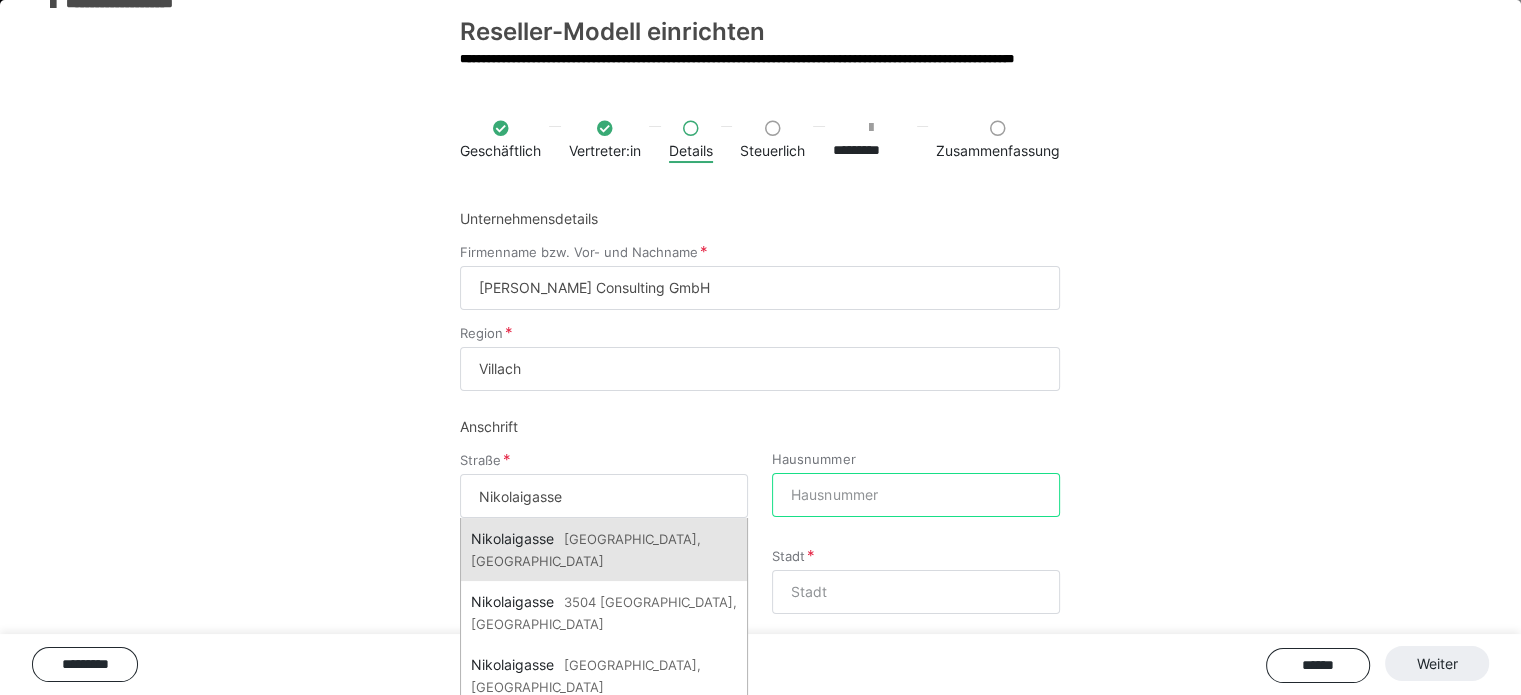 scroll, scrollTop: 65, scrollLeft: 0, axis: vertical 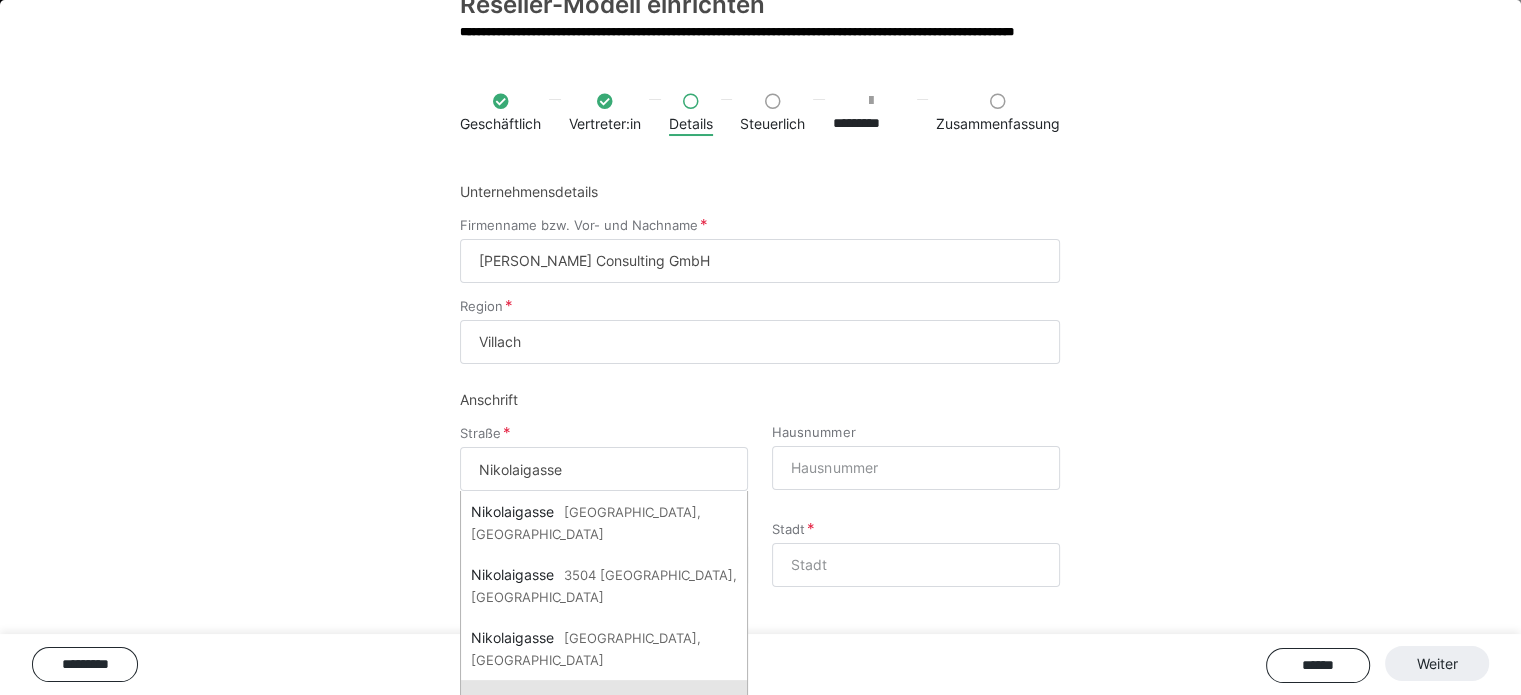 click on "9500 Villach, Österreich" at bounding box center (557, 712) 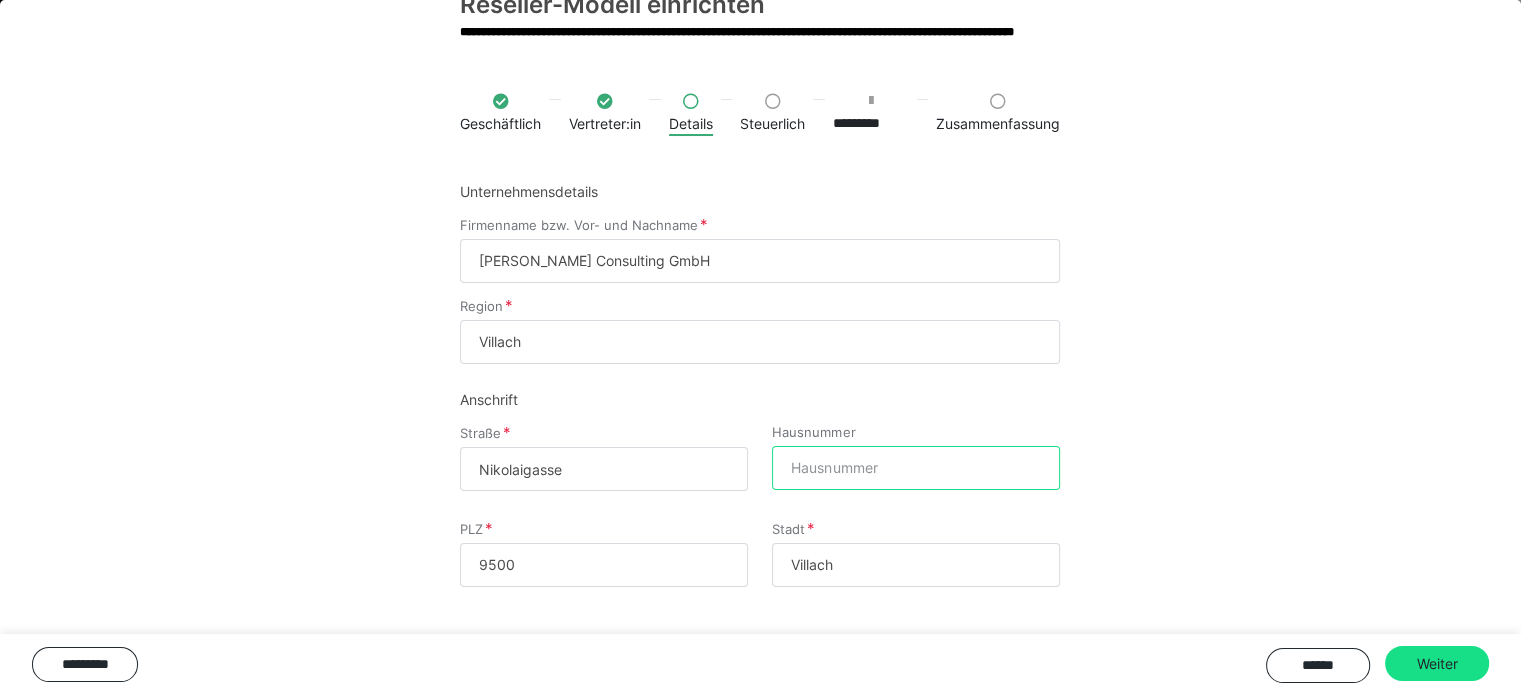 click on "Hausnummer" at bounding box center (916, 468) 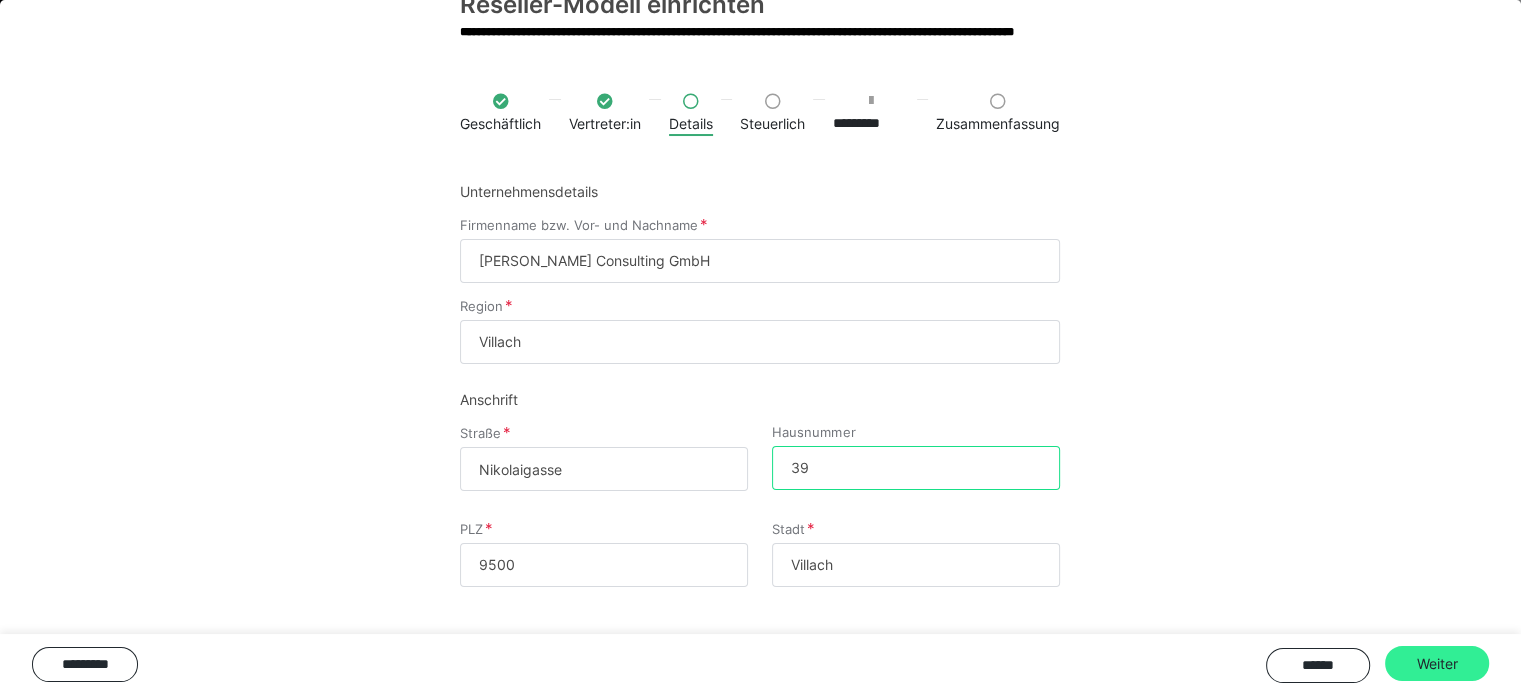 type on "39" 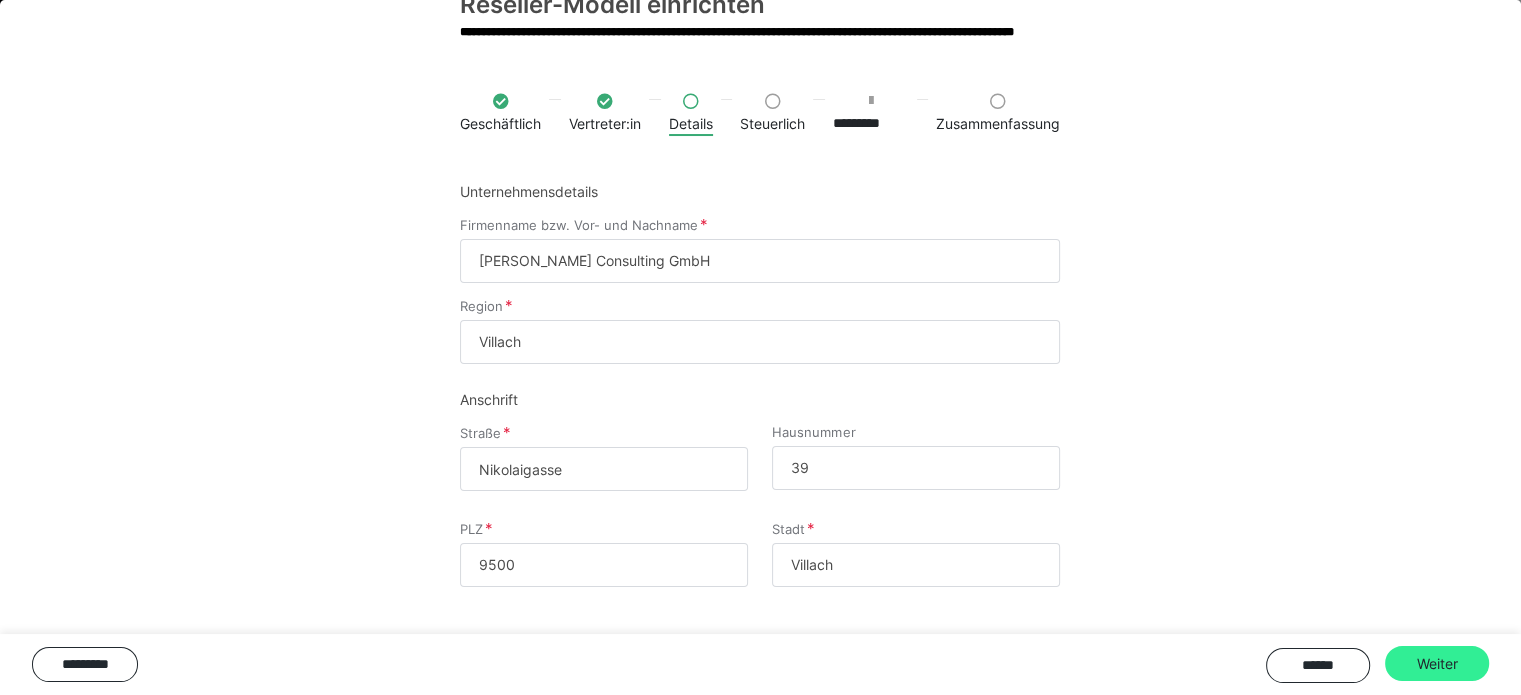 click on "Weiter" at bounding box center [1437, 664] 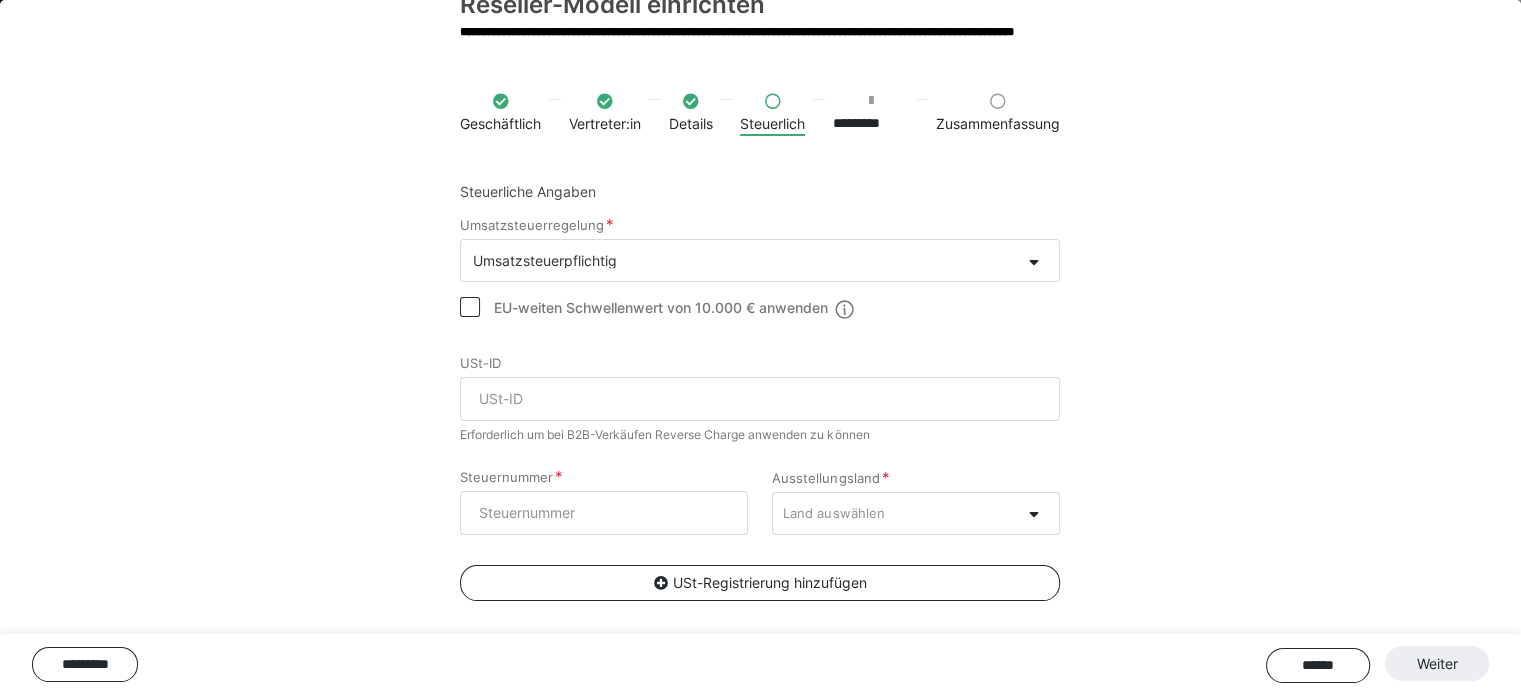 scroll, scrollTop: 547, scrollLeft: 0, axis: vertical 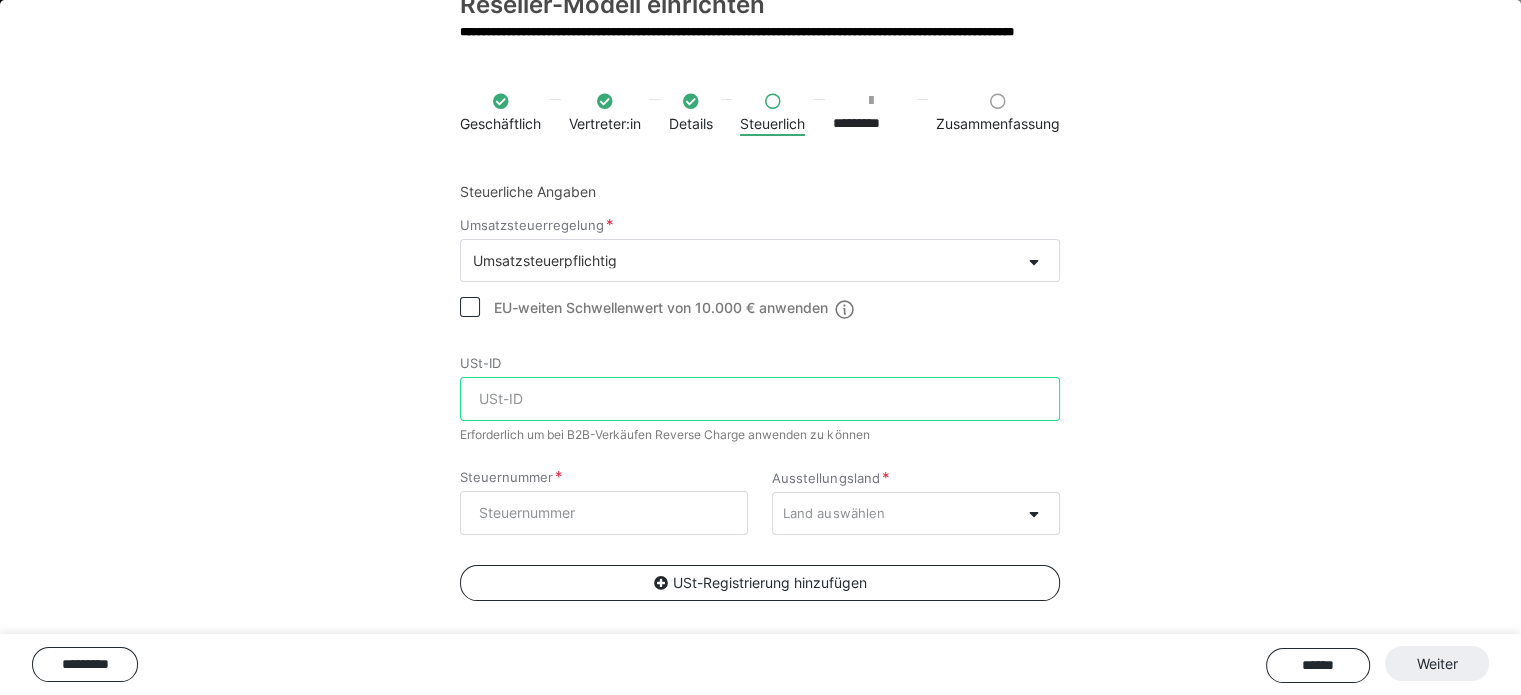 click on "USt-ID" at bounding box center (760, 399) 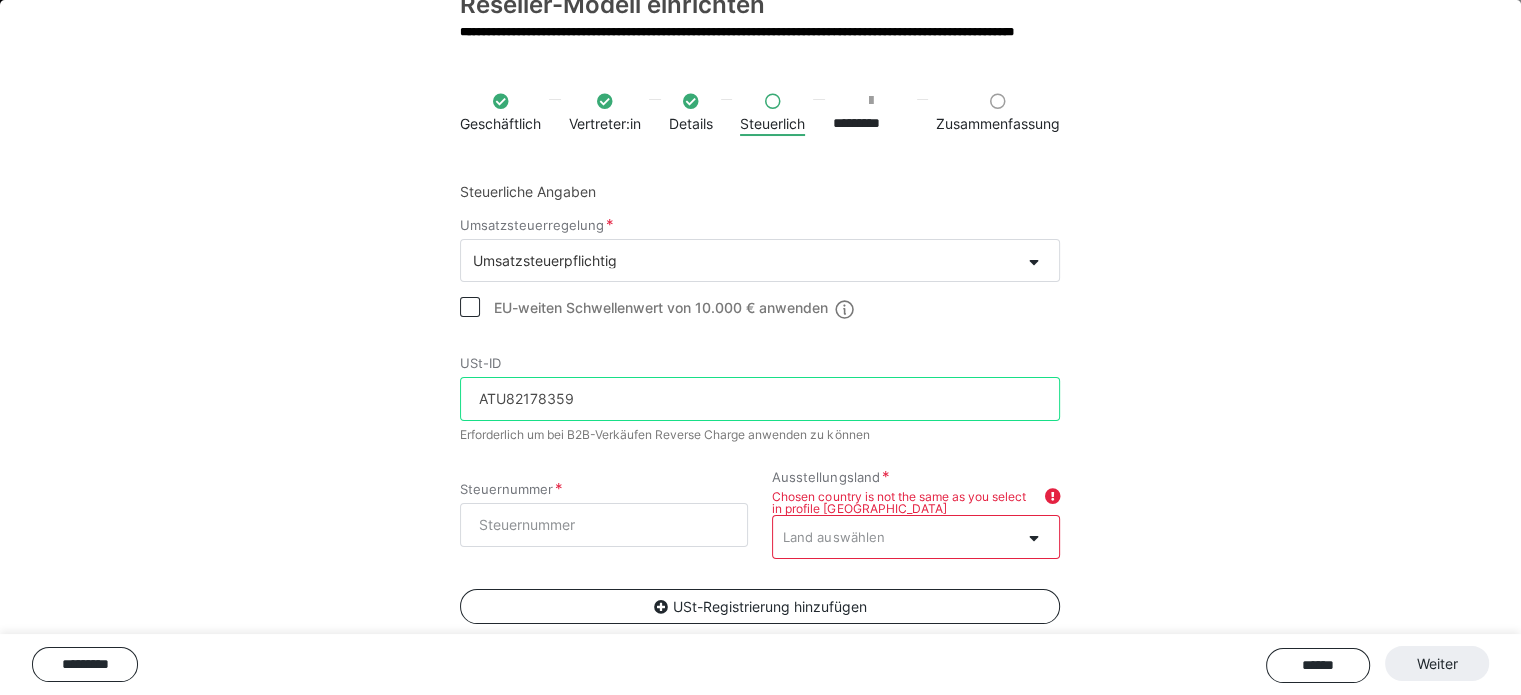 type on "ATU82178359" 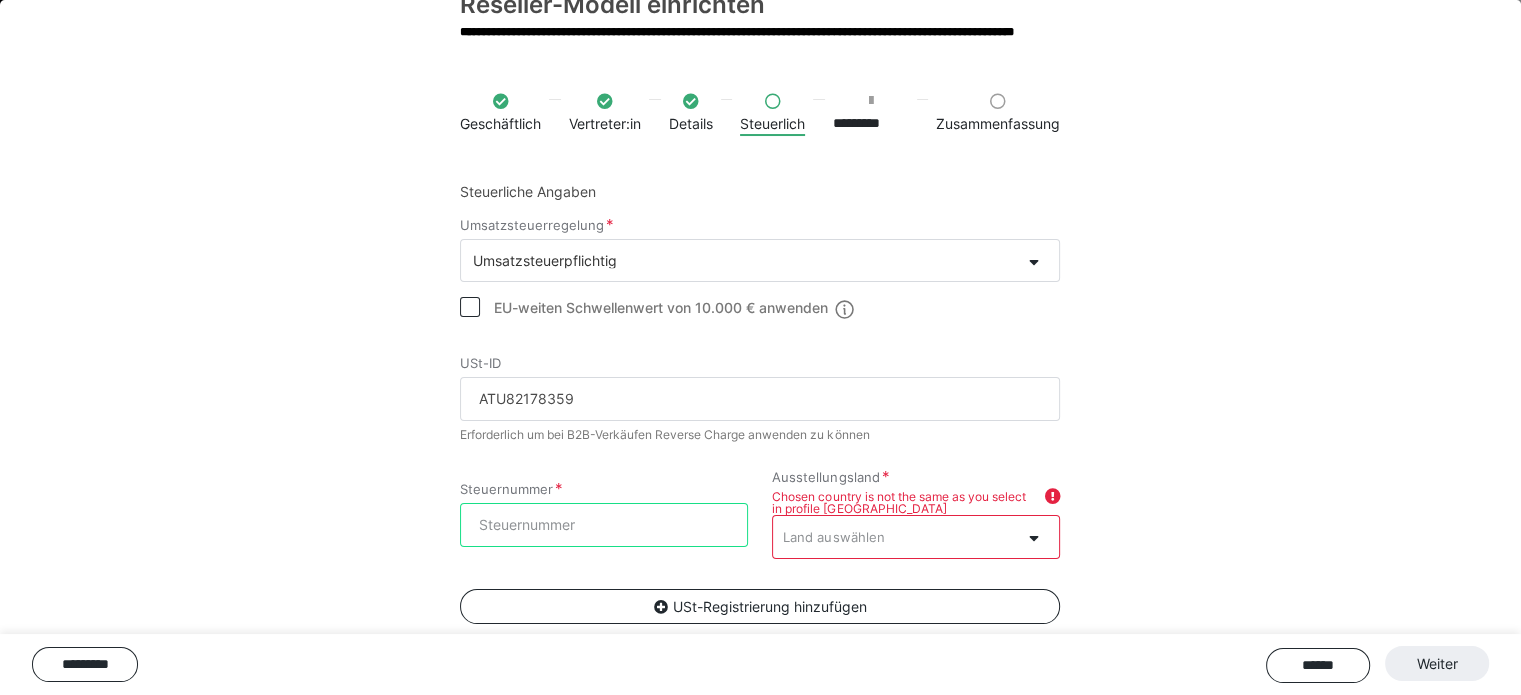 click on "Steuernummer" at bounding box center (604, 525) 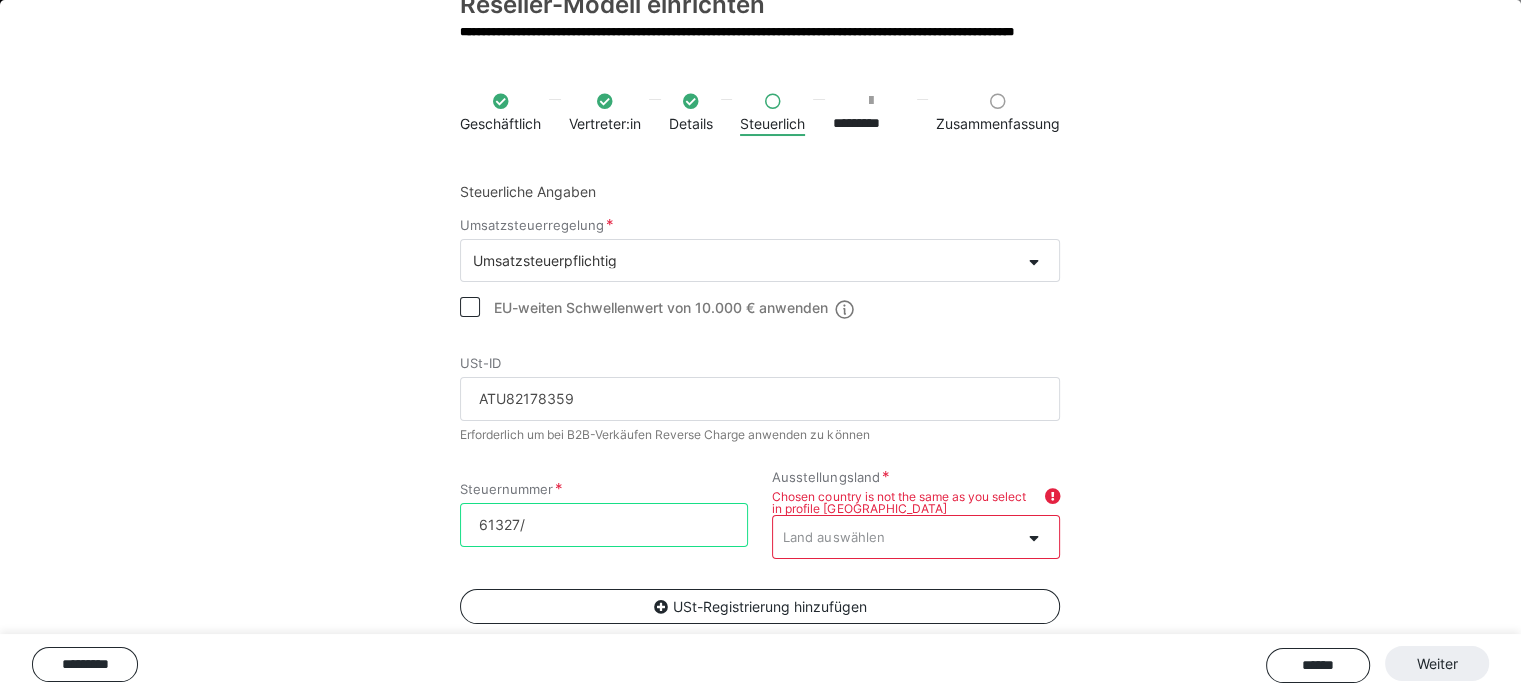 click on "61327/" at bounding box center [604, 525] 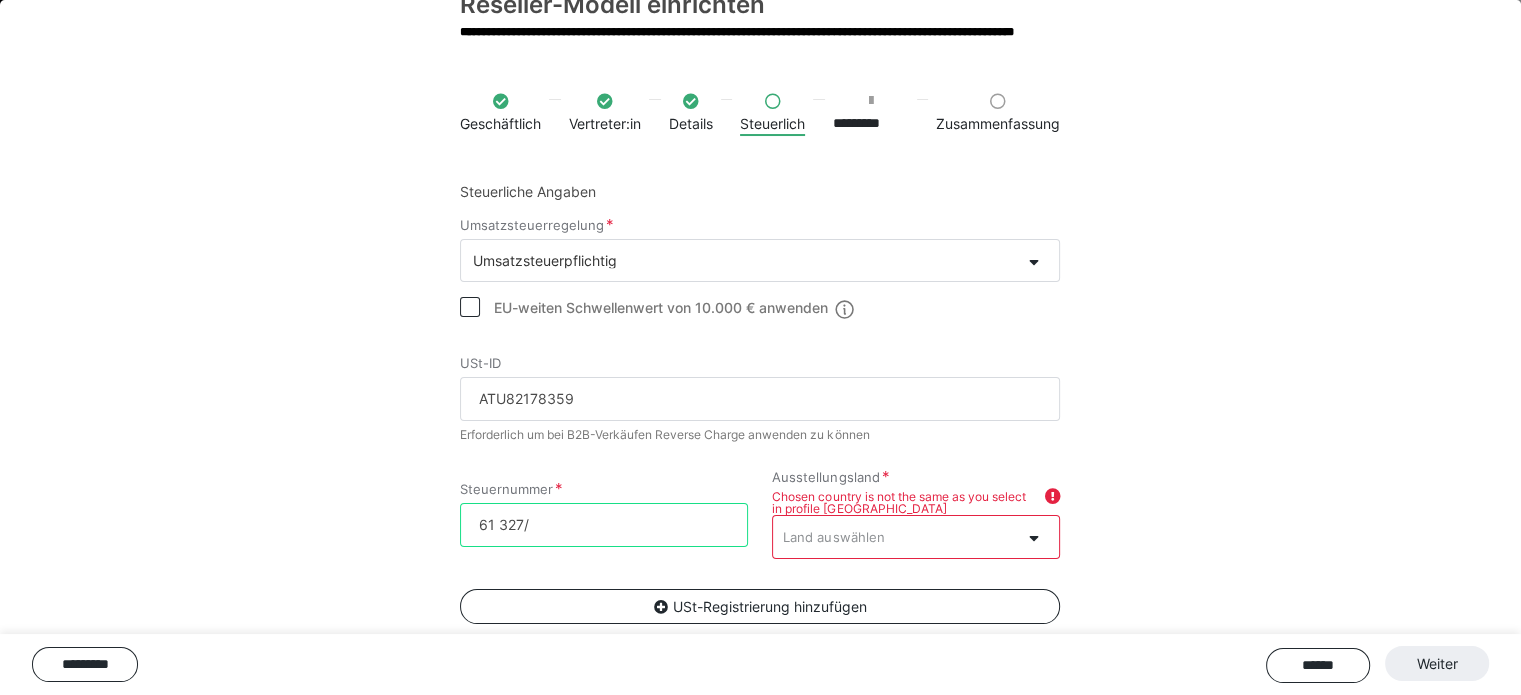 click on "61 327/" at bounding box center (604, 525) 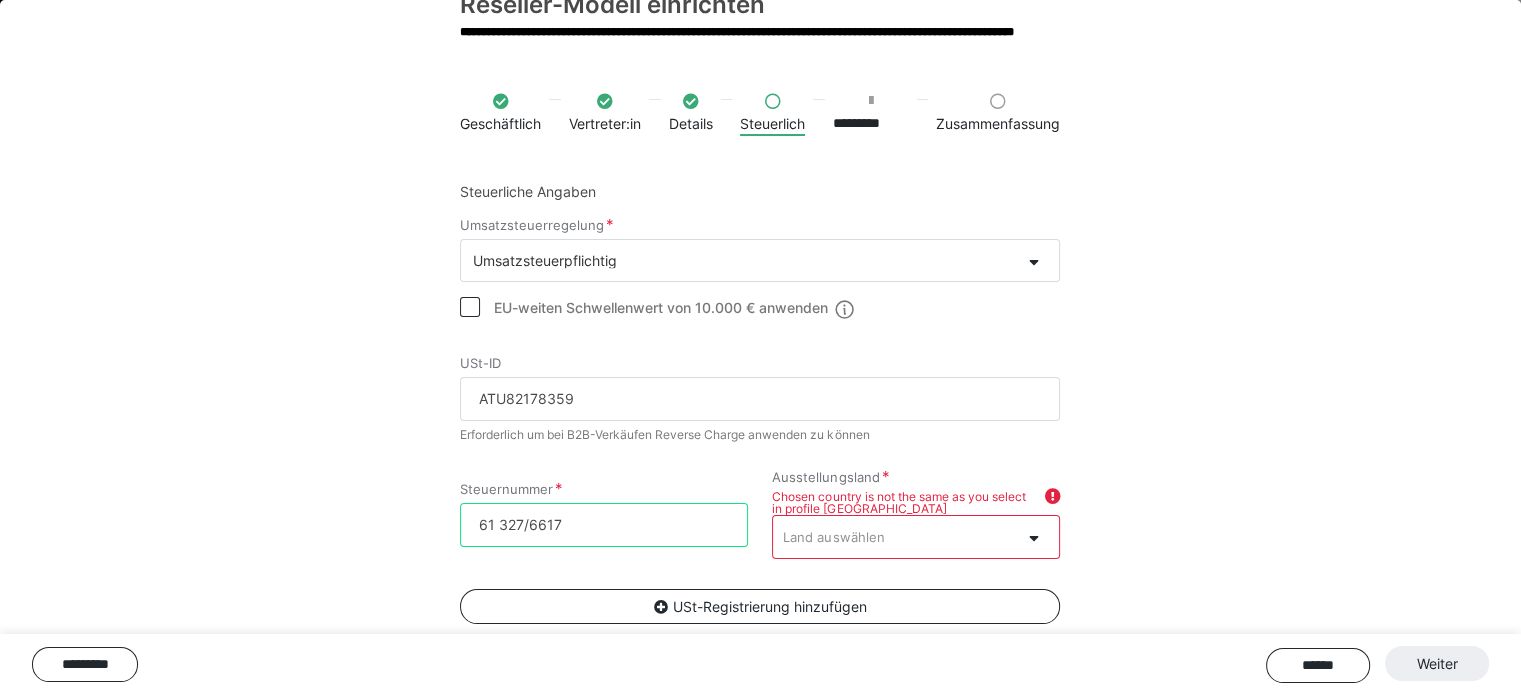 type on "61 327/6617" 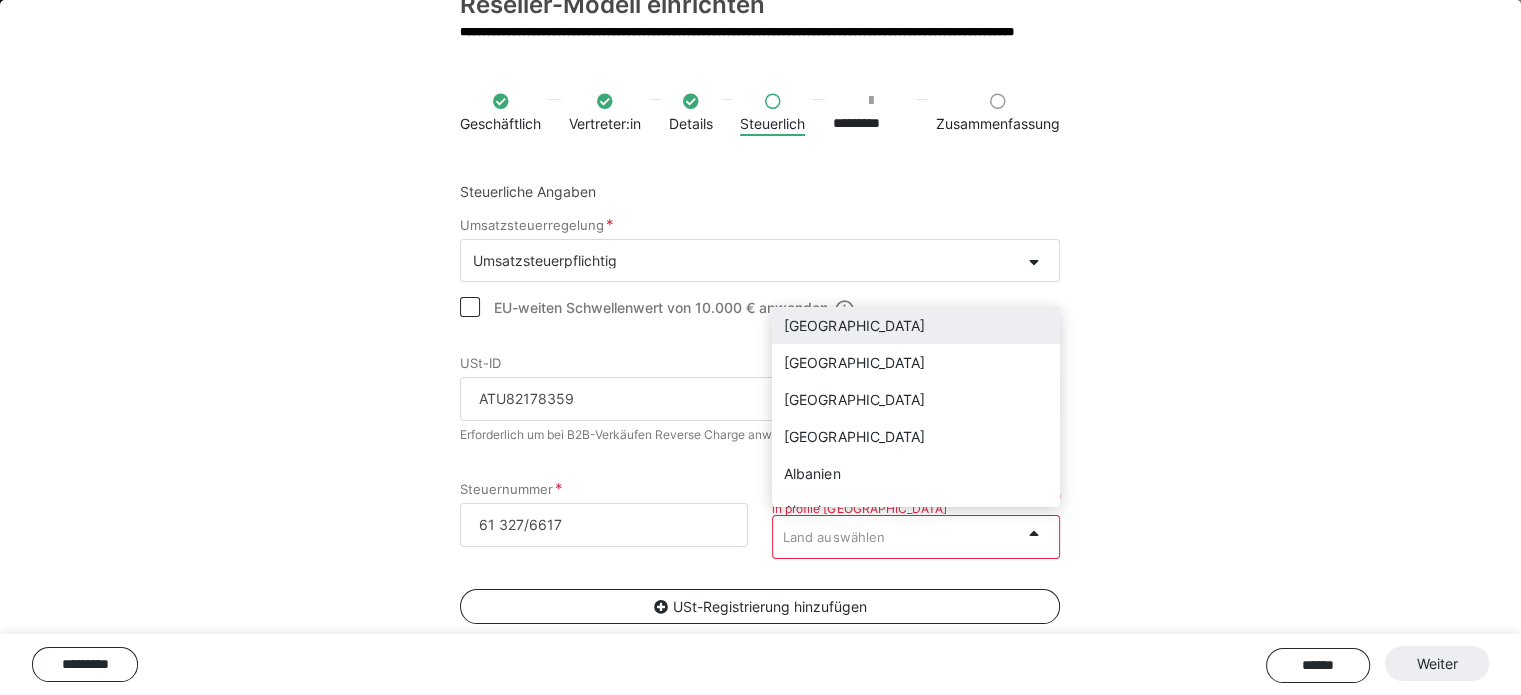 click on "Land auswählen" at bounding box center [833, 537] 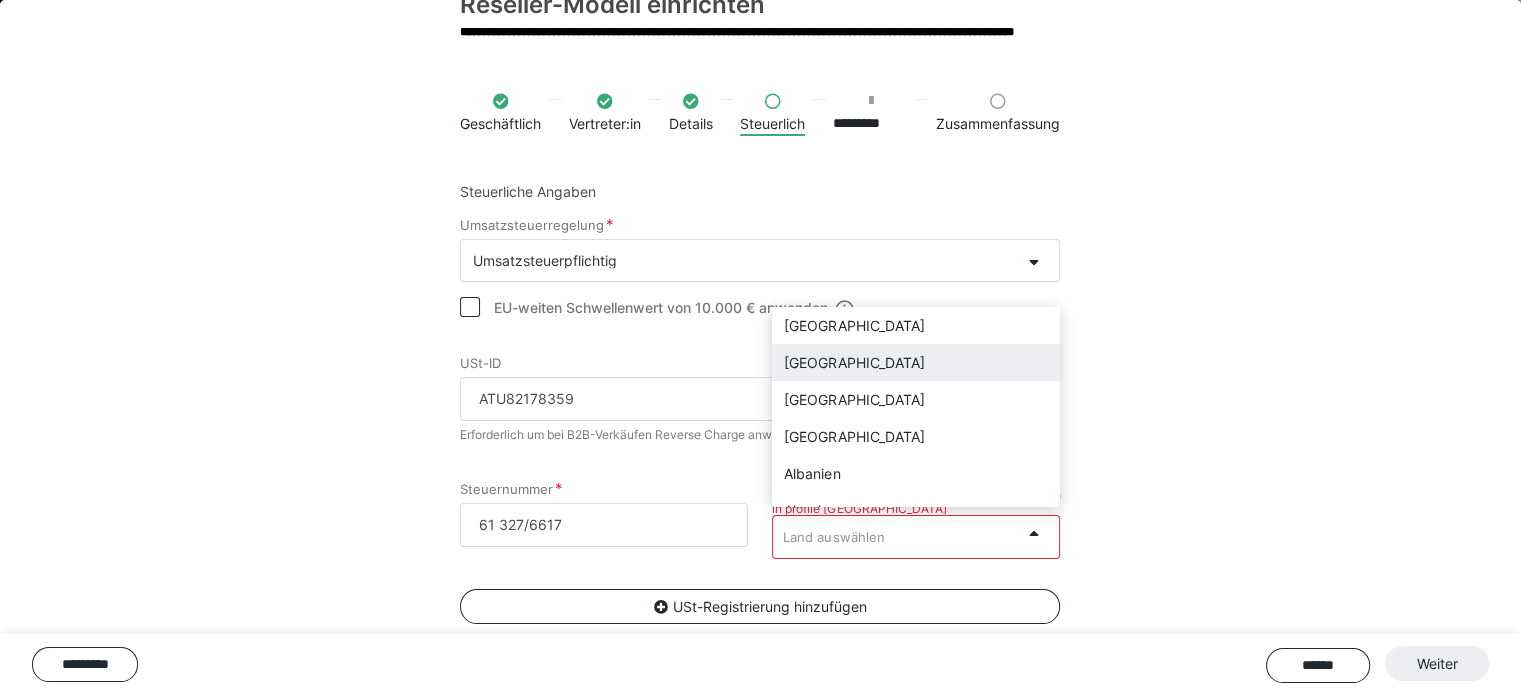 click on "Österreich" at bounding box center (916, 362) 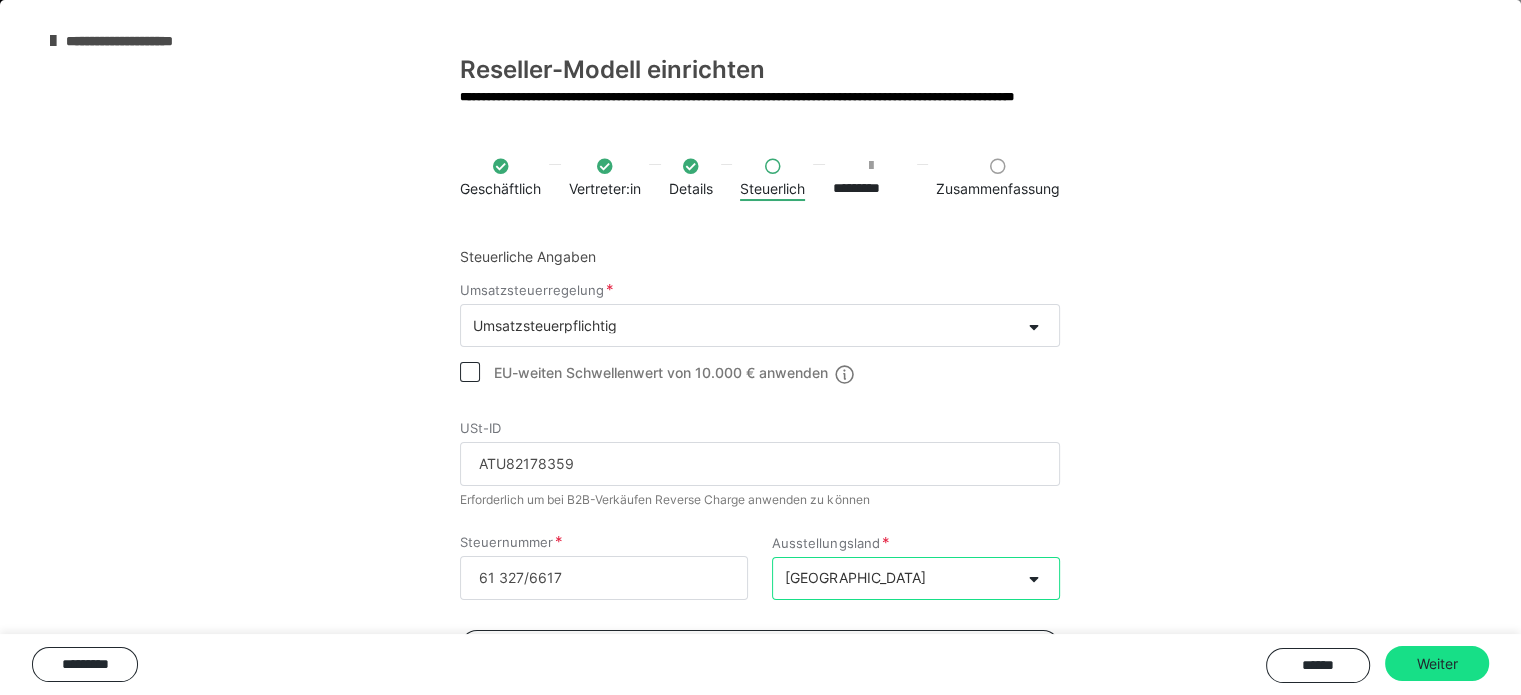 scroll, scrollTop: 88, scrollLeft: 0, axis: vertical 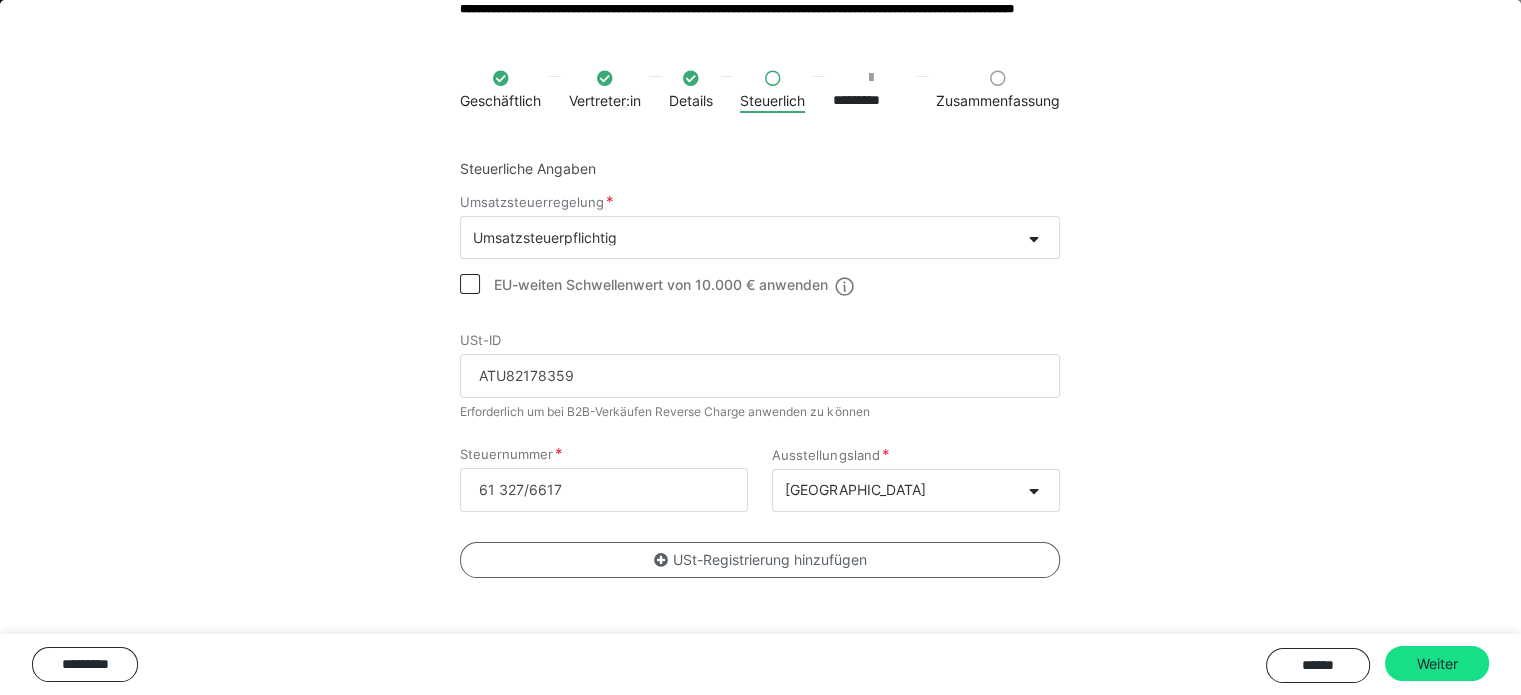 click on "USt-Registrierung hinzufügen" at bounding box center (760, 560) 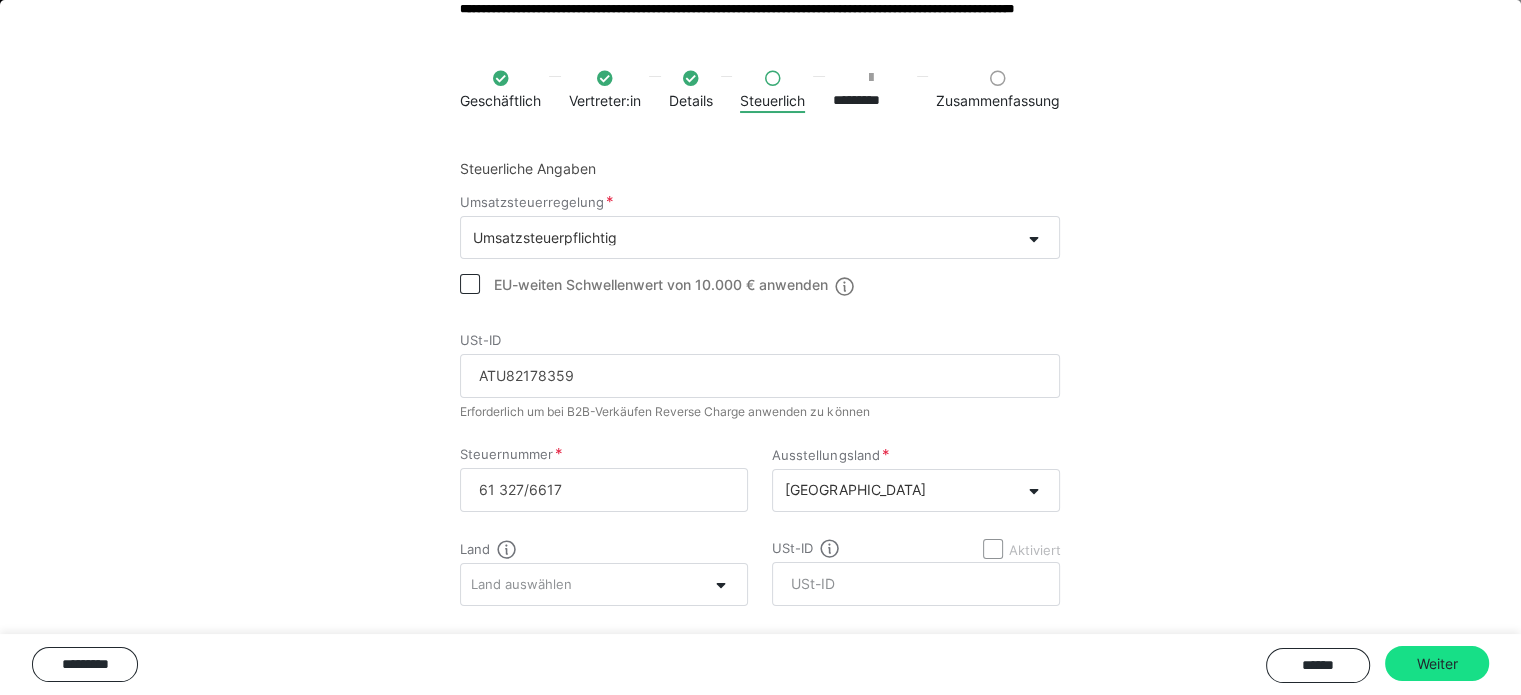 scroll, scrollTop: 182, scrollLeft: 0, axis: vertical 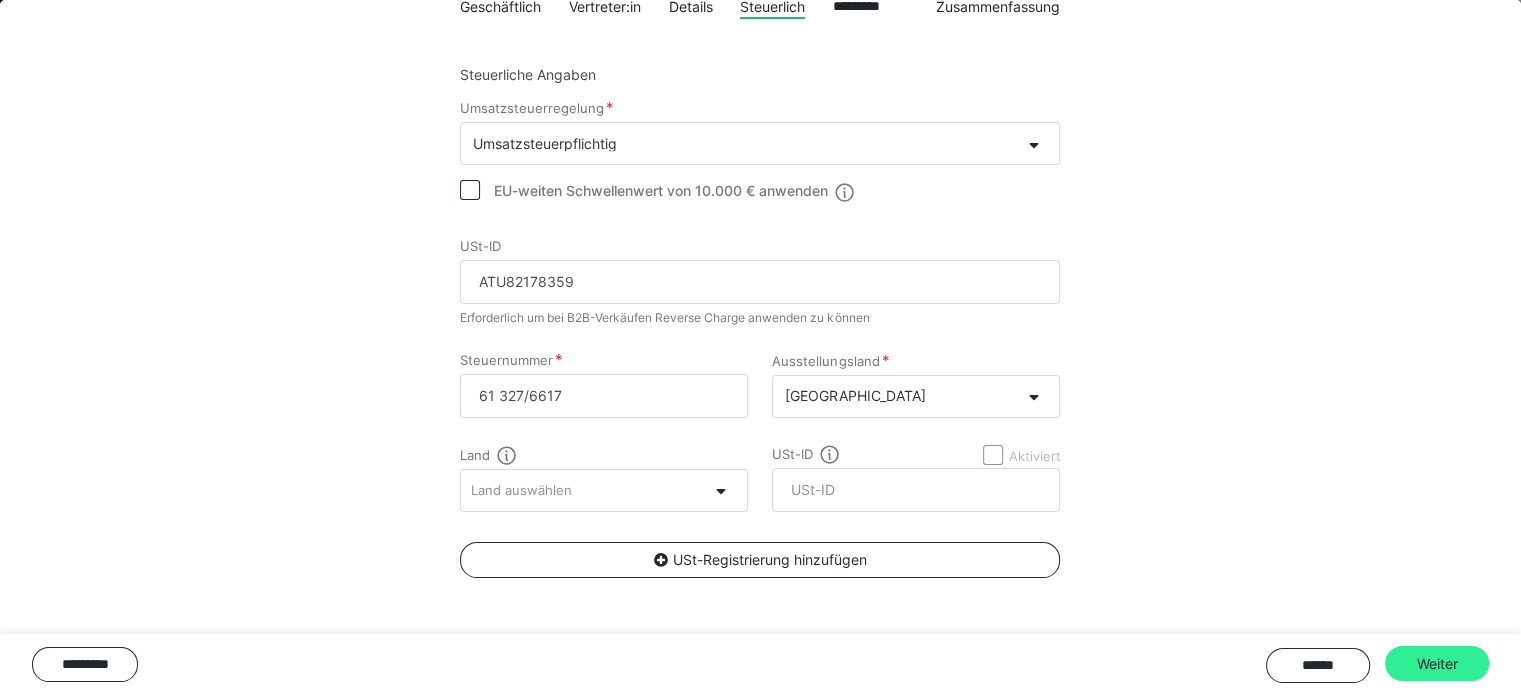click on "Weiter" at bounding box center (1437, 664) 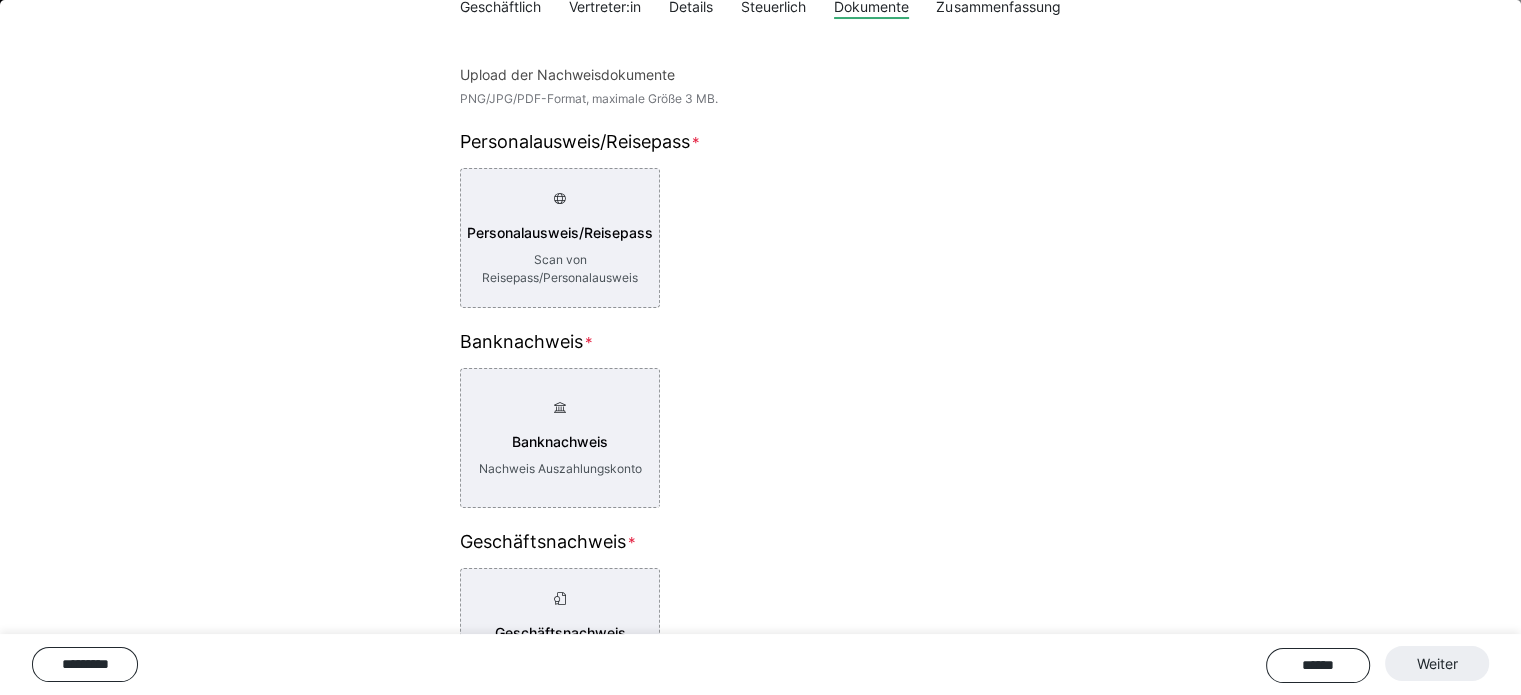 scroll, scrollTop: 537, scrollLeft: 0, axis: vertical 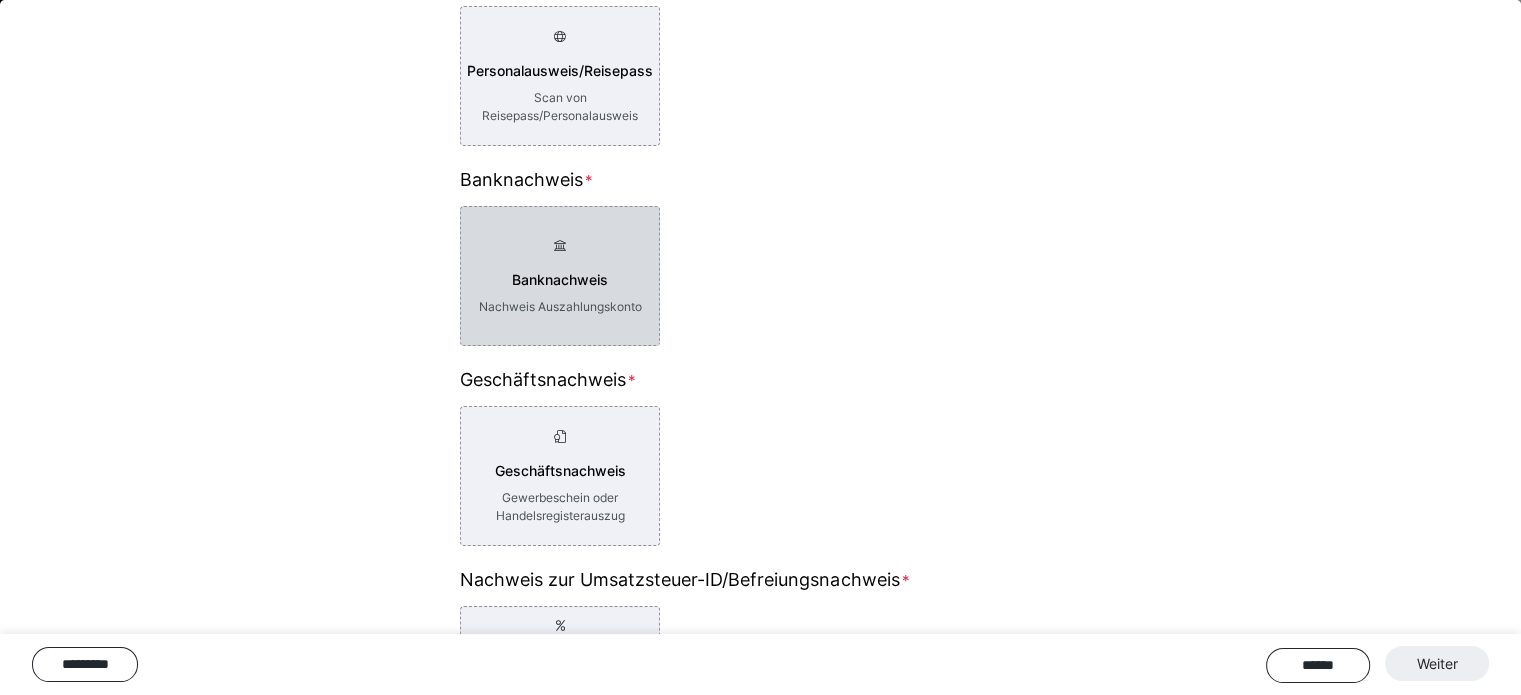 click on "Banknachweis Nachweis Auszahlungskonto" at bounding box center (560, 276) 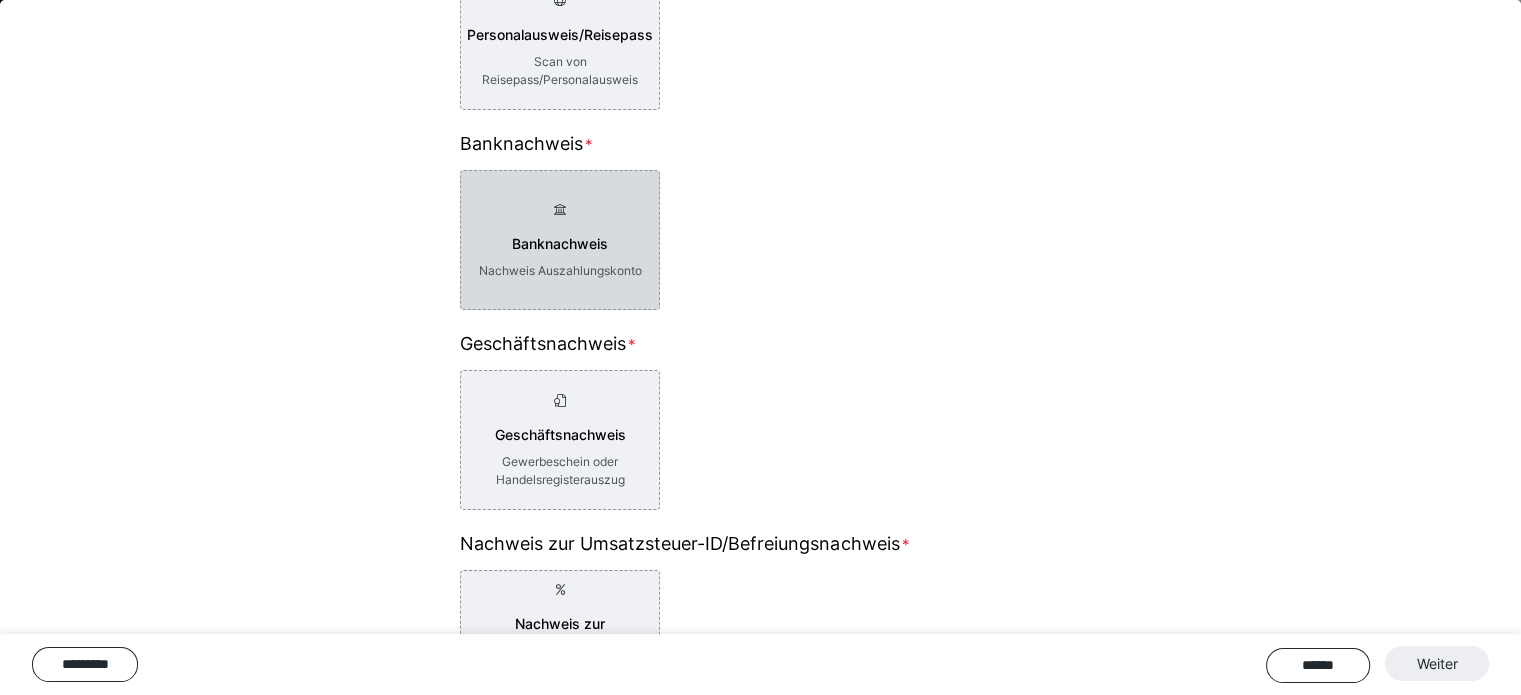 scroll, scrollTop: 475, scrollLeft: 0, axis: vertical 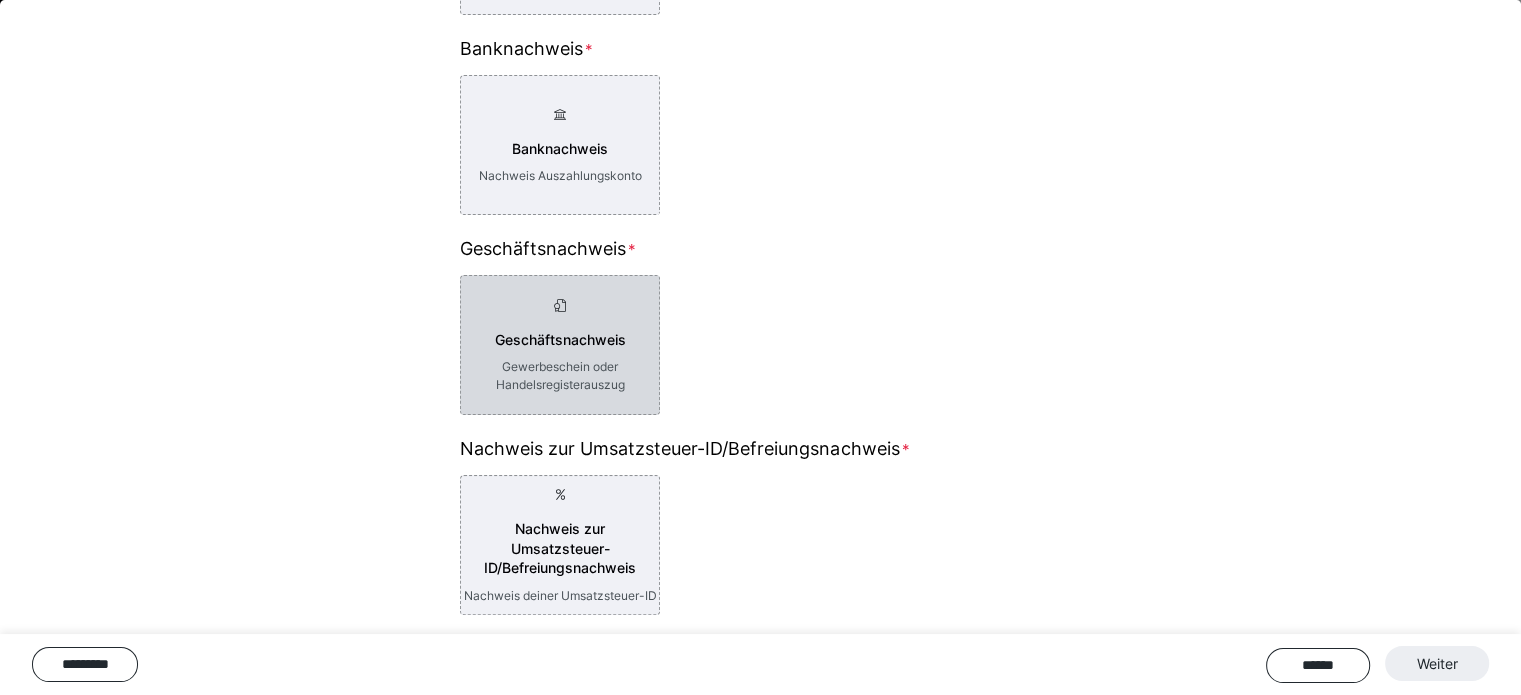 click on "Geschäftsnachweis" at bounding box center [560, 340] 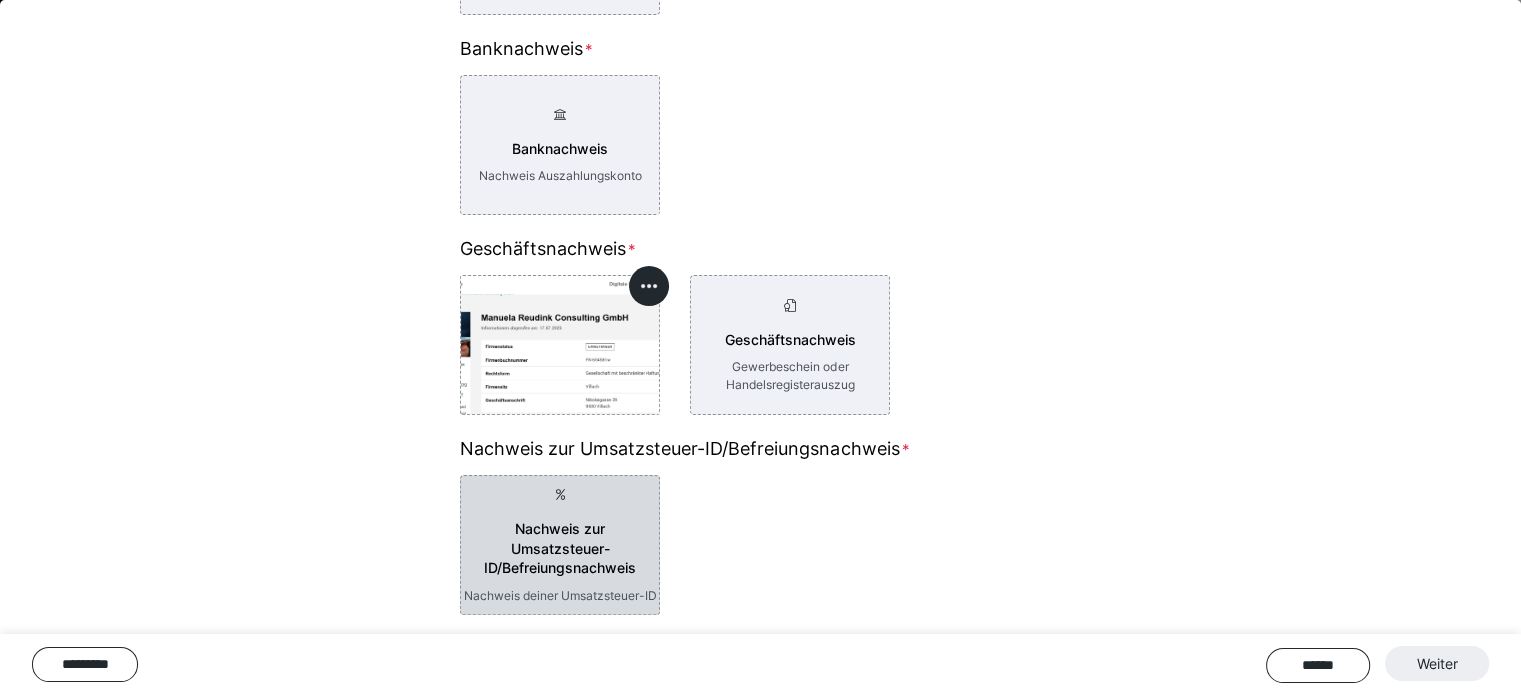 click on "Nachweis zur Umsatzsteuer-ID/Befreiungsnachweis" at bounding box center (560, 548) 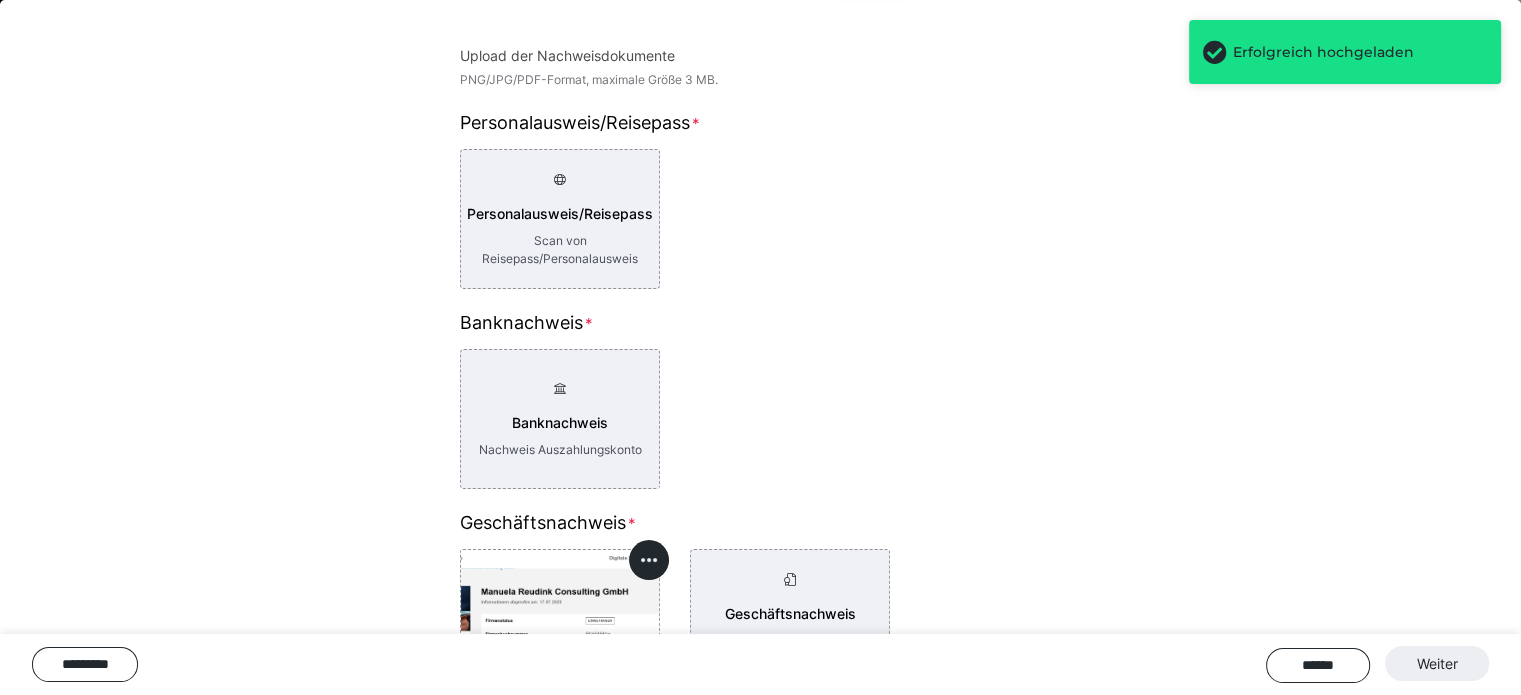 scroll, scrollTop: 200, scrollLeft: 0, axis: vertical 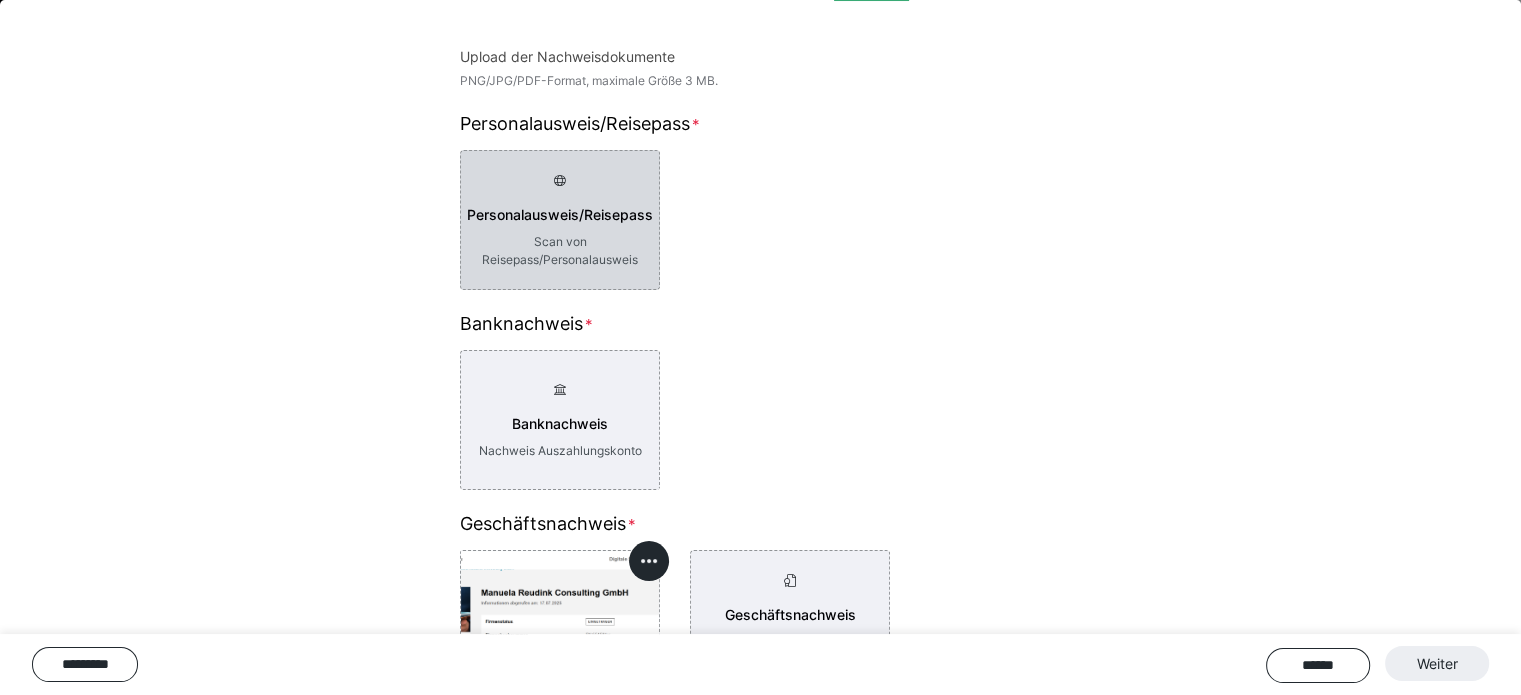 click on "Scan von Reisepass/Personalausweis" at bounding box center [560, 251] 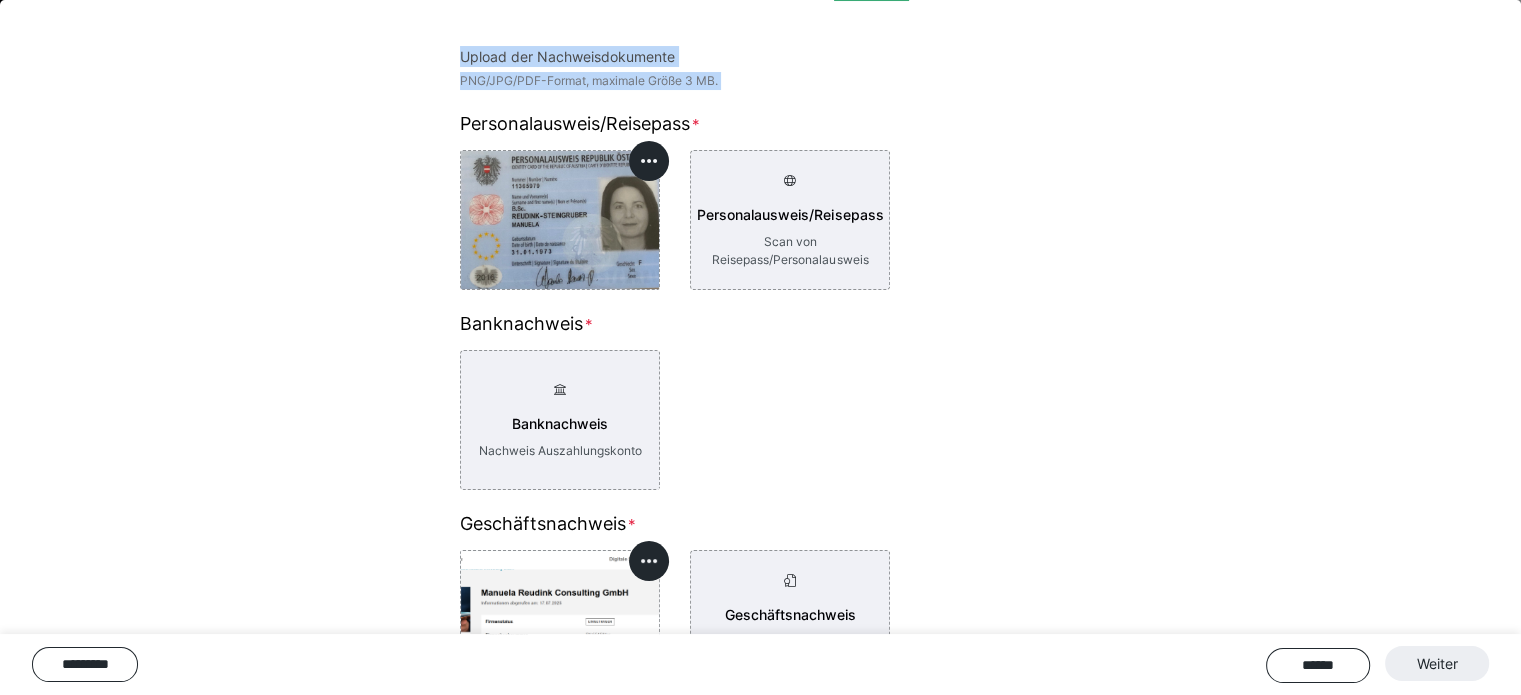scroll, scrollTop: 0, scrollLeft: 0, axis: both 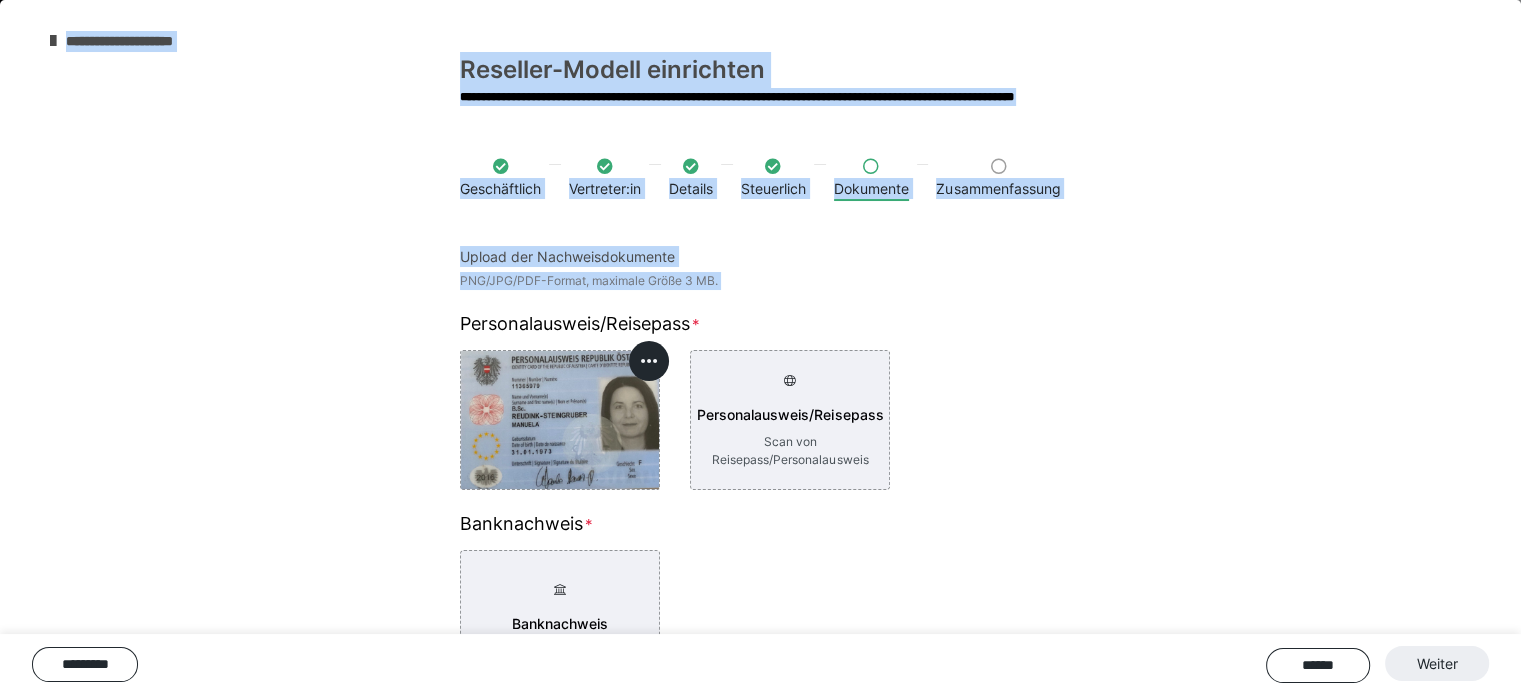 drag, startPoint x: 242, startPoint y: 106, endPoint x: 116, endPoint y: -98, distance: 239.77489 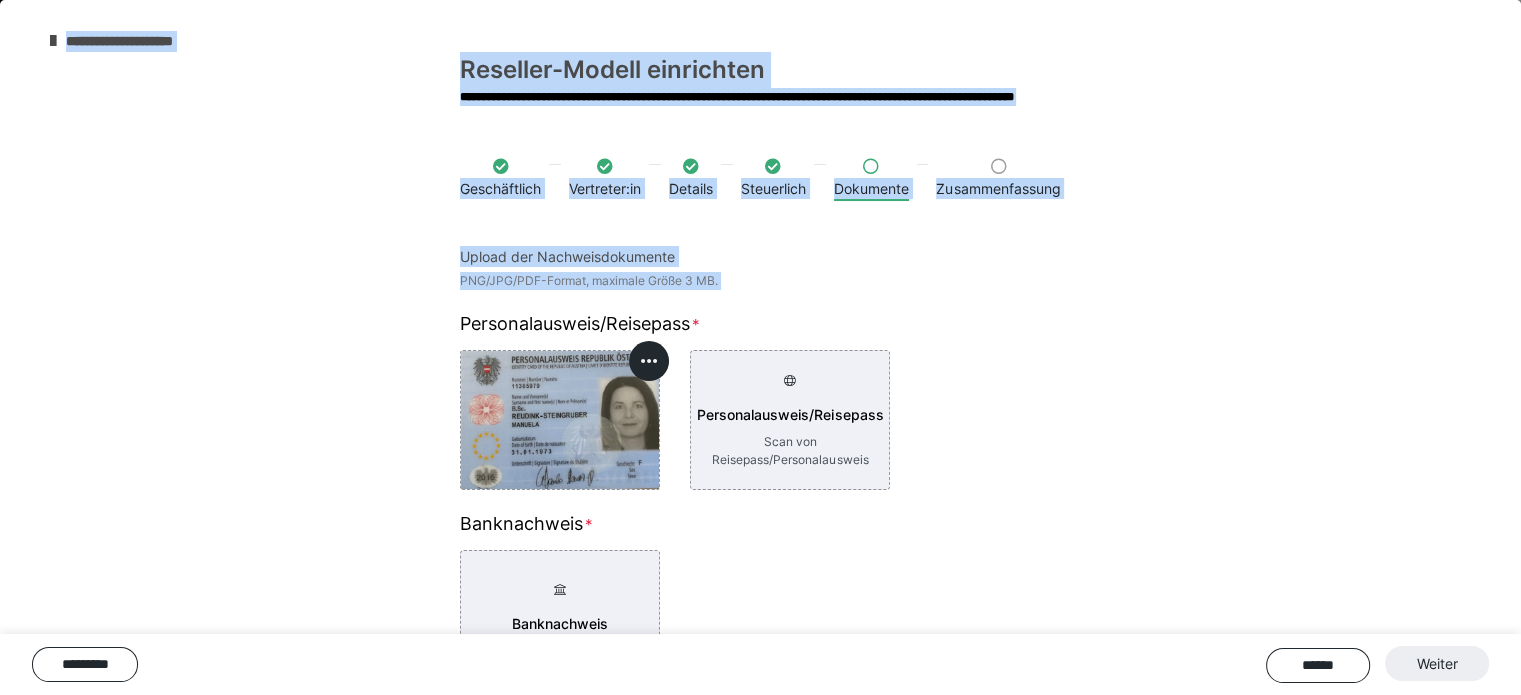 click on "Geschäftlich Vertreter:in Details Steuerlich Dokumente Zusammenfassung Upload der Nachweisdokumente PNG/JPG/PDF-Format, maximale Größe 3 MB. Personalausweis/Reisepass Personalausweis/Reisepass Scan von Reisepass/Personalausweis Banknachweis Banknachweis Nachweis Auszahlungskonto Geschäftsnachweis Geschäftsnachweis Gewerbeschein oder Handelsregisterauszug Nachweis zur Umsatzsteuer-ID/Befreiungsnachweis Nachweis zur Umsatzsteuer-ID/Befreiungsnachweis Nachweis deiner Umsatzsteuer-ID ********* ****** Weiter" at bounding box center (760, 471) 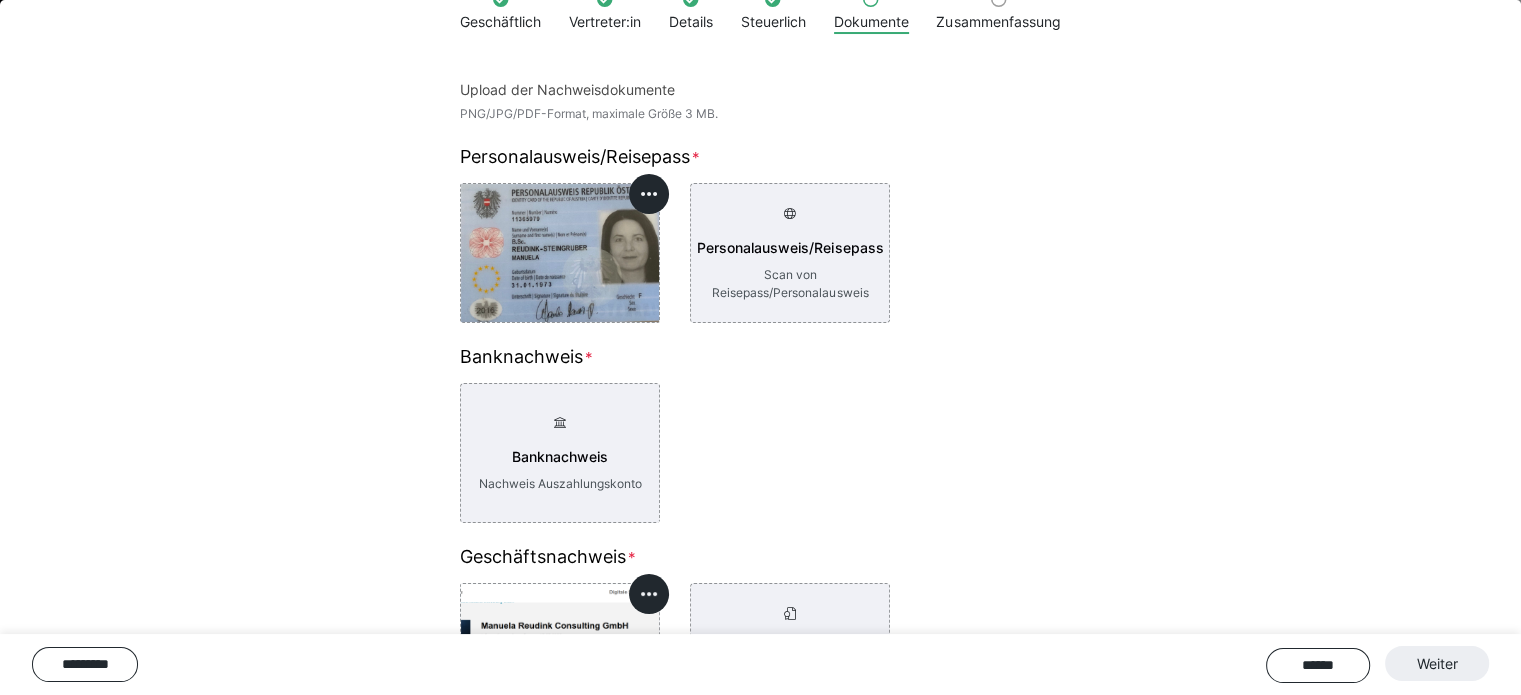 scroll, scrollTop: 169, scrollLeft: 0, axis: vertical 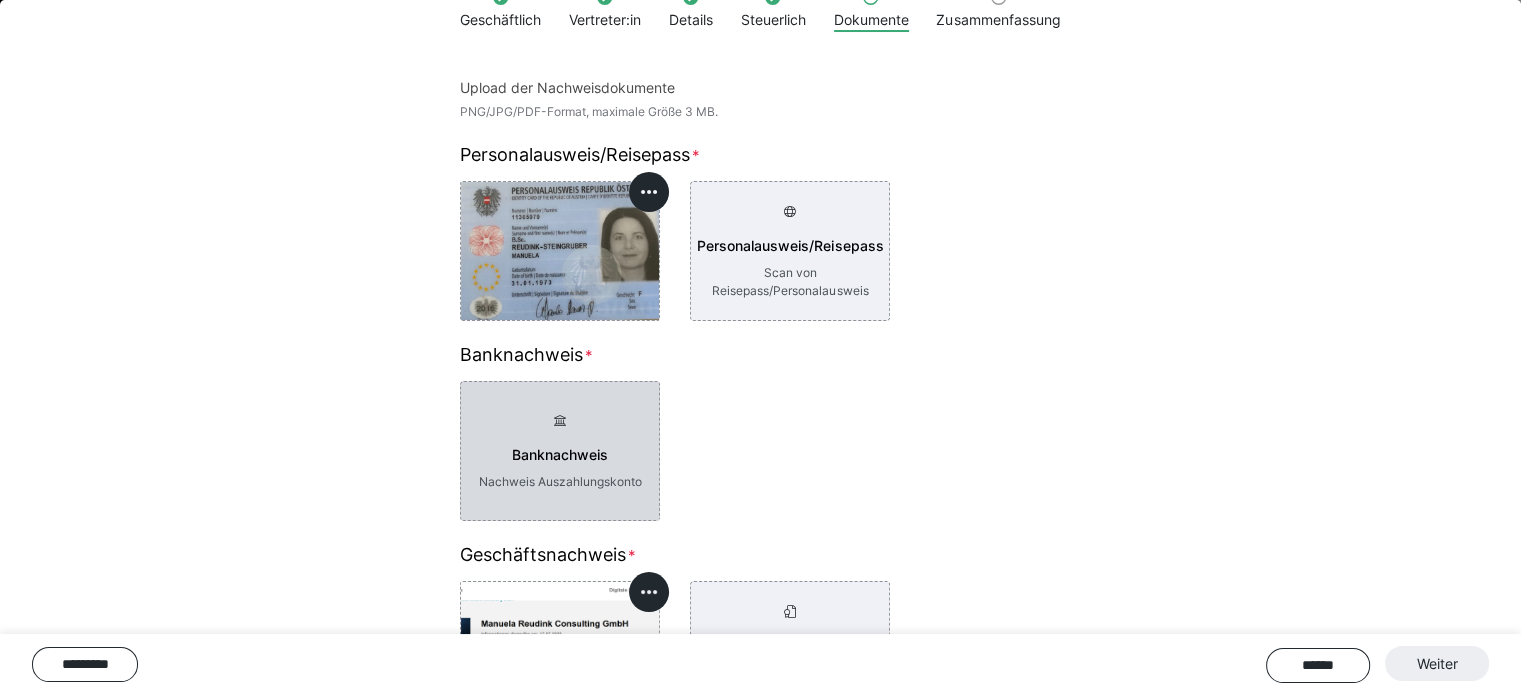 click on "Banknachweis Nachweis Auszahlungskonto" at bounding box center (560, 451) 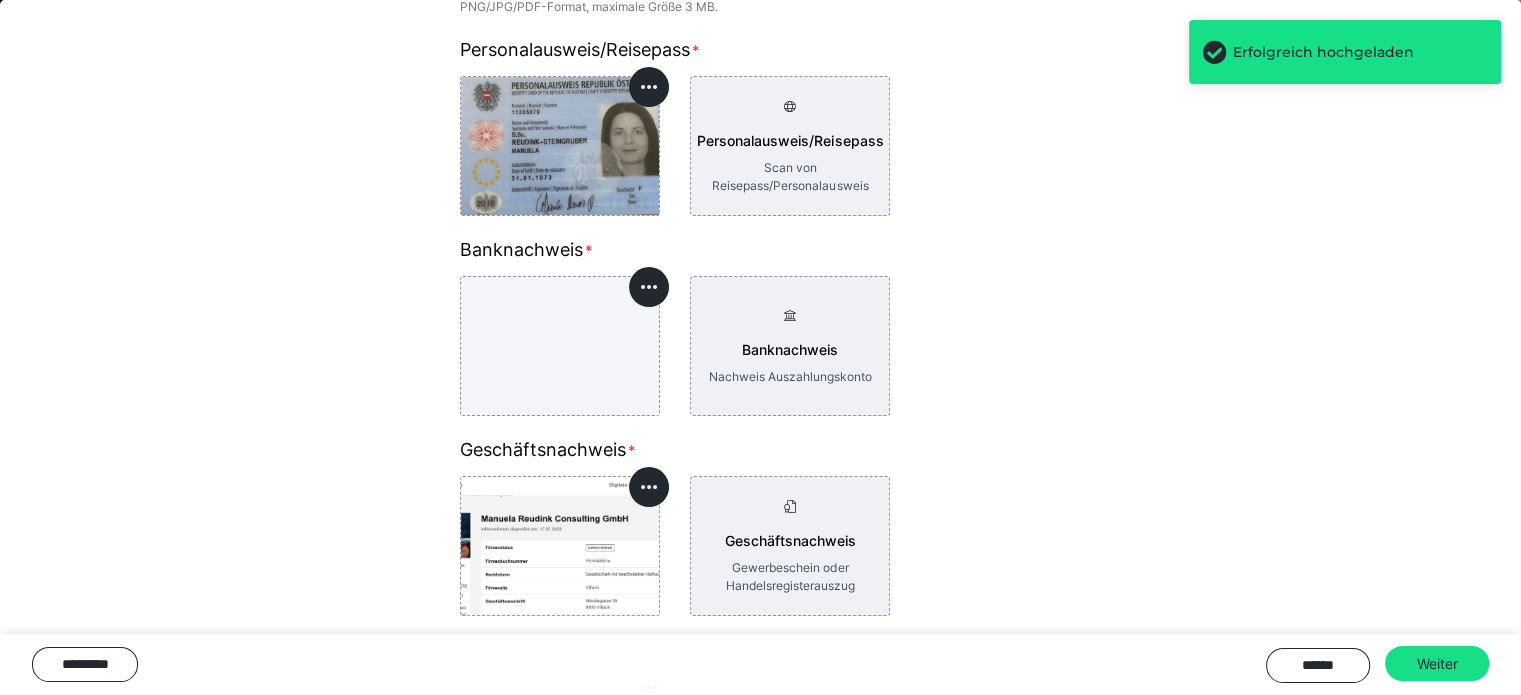 scroll, scrollTop: 475, scrollLeft: 0, axis: vertical 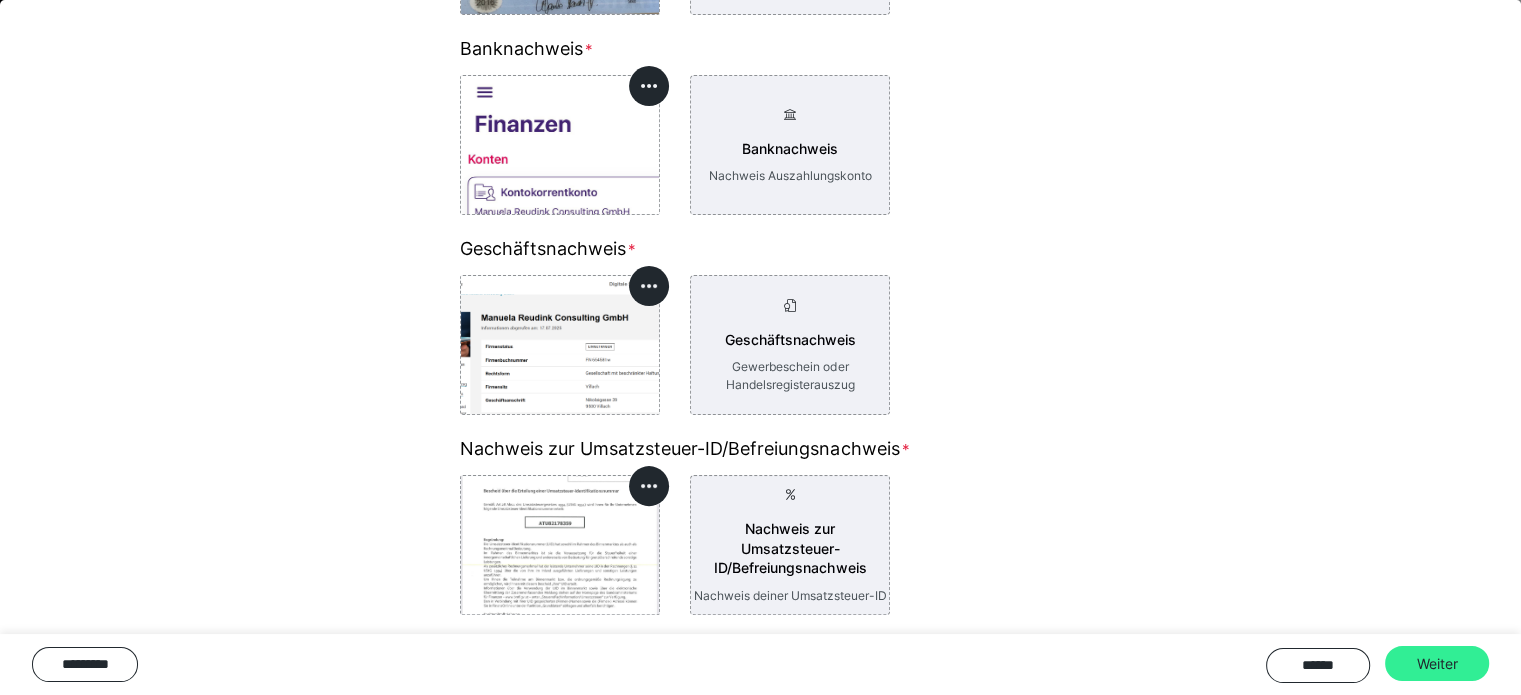 click on "Weiter" at bounding box center [1437, 664] 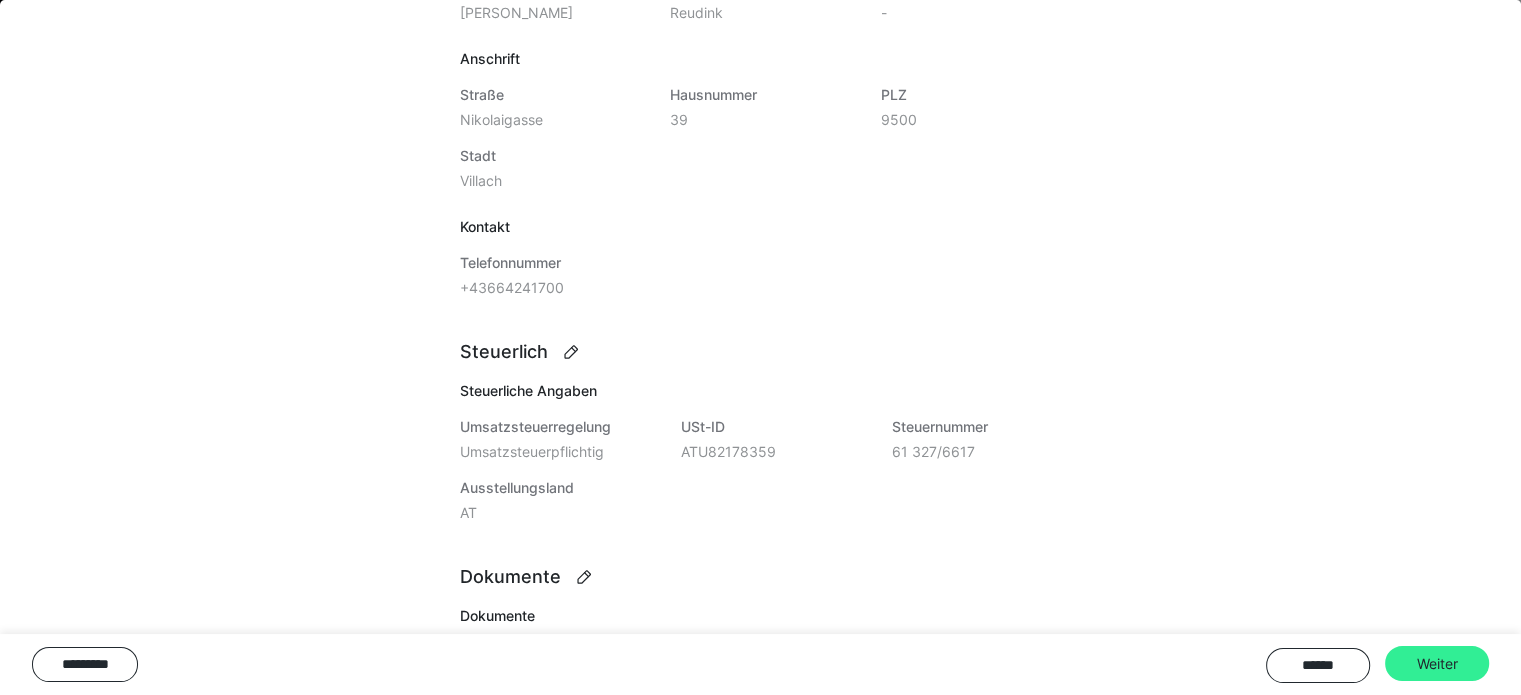 scroll, scrollTop: 864, scrollLeft: 0, axis: vertical 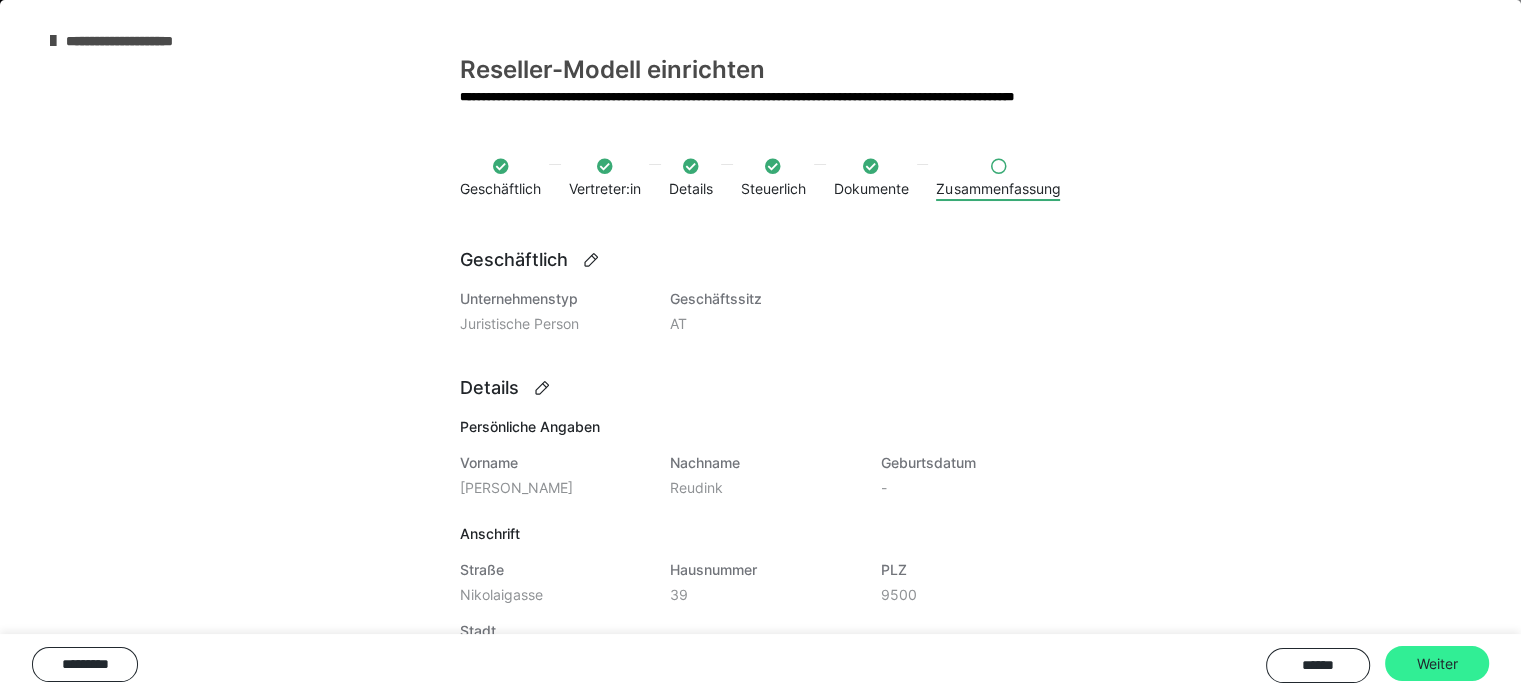 click on "Weiter" at bounding box center (1437, 664) 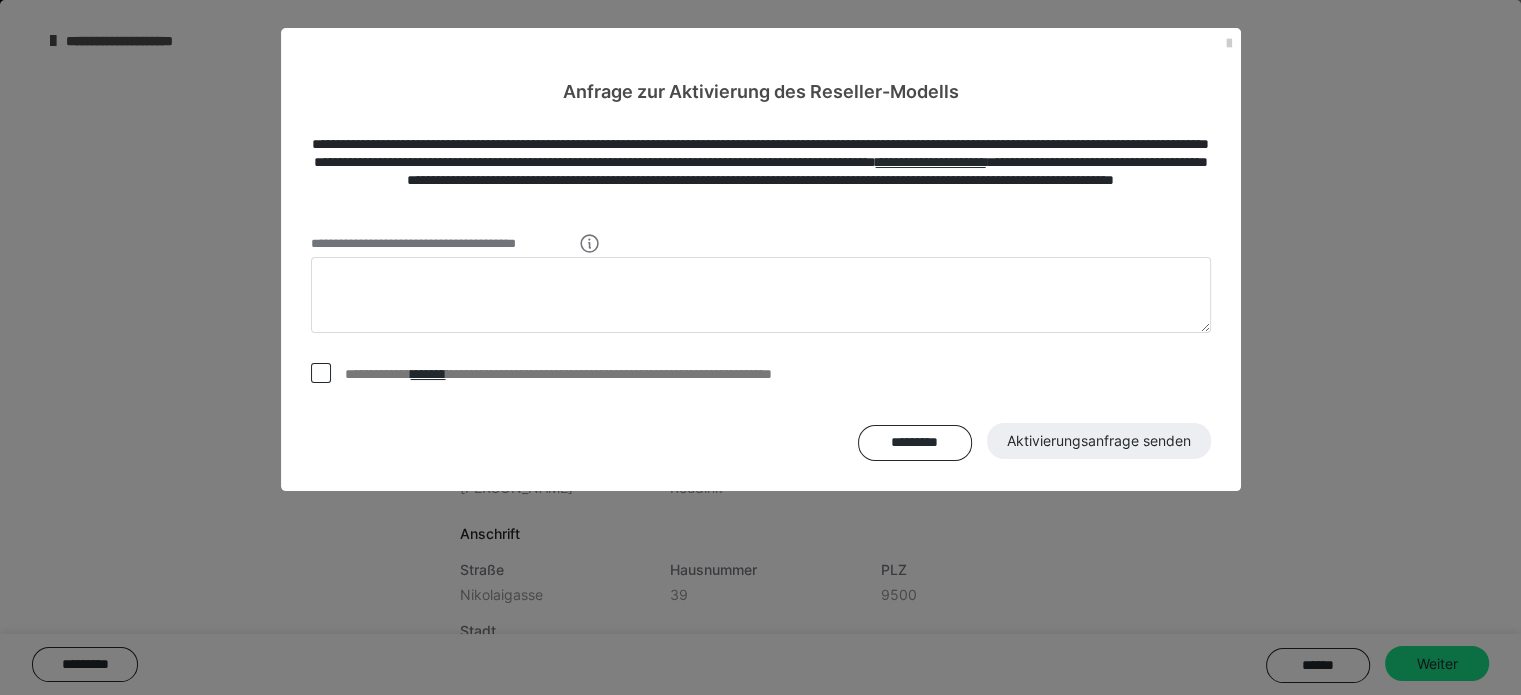 click on "**********" at bounding box center (639, 374) 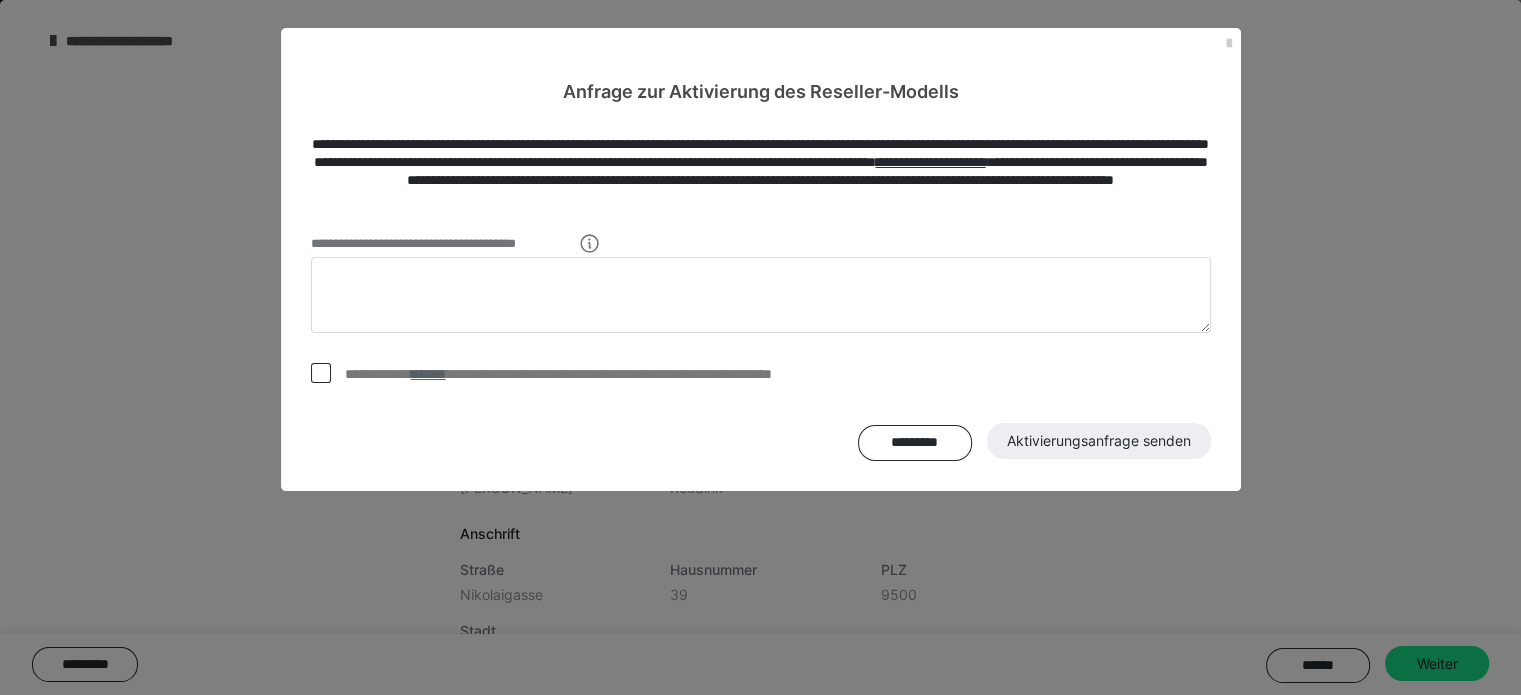 click on "*******" at bounding box center (428, 374) 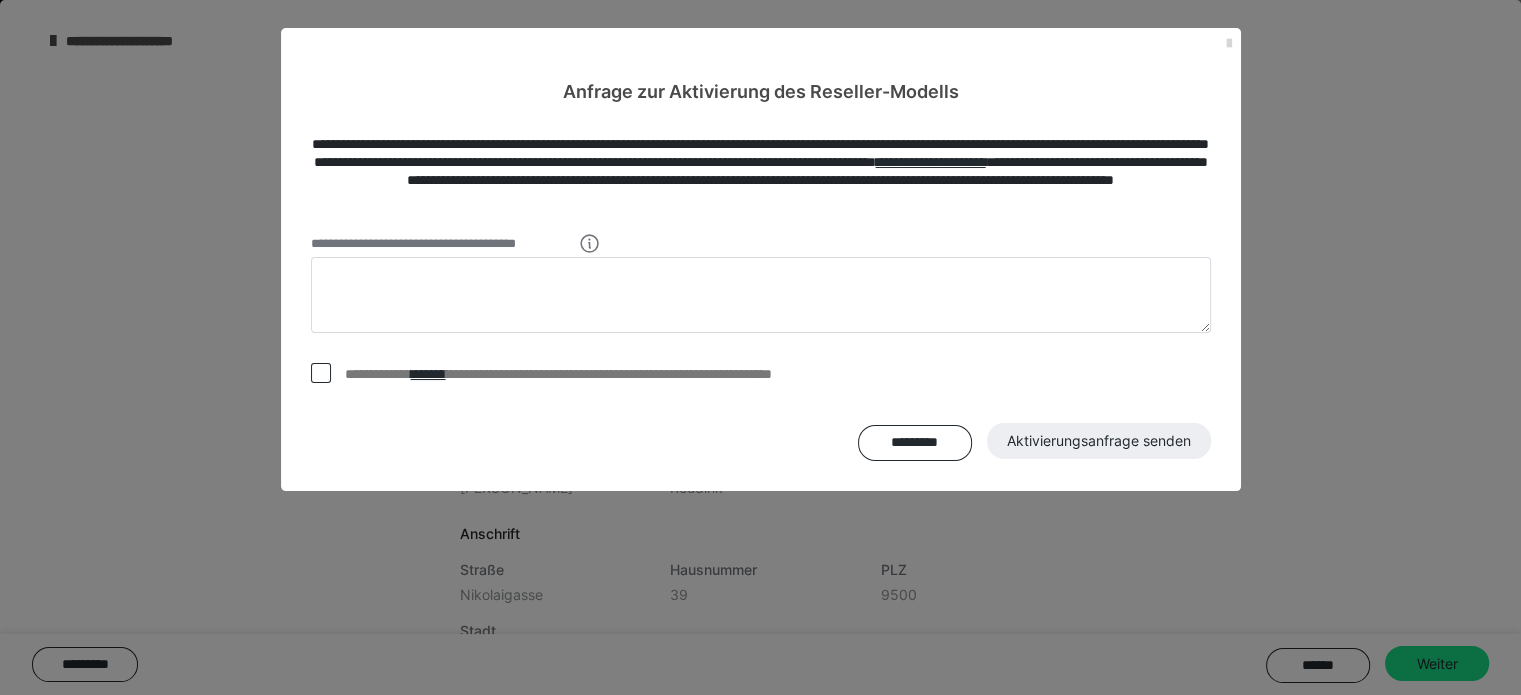 click at bounding box center [1229, 44] 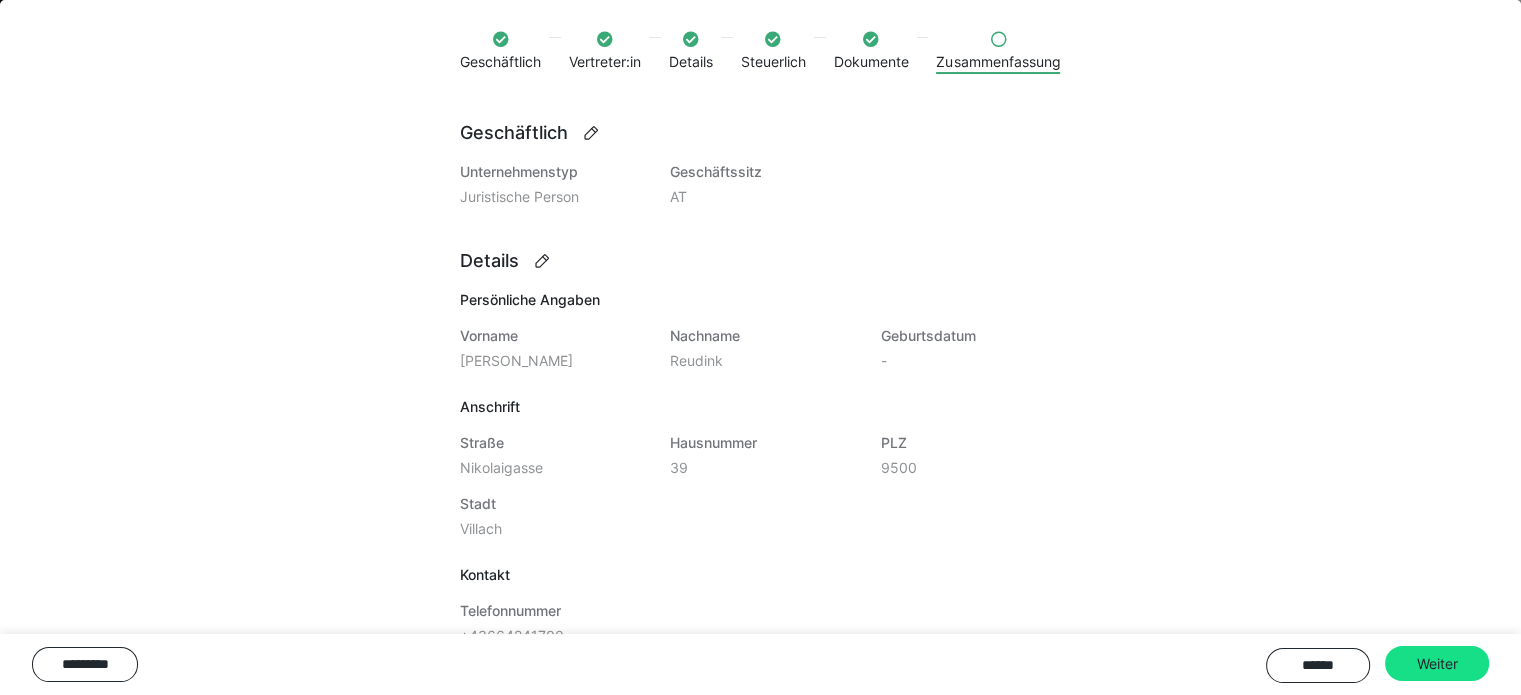 scroll, scrollTop: 0, scrollLeft: 0, axis: both 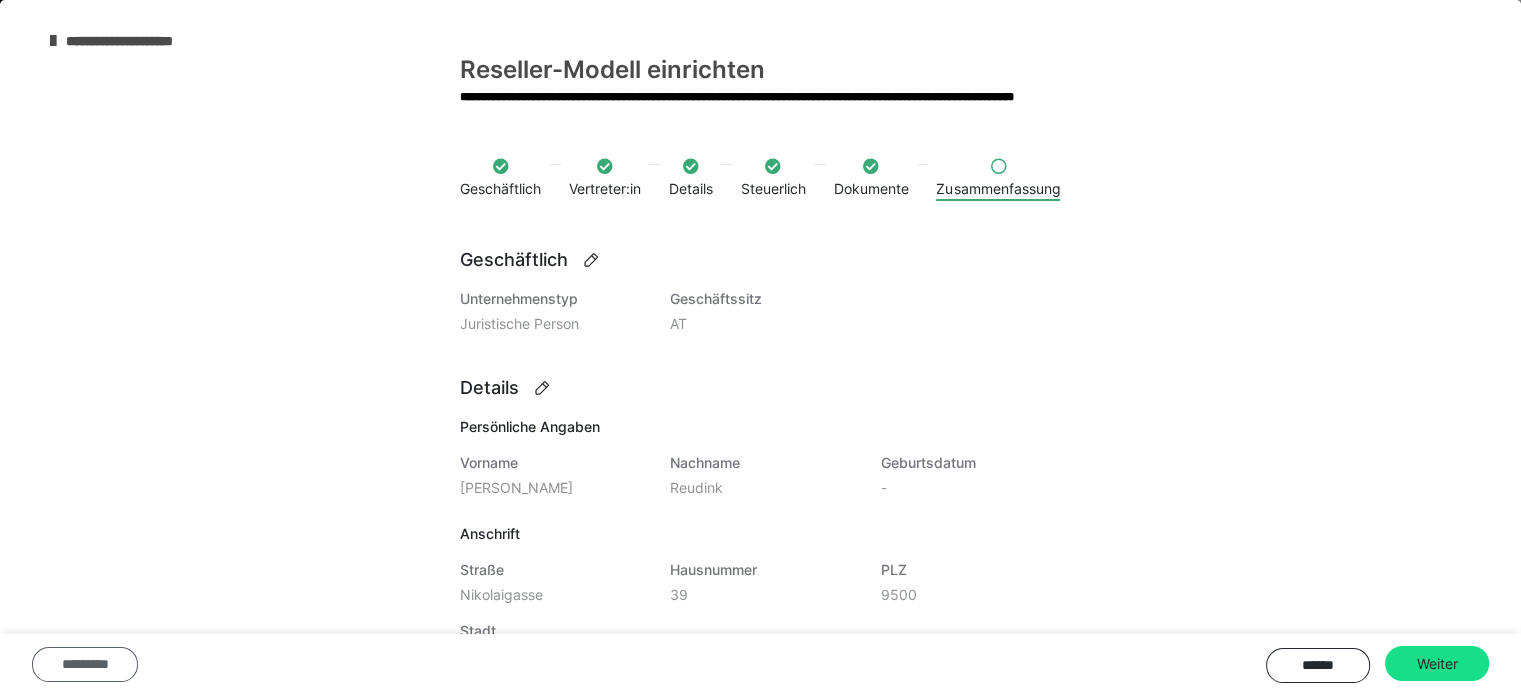 click on "*********" at bounding box center (85, 664) 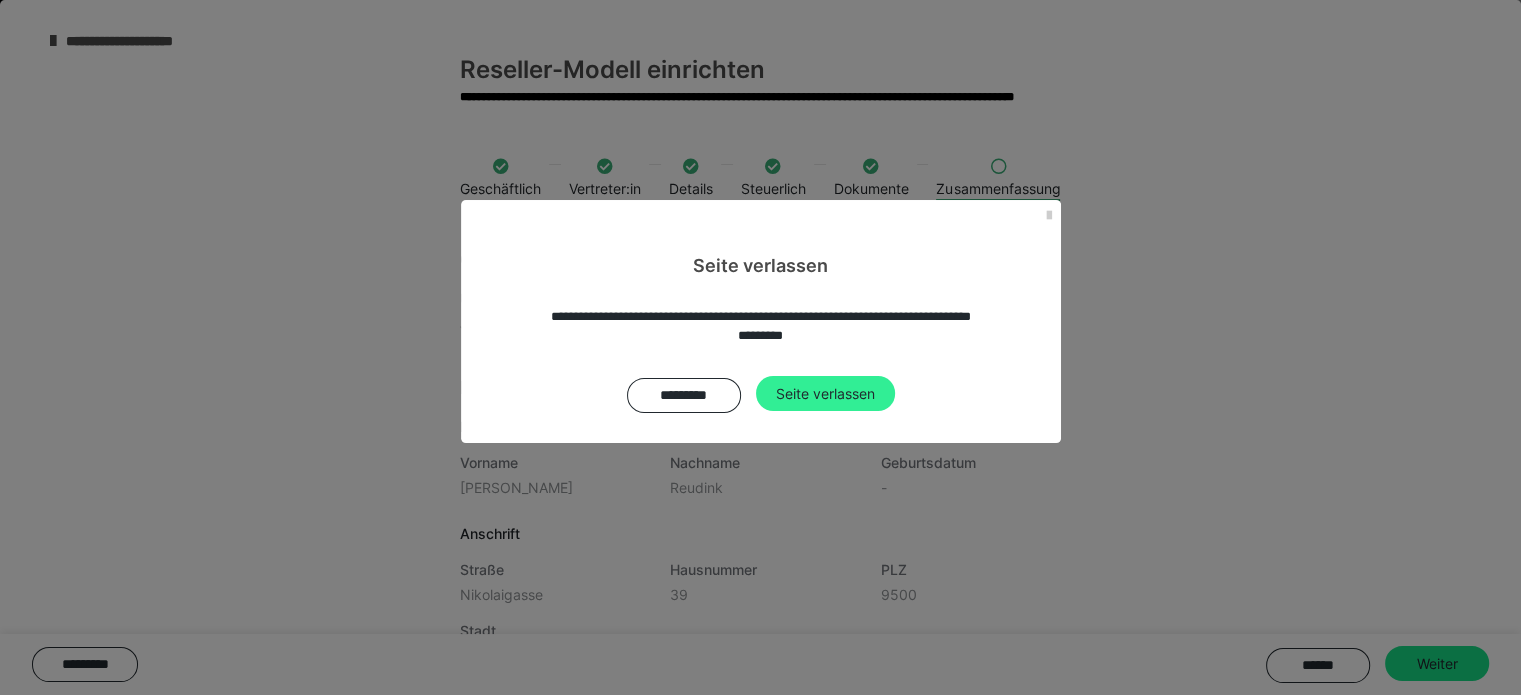 click on "Seite verlassen" at bounding box center [825, 394] 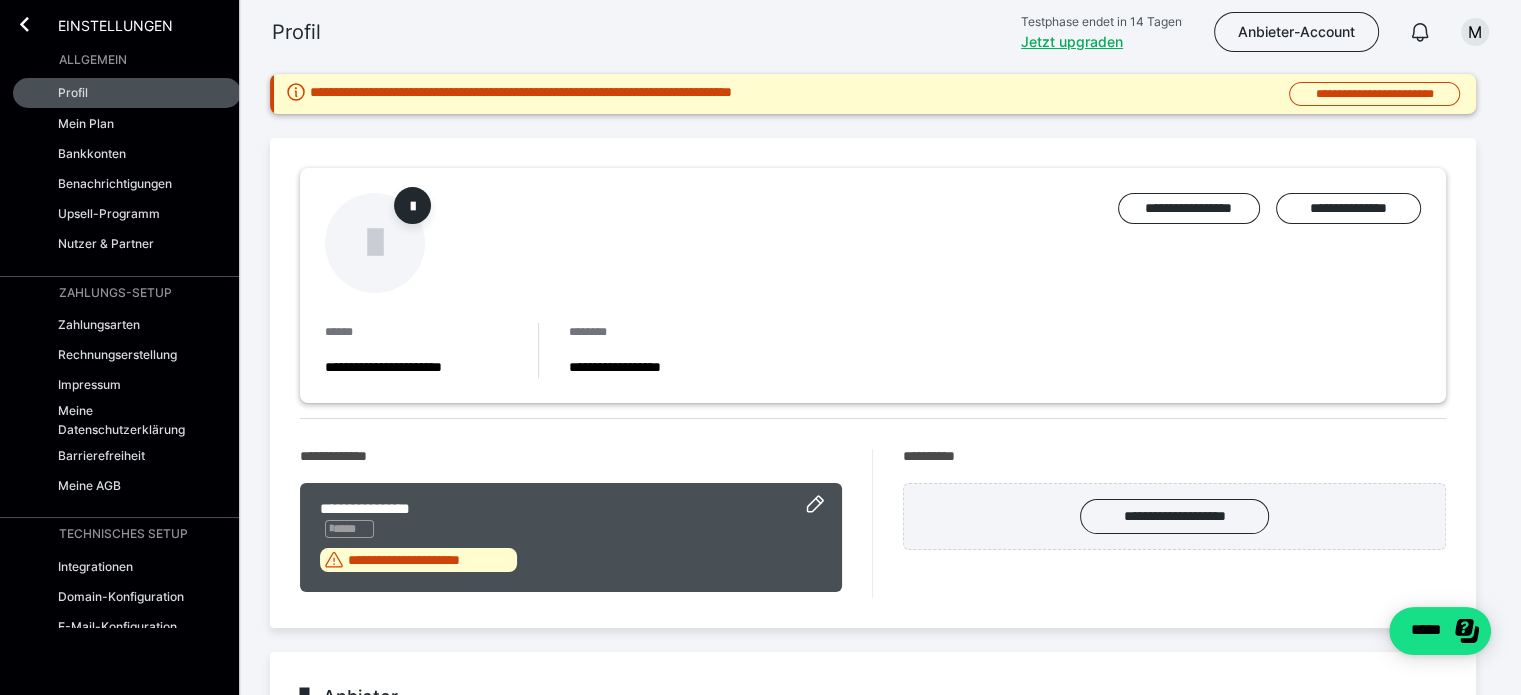 scroll, scrollTop: 0, scrollLeft: 0, axis: both 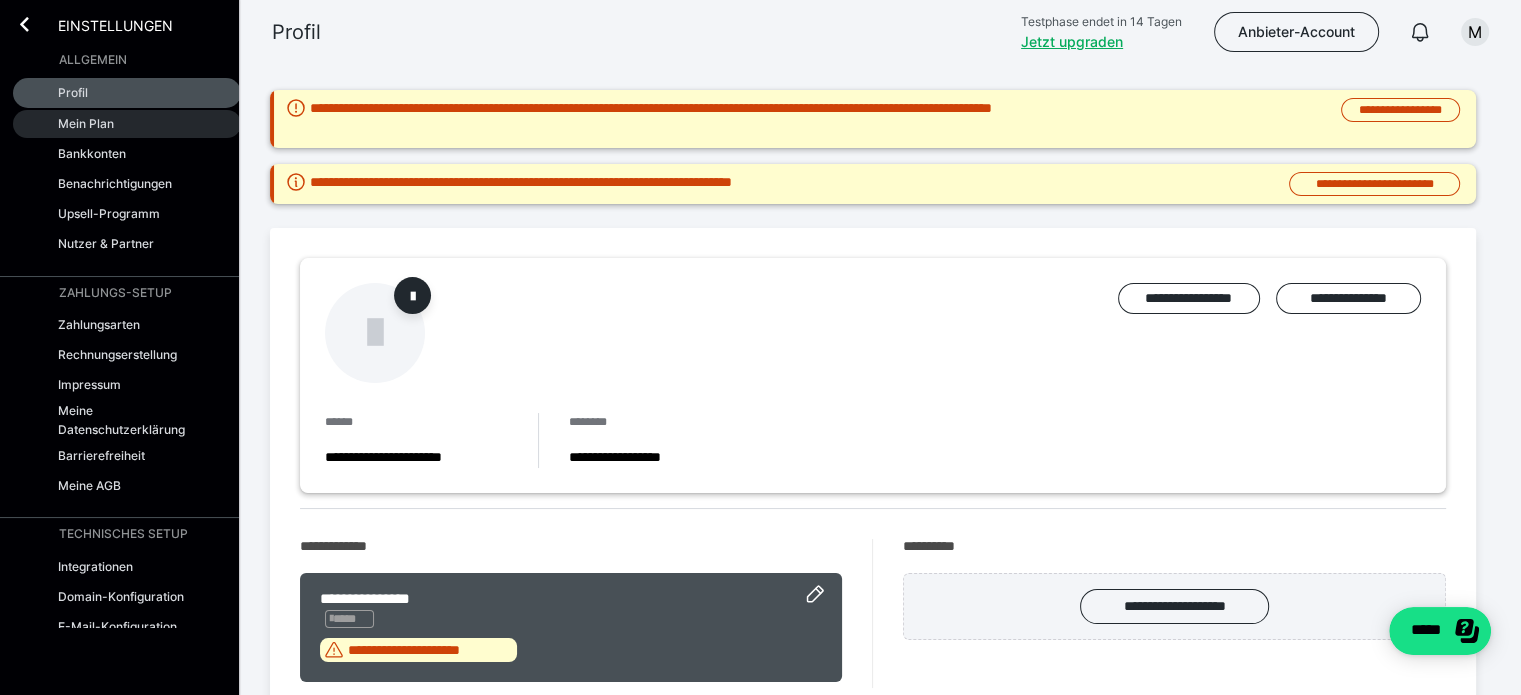click on "Mein Plan" at bounding box center [86, 123] 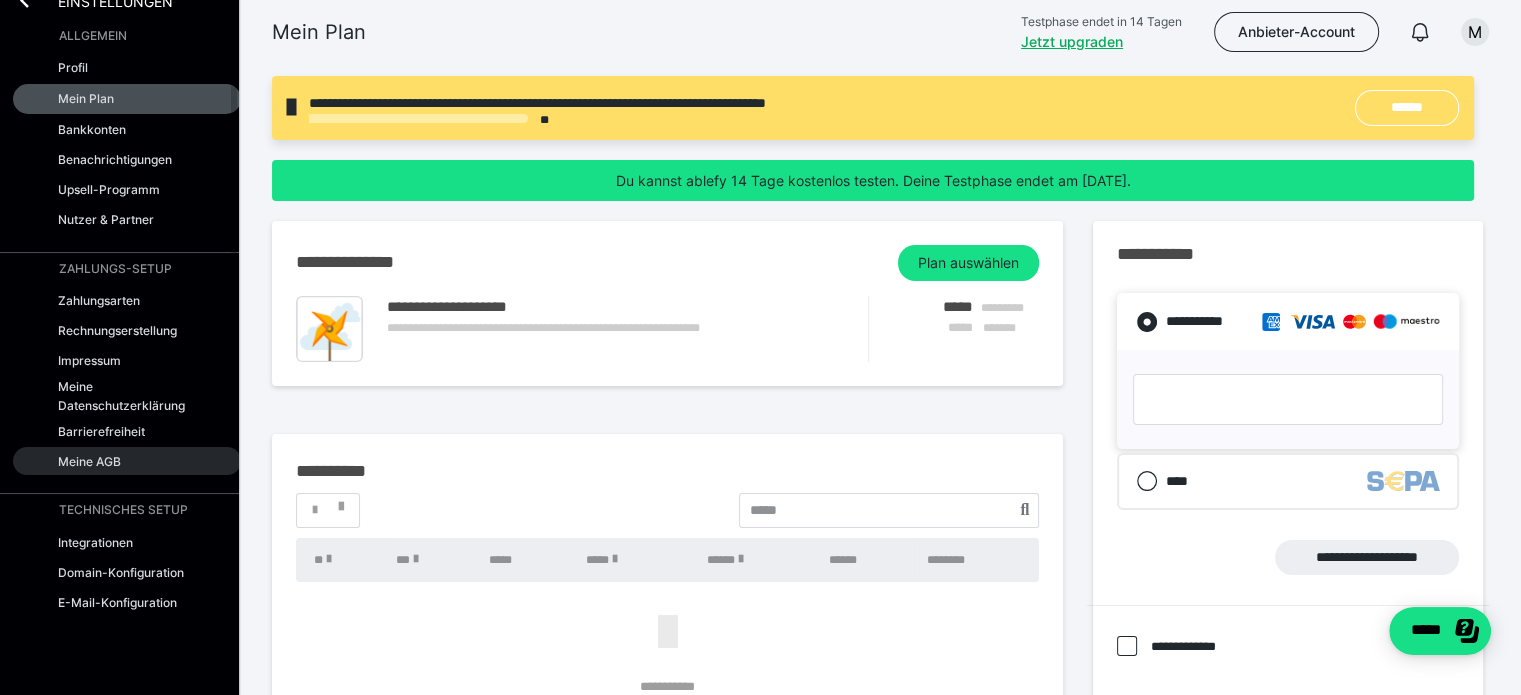 scroll, scrollTop: 0, scrollLeft: 0, axis: both 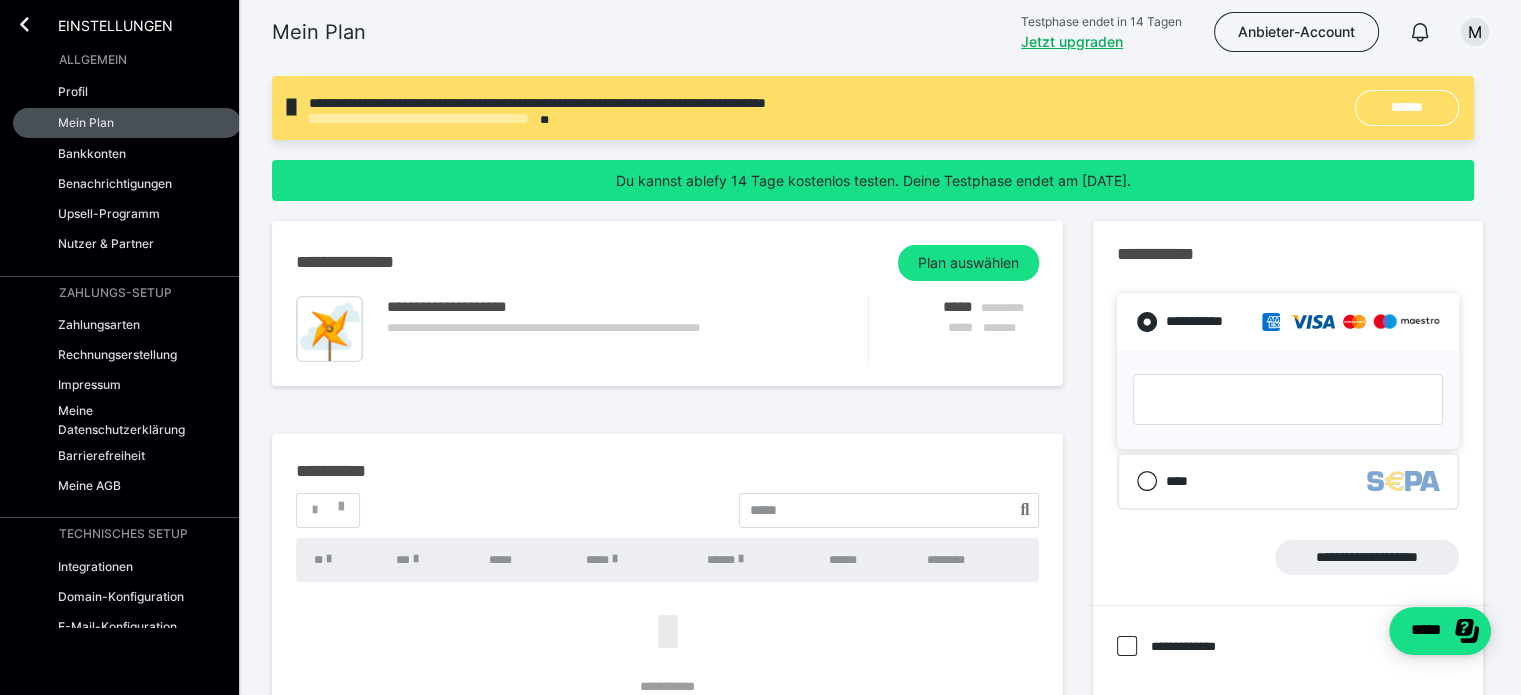click on "Allgemein" at bounding box center (93, 60) 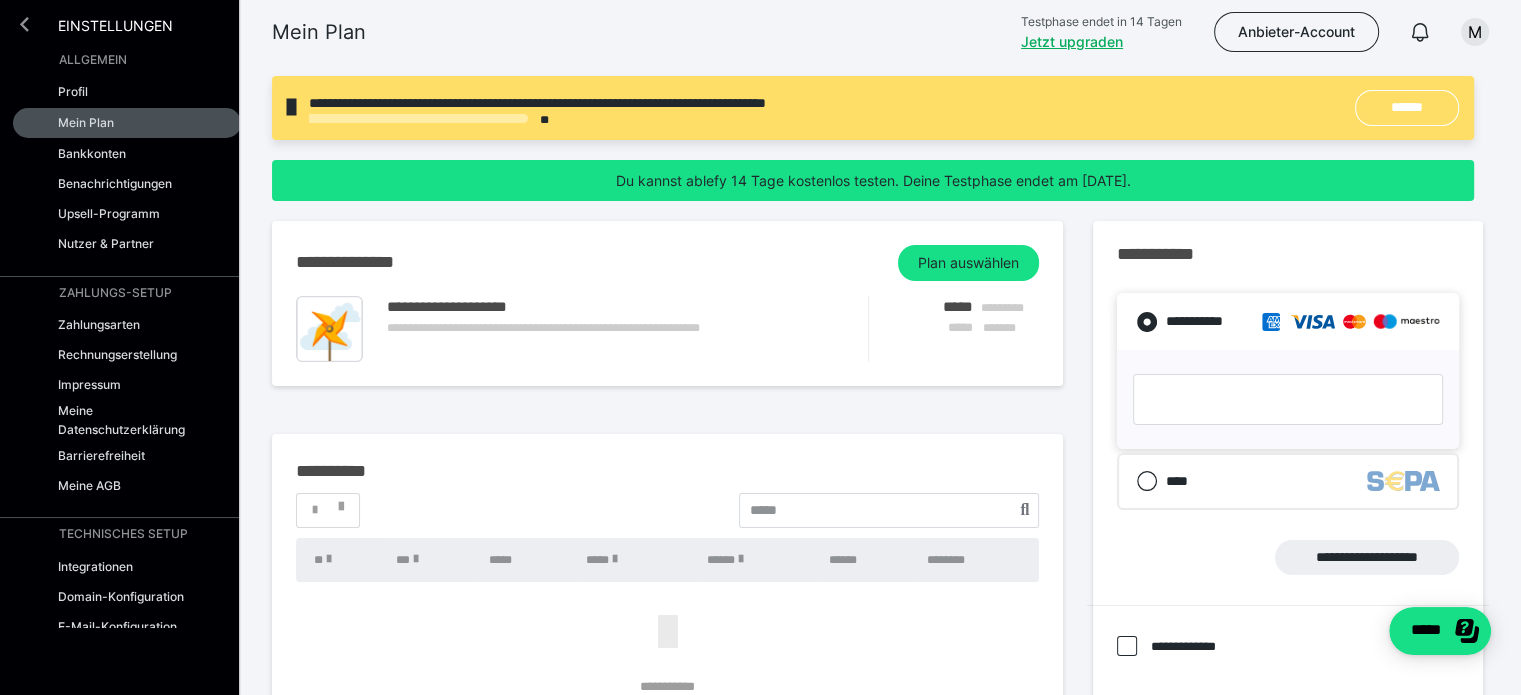 click at bounding box center (24, 24) 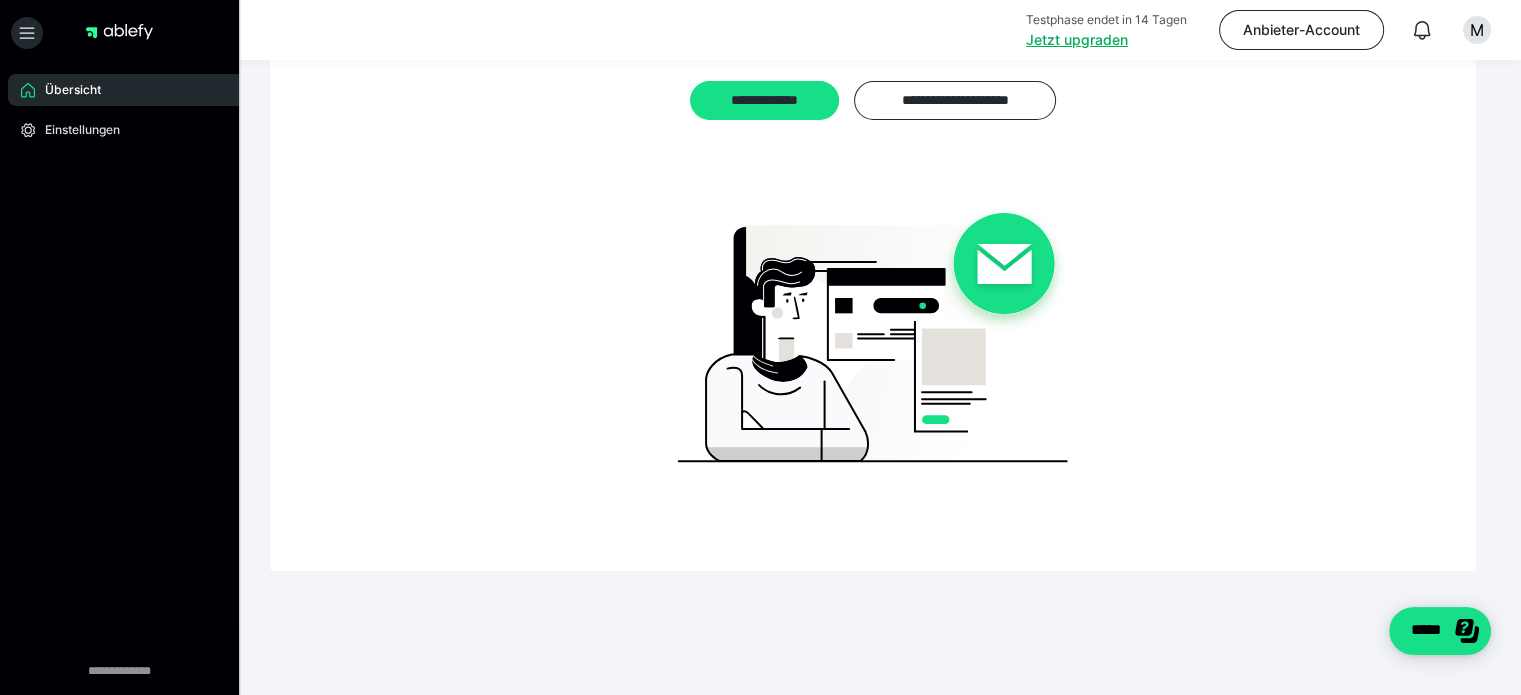 scroll, scrollTop: 0, scrollLeft: 0, axis: both 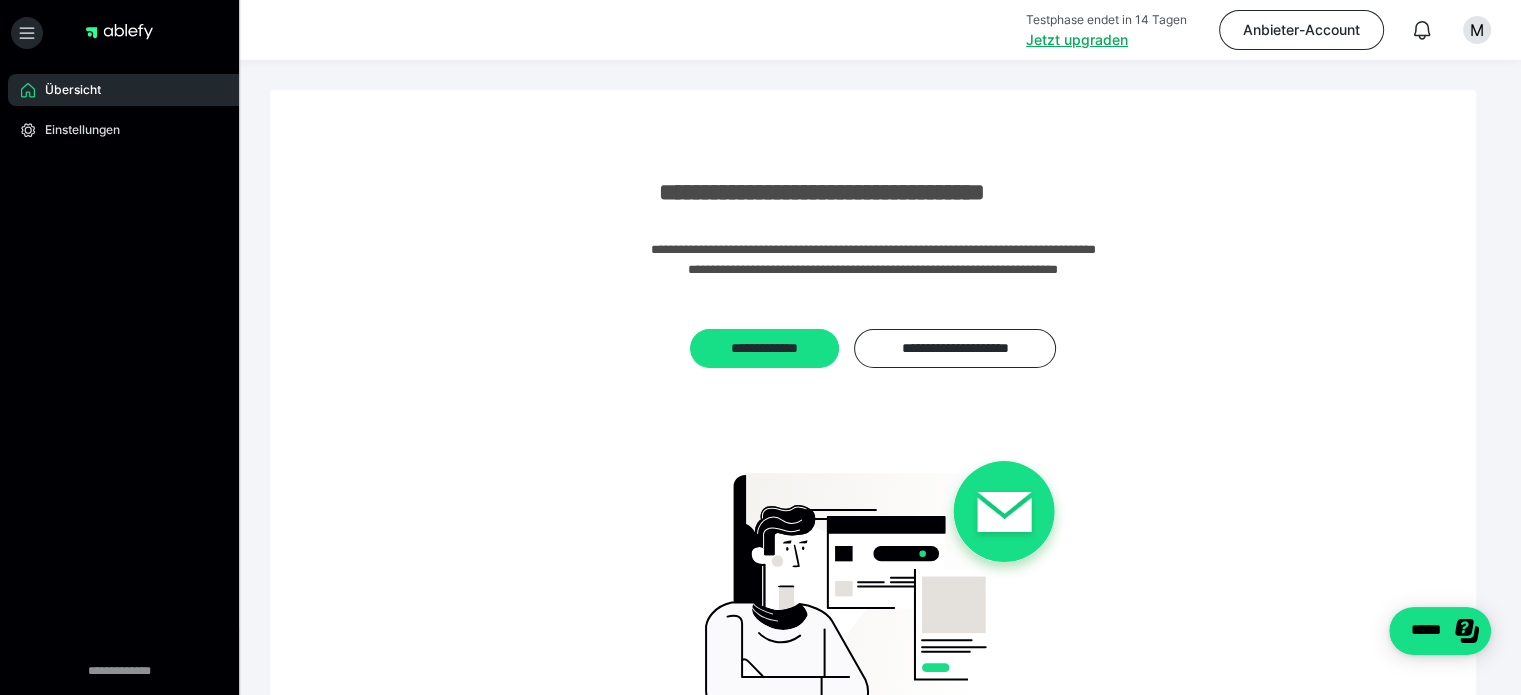 click on "Übersicht" at bounding box center (66, 90) 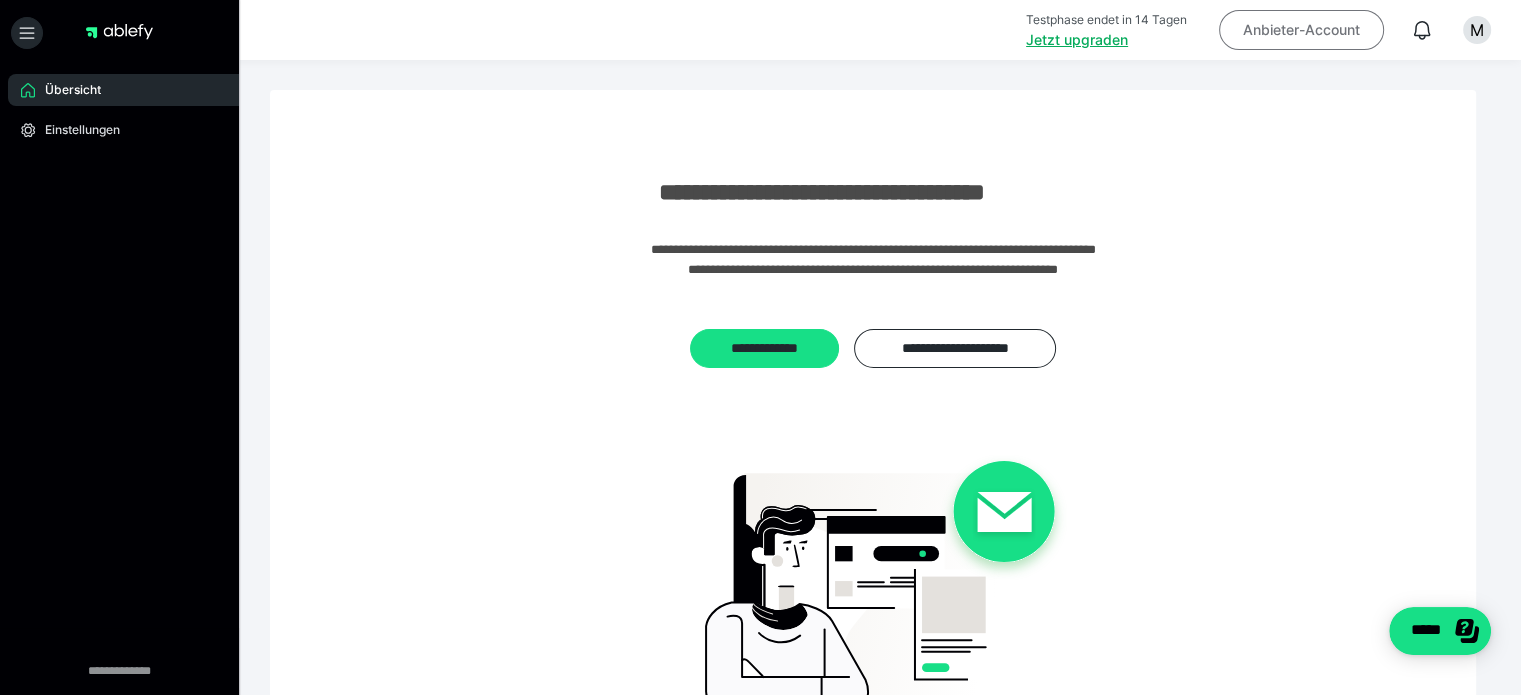 click on "Anbieter-Account" at bounding box center (1301, 30) 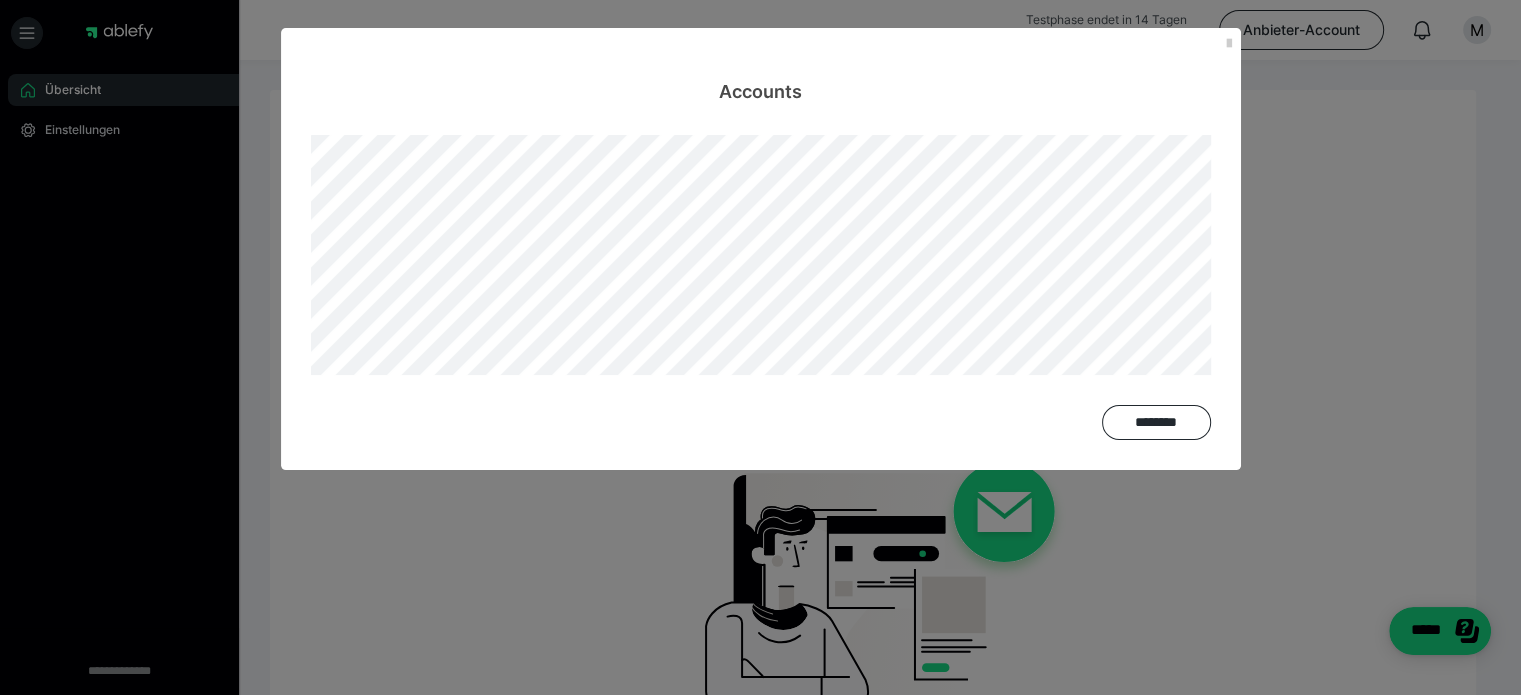 click on "Accounts ********" at bounding box center [760, 347] 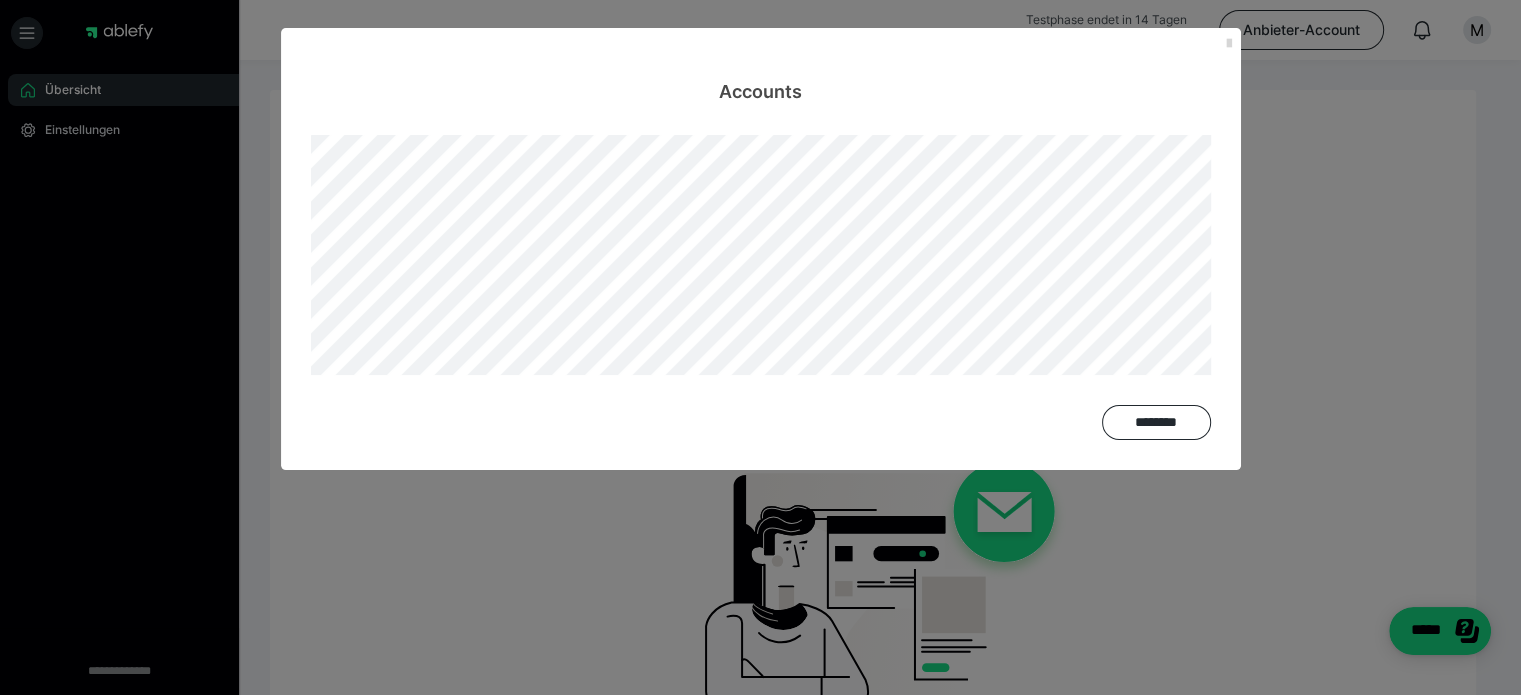 click at bounding box center [1229, 44] 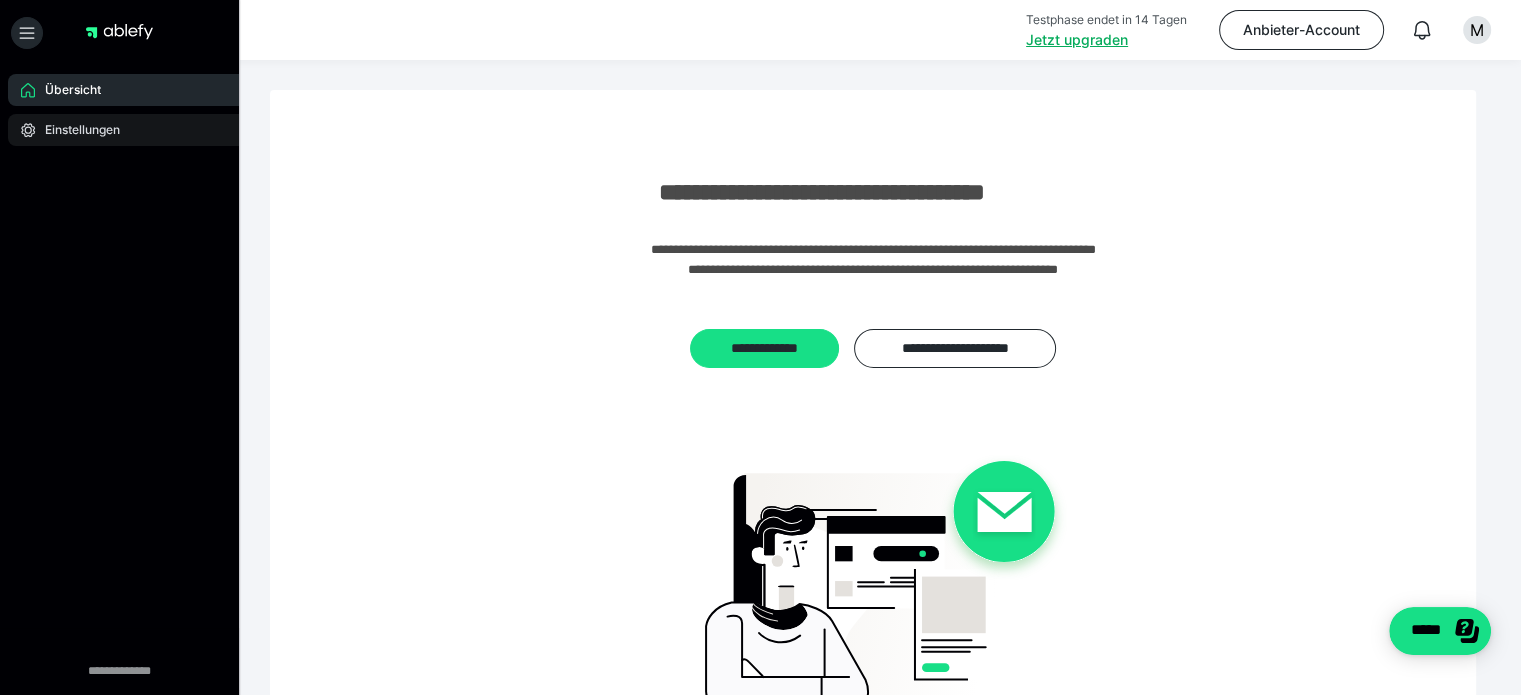click on "Einstellungen" at bounding box center (75, 130) 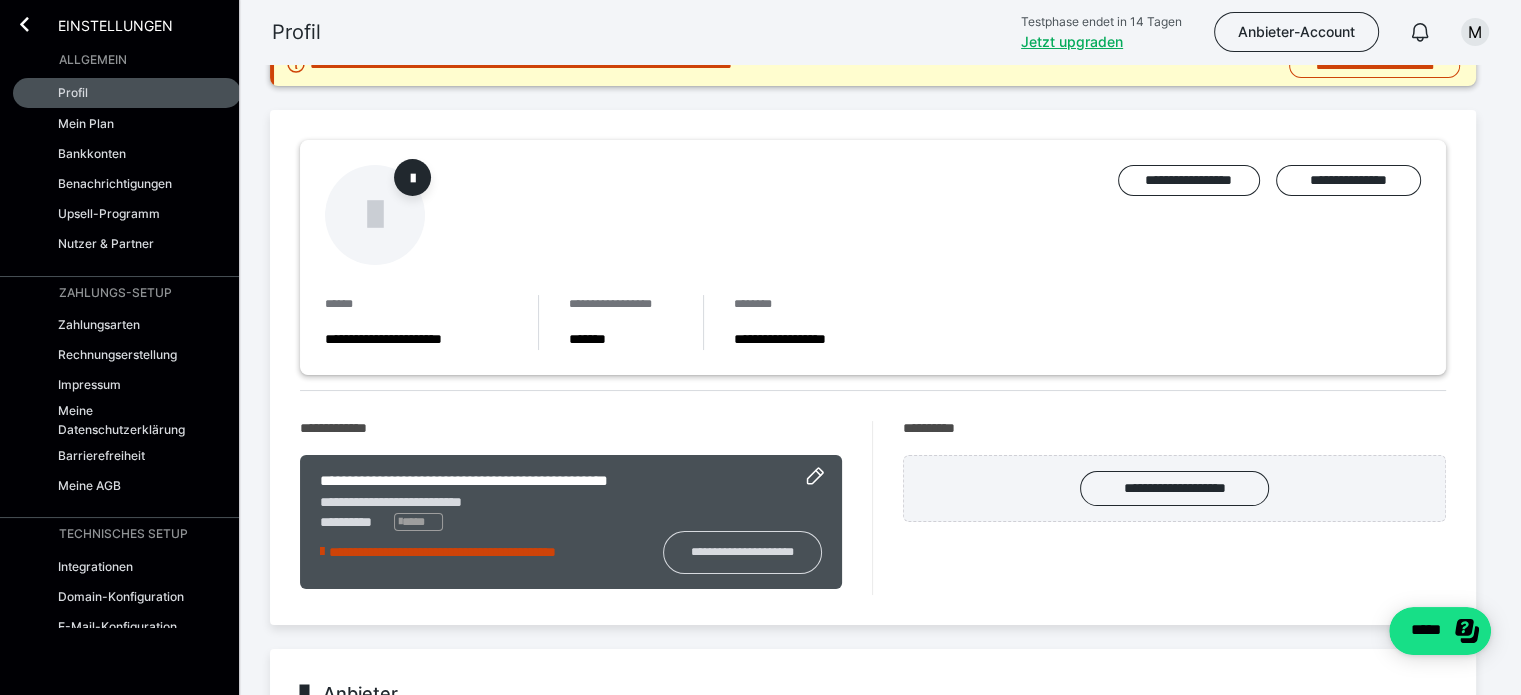 scroll, scrollTop: 0, scrollLeft: 0, axis: both 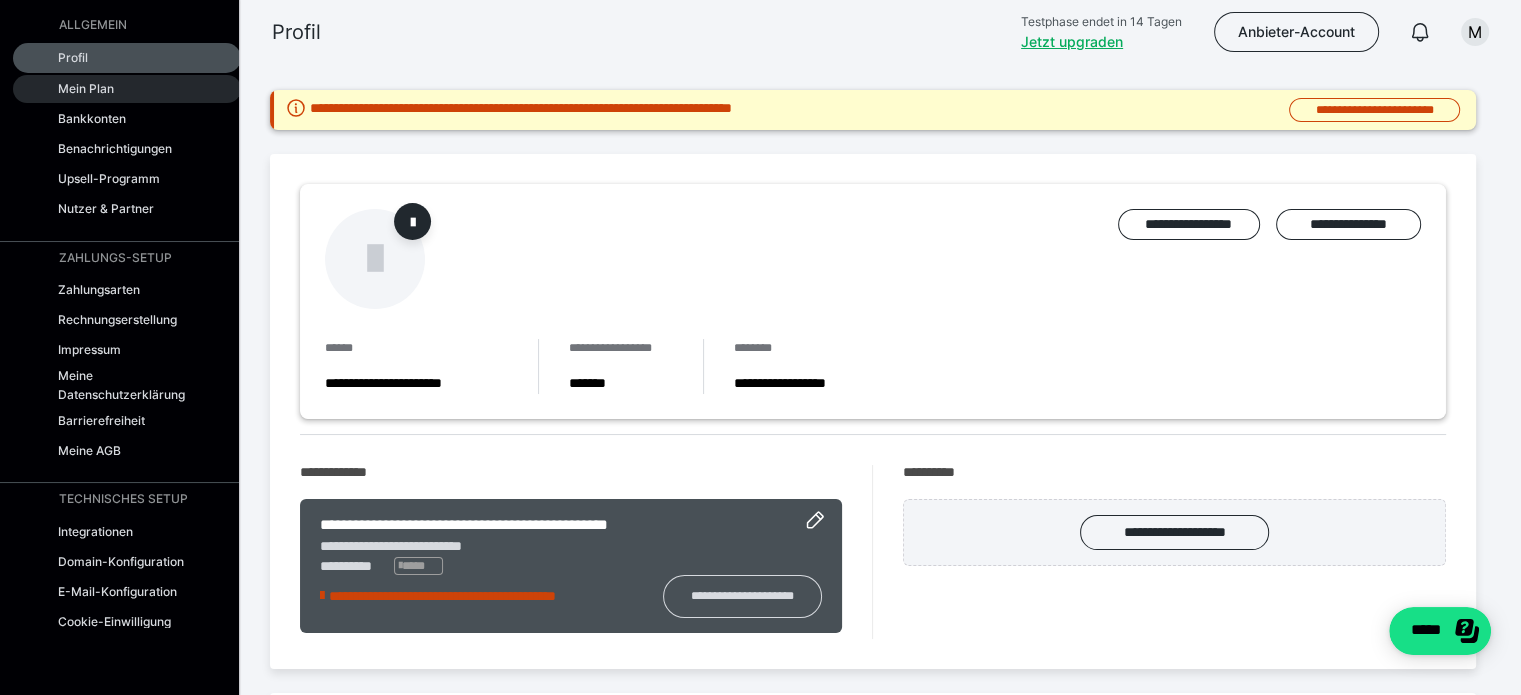 click on "Mein Plan" at bounding box center [86, 88] 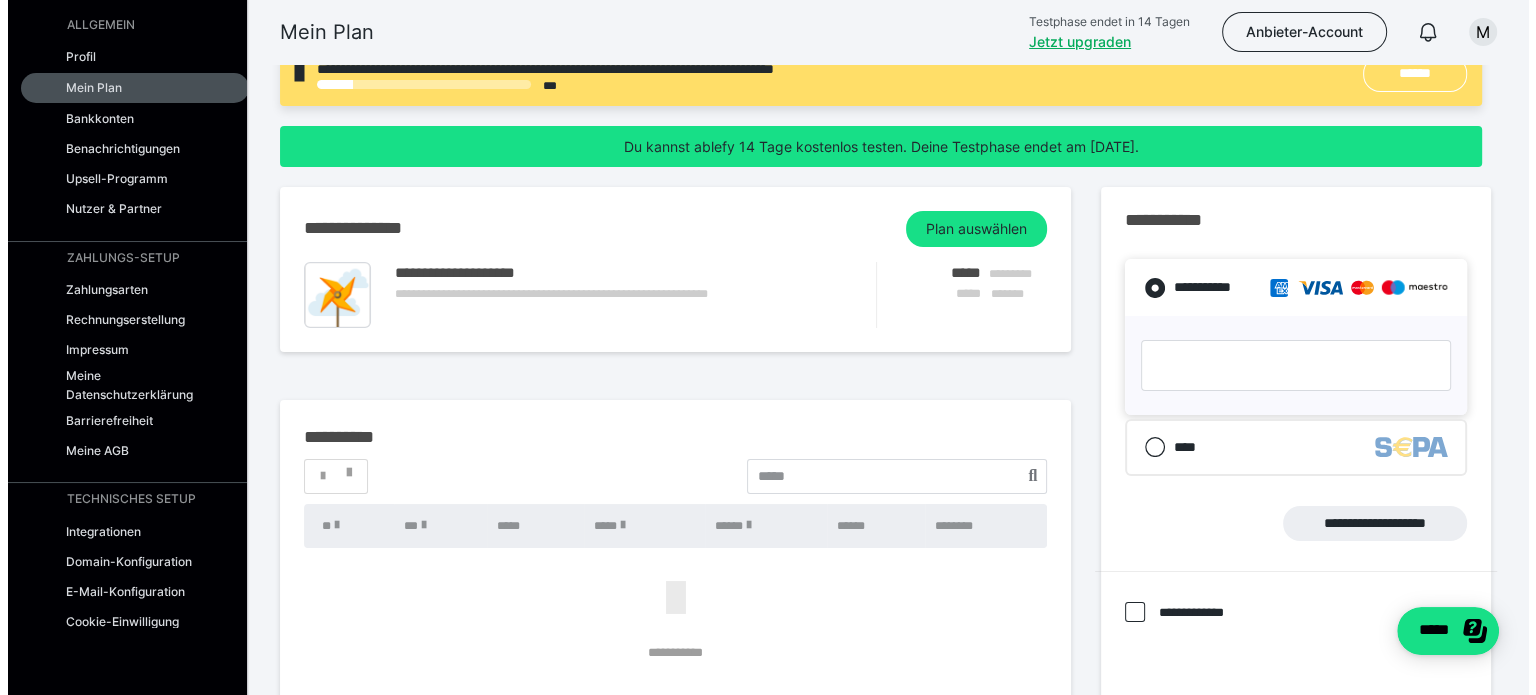 scroll, scrollTop: 0, scrollLeft: 0, axis: both 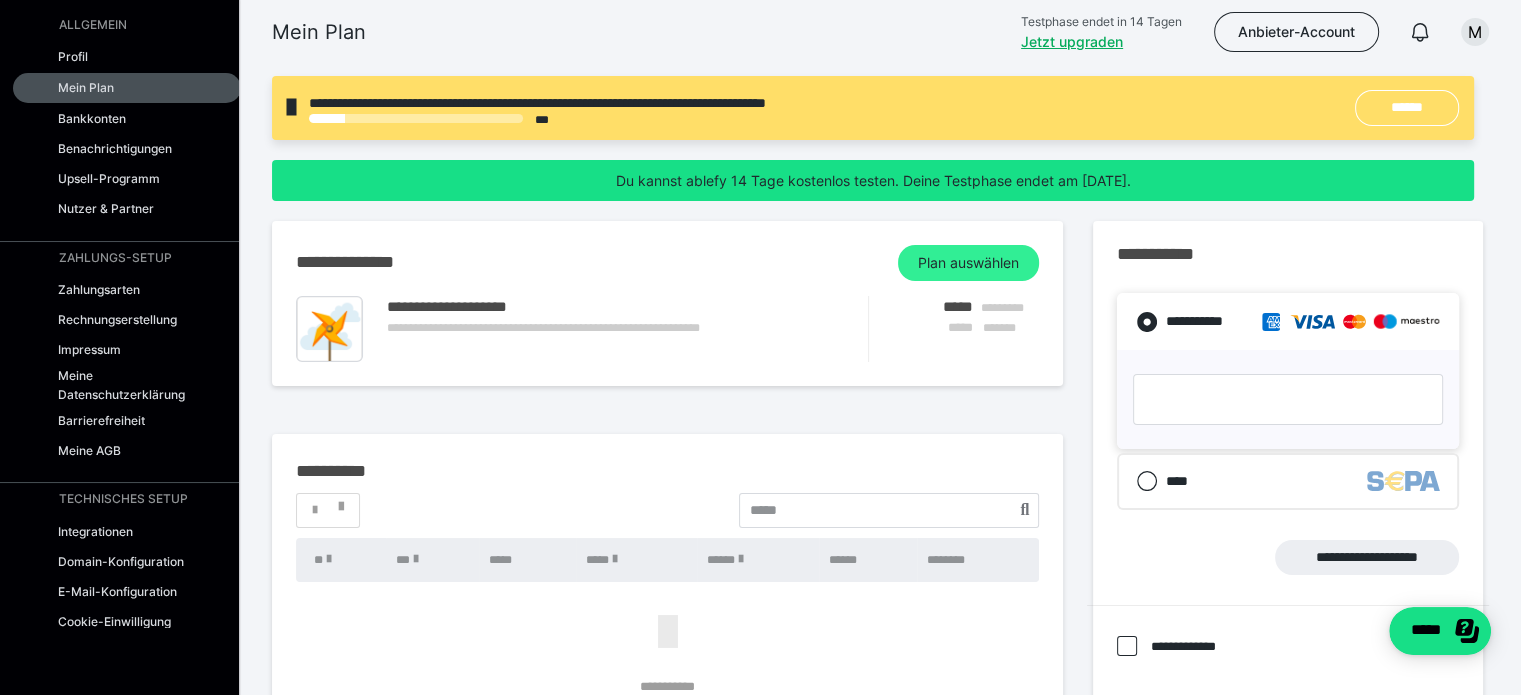 click on "Plan auswählen" at bounding box center [968, 263] 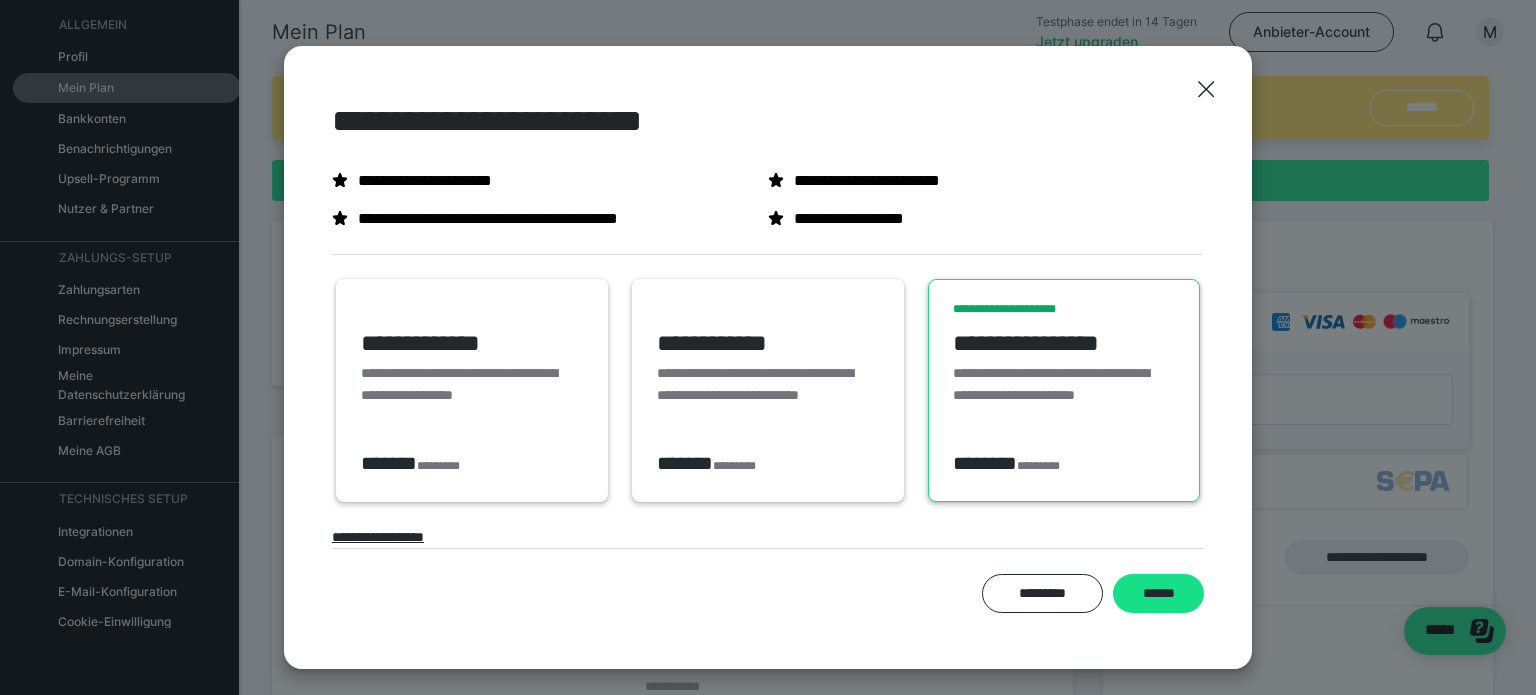 scroll, scrollTop: 55, scrollLeft: 0, axis: vertical 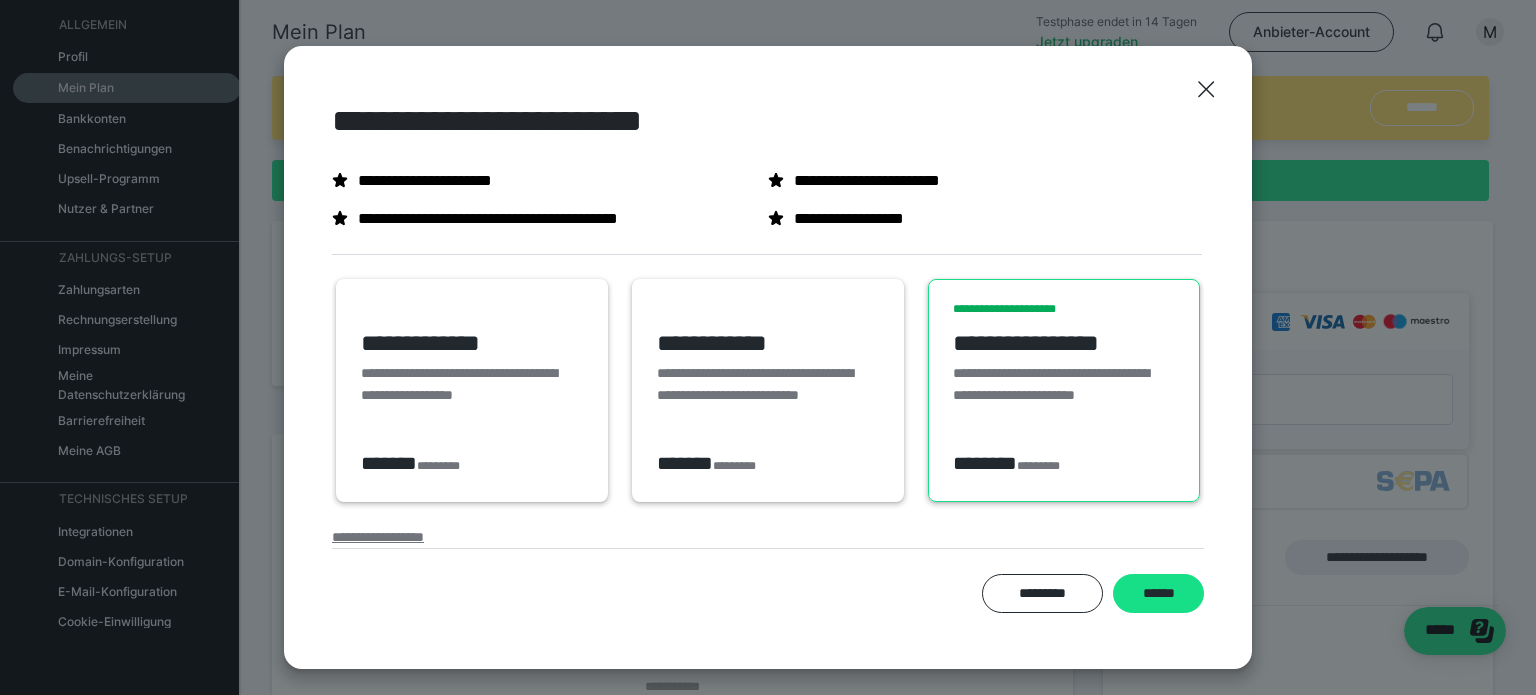 click on "**********" at bounding box center [378, 537] 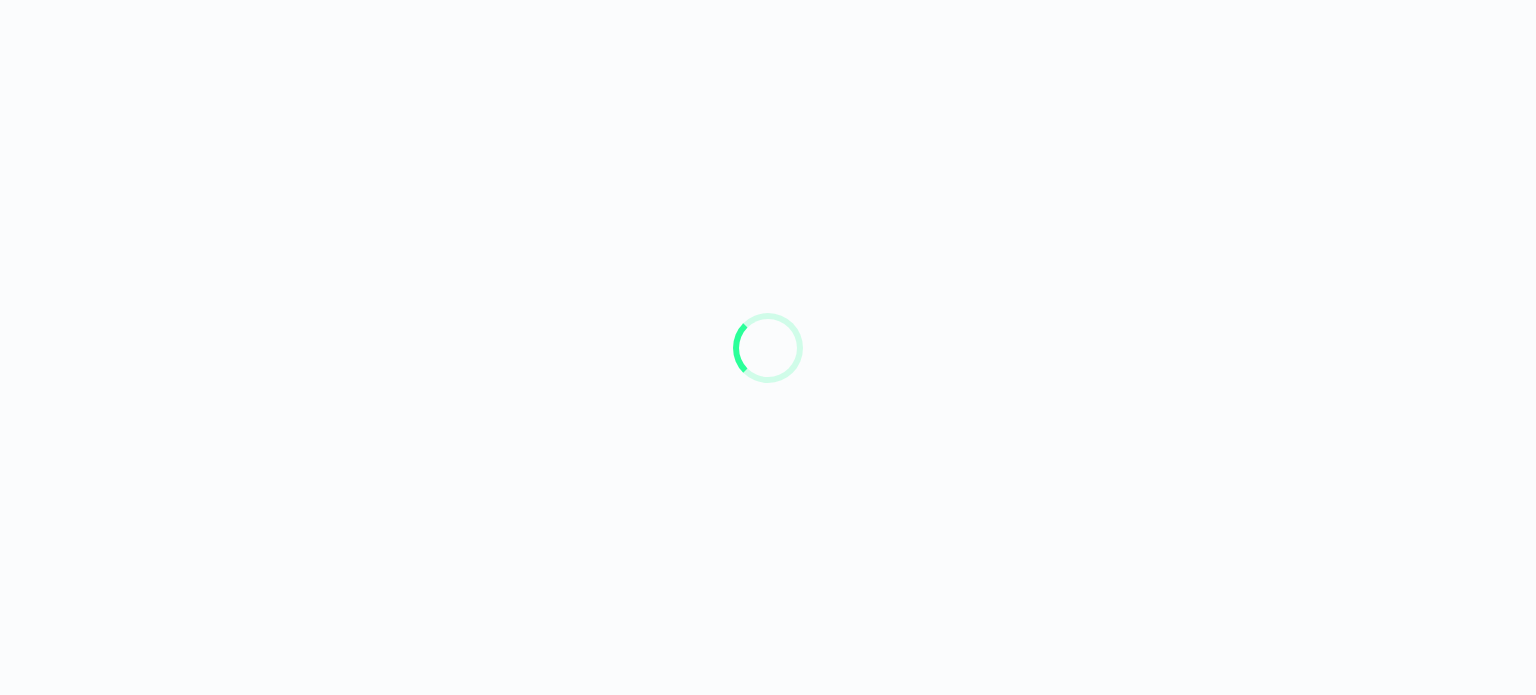 scroll, scrollTop: 0, scrollLeft: 0, axis: both 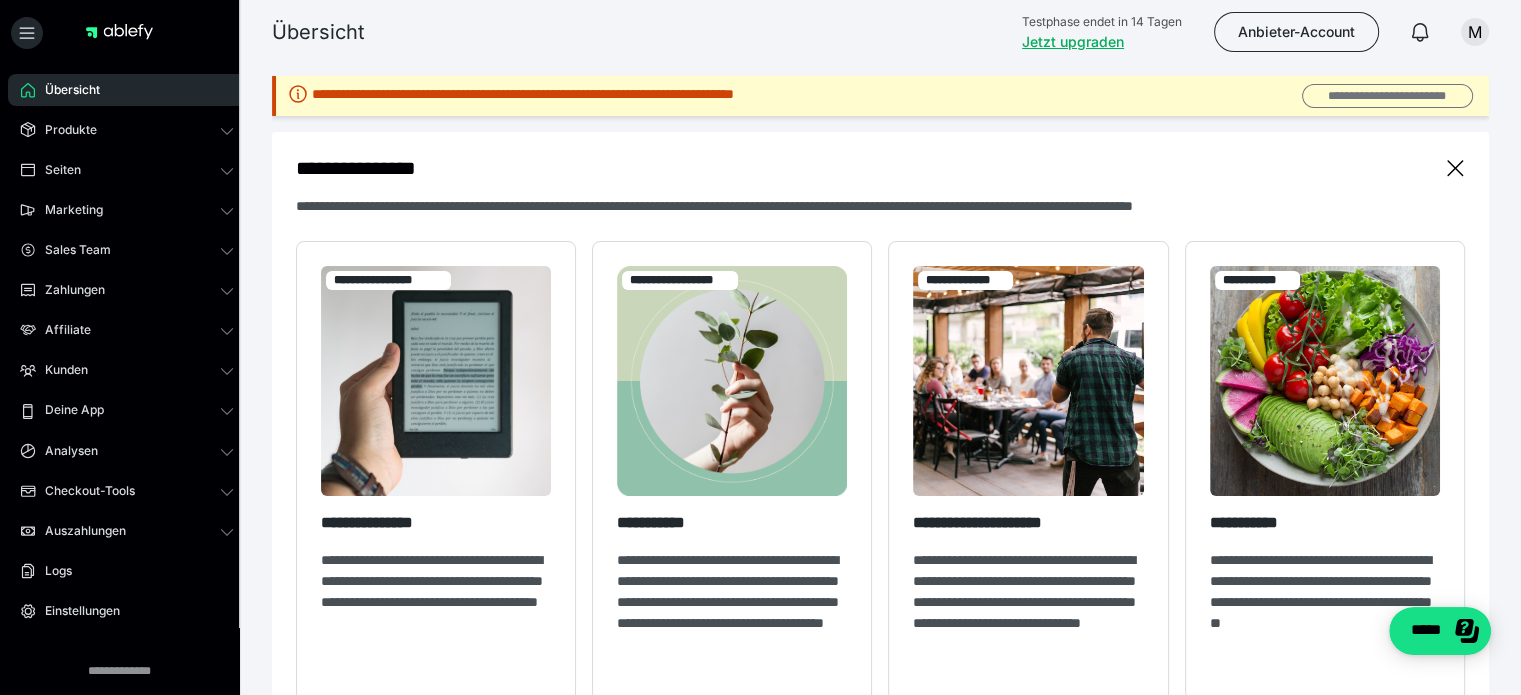 click on "**********" at bounding box center [1387, 96] 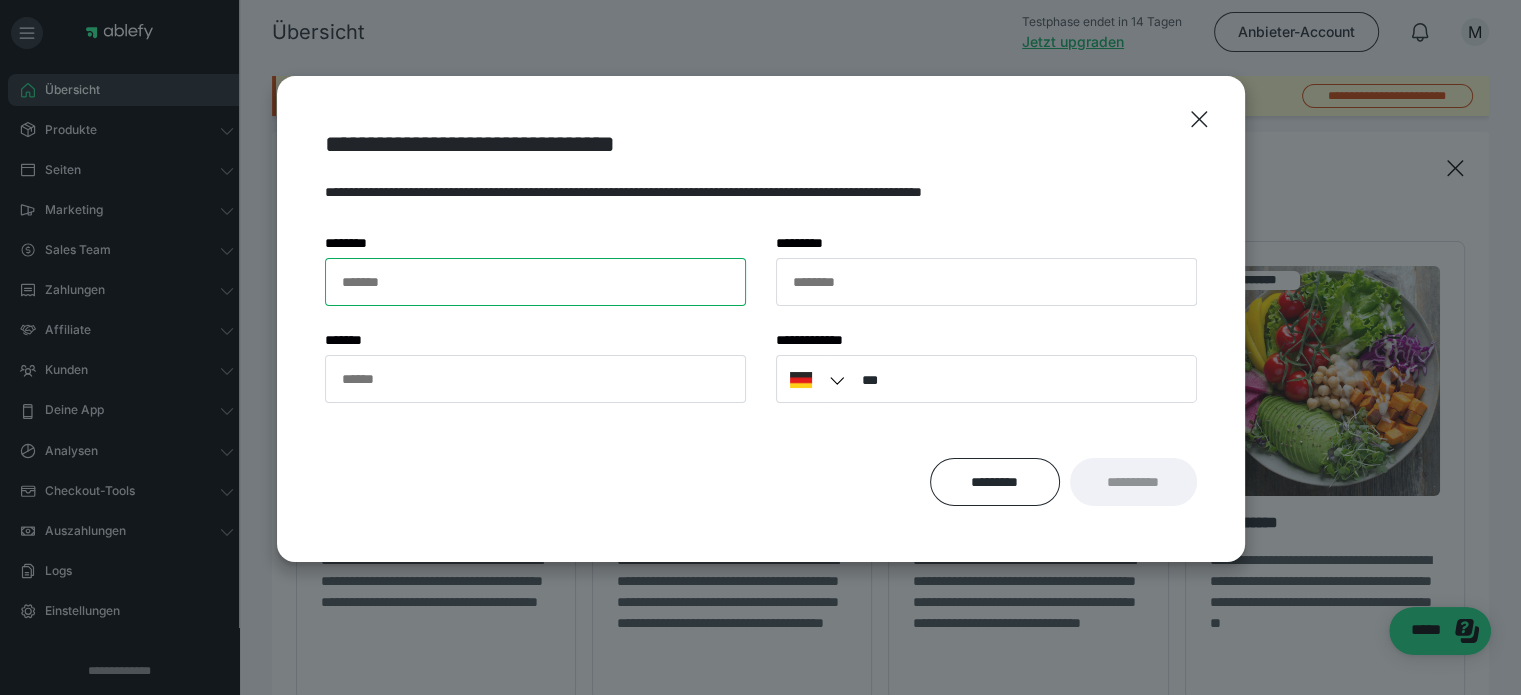 click on "******* *" at bounding box center [535, 282] 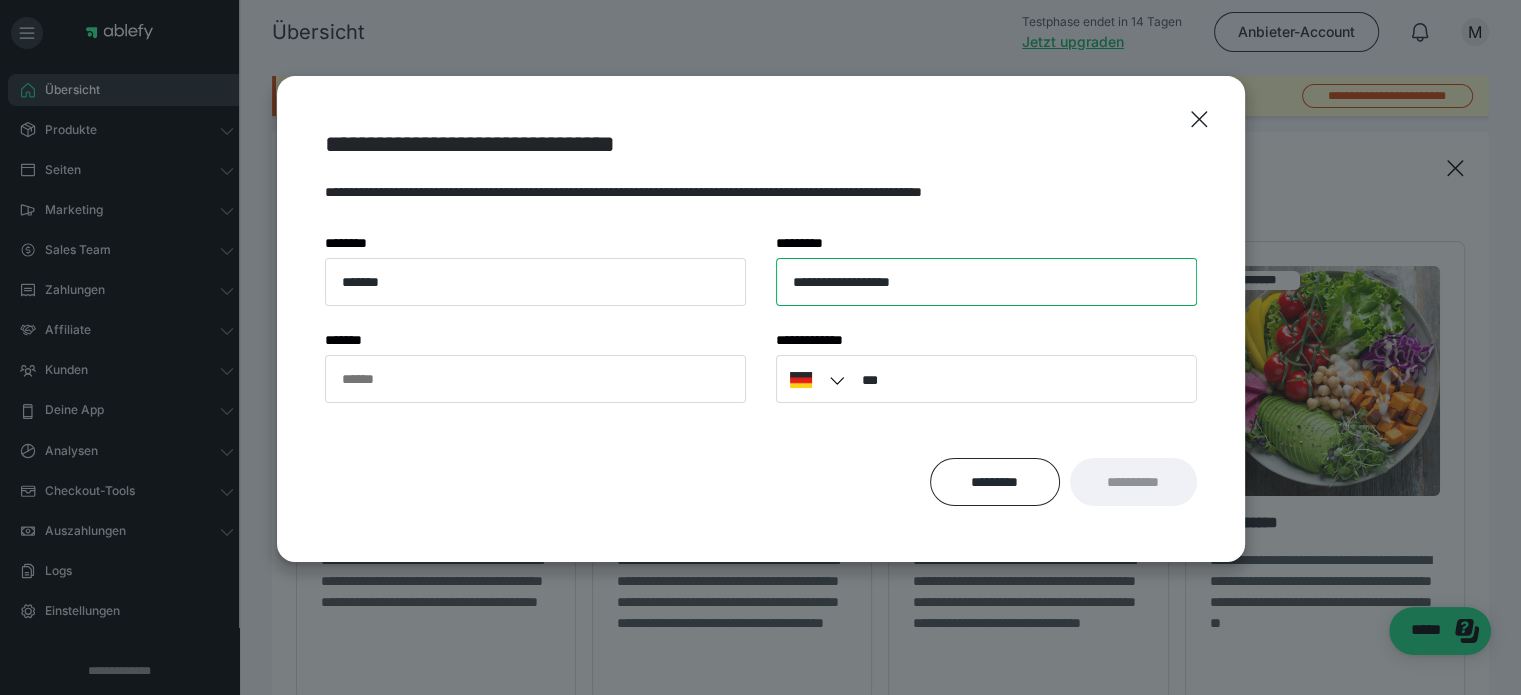 drag, startPoint x: 838, startPoint y: 279, endPoint x: 983, endPoint y: 299, distance: 146.37282 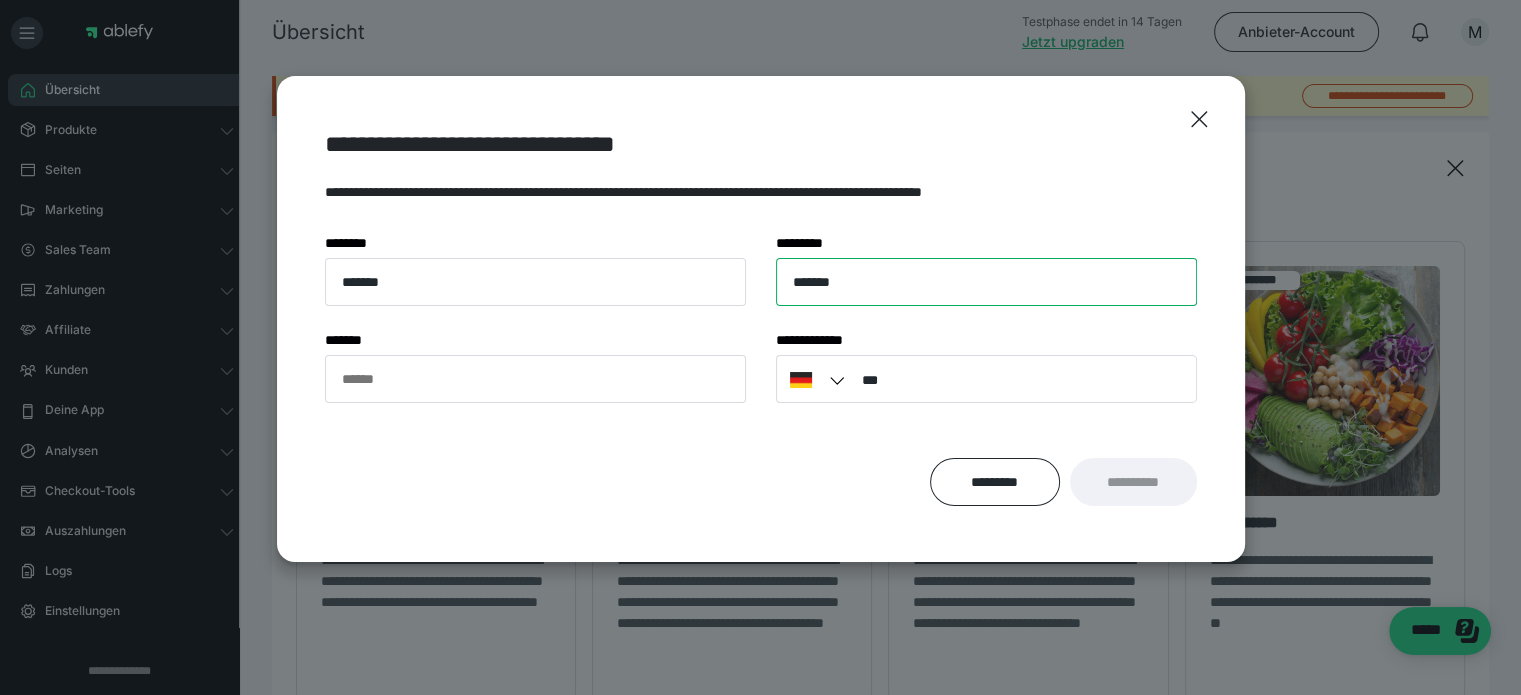 type on "*******" 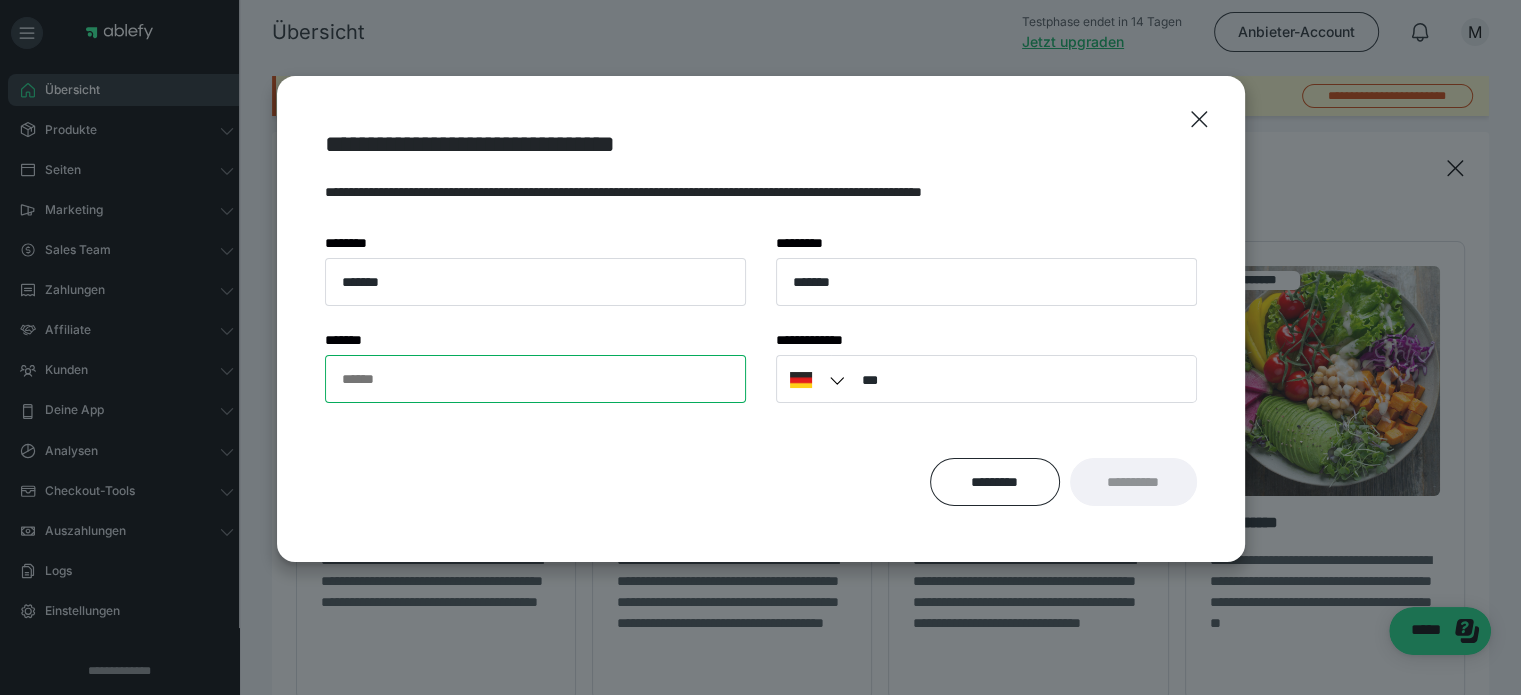 click on "****** *" at bounding box center (535, 379) 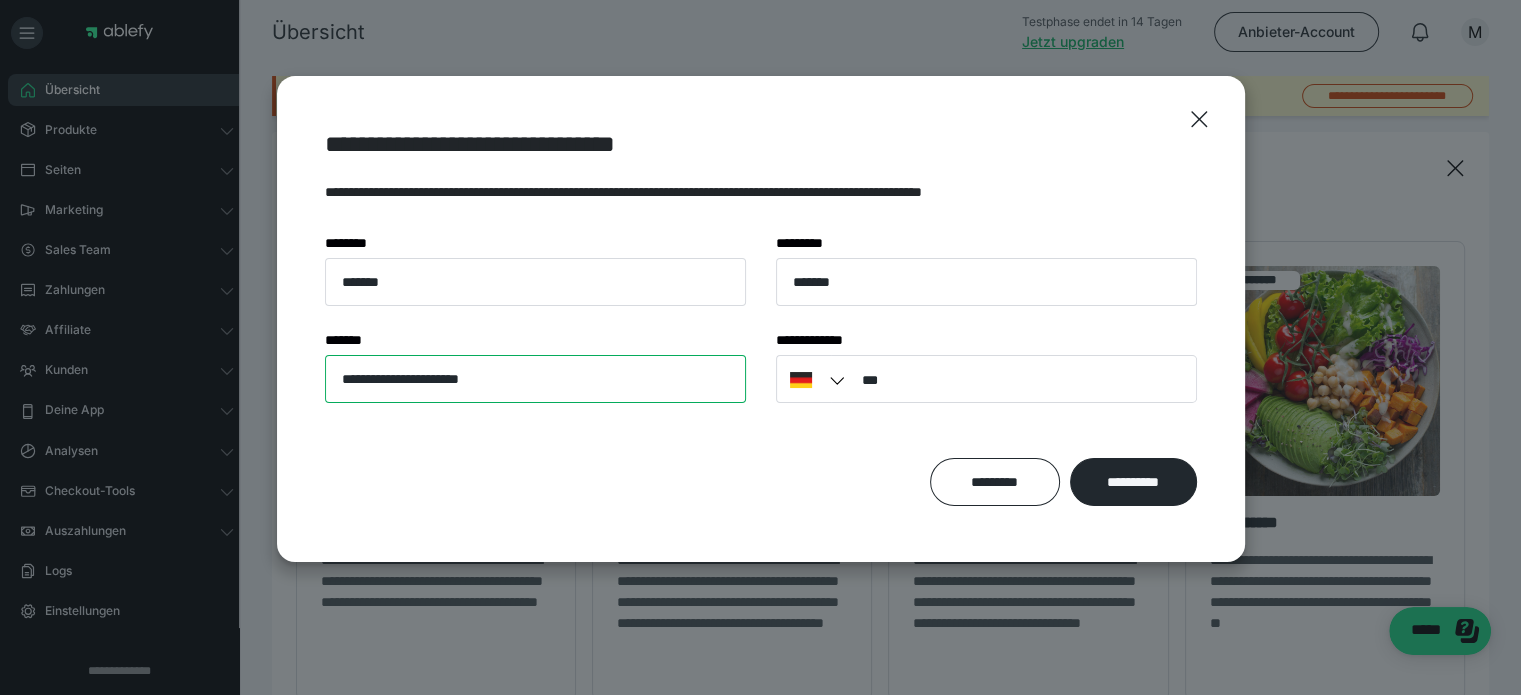 type on "**********" 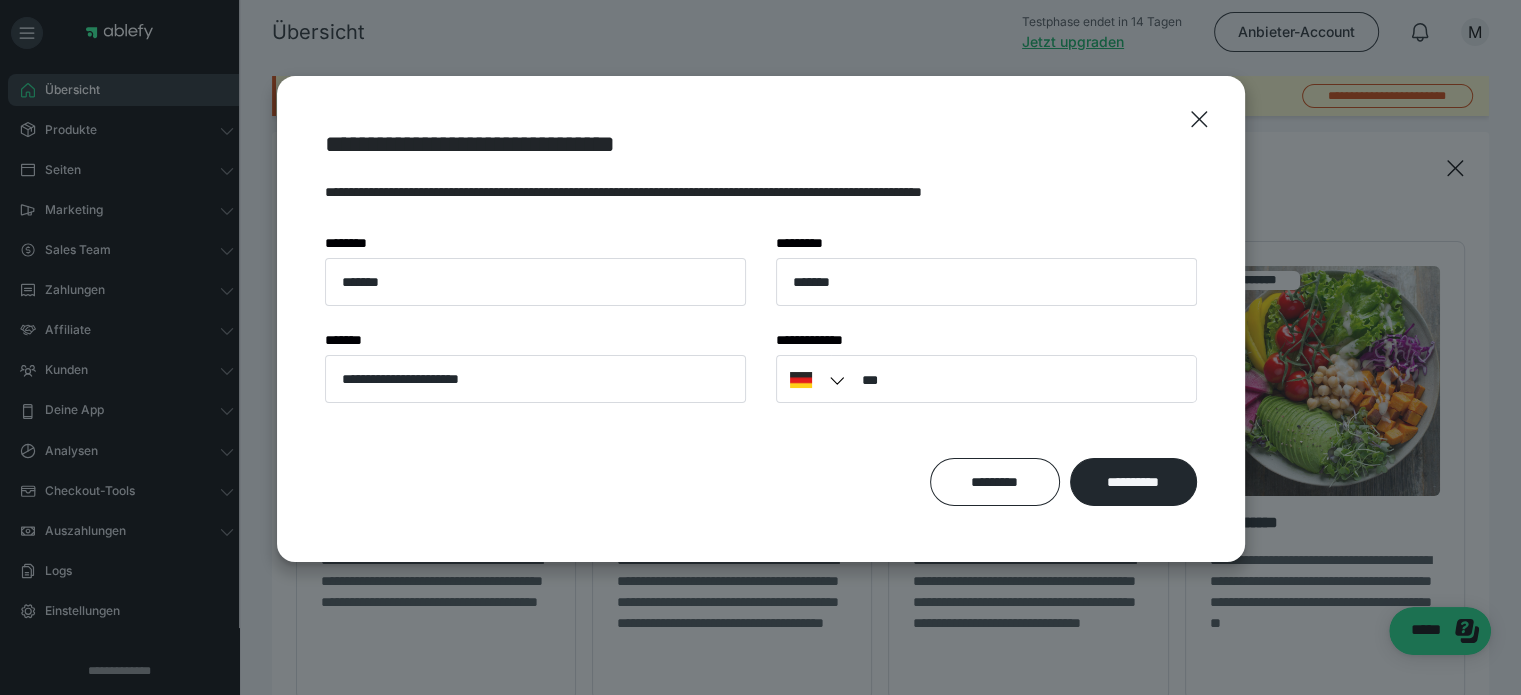 click at bounding box center (840, 381) 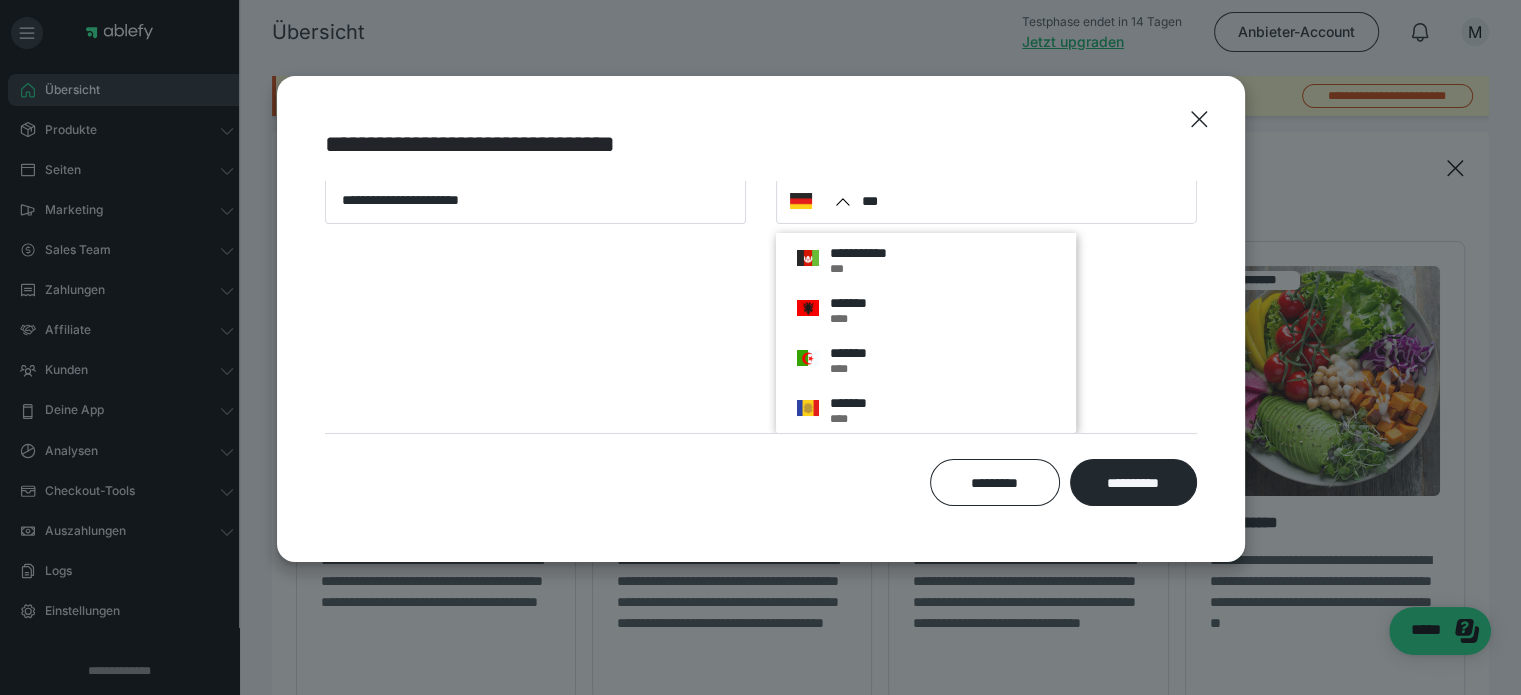 scroll, scrollTop: 3300, scrollLeft: 0, axis: vertical 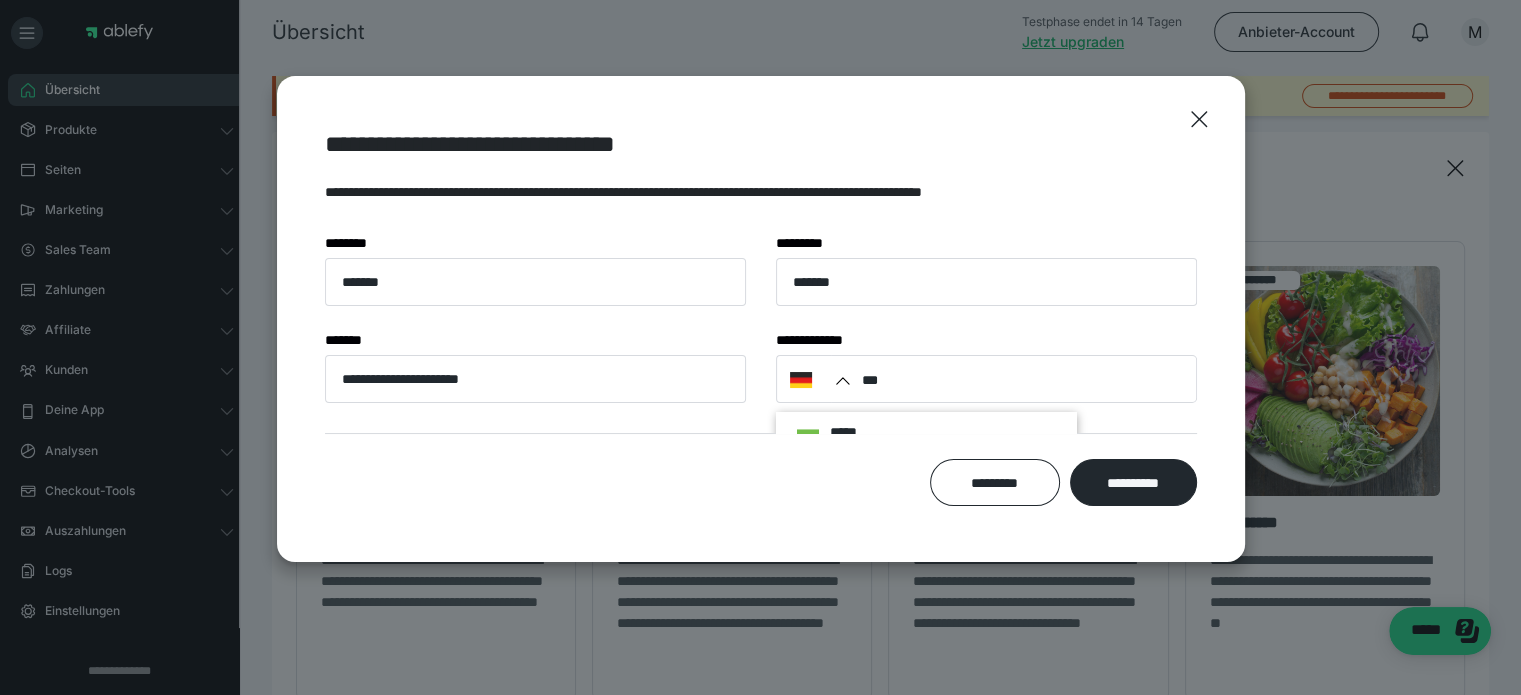 click on "**********" at bounding box center (761, 307) 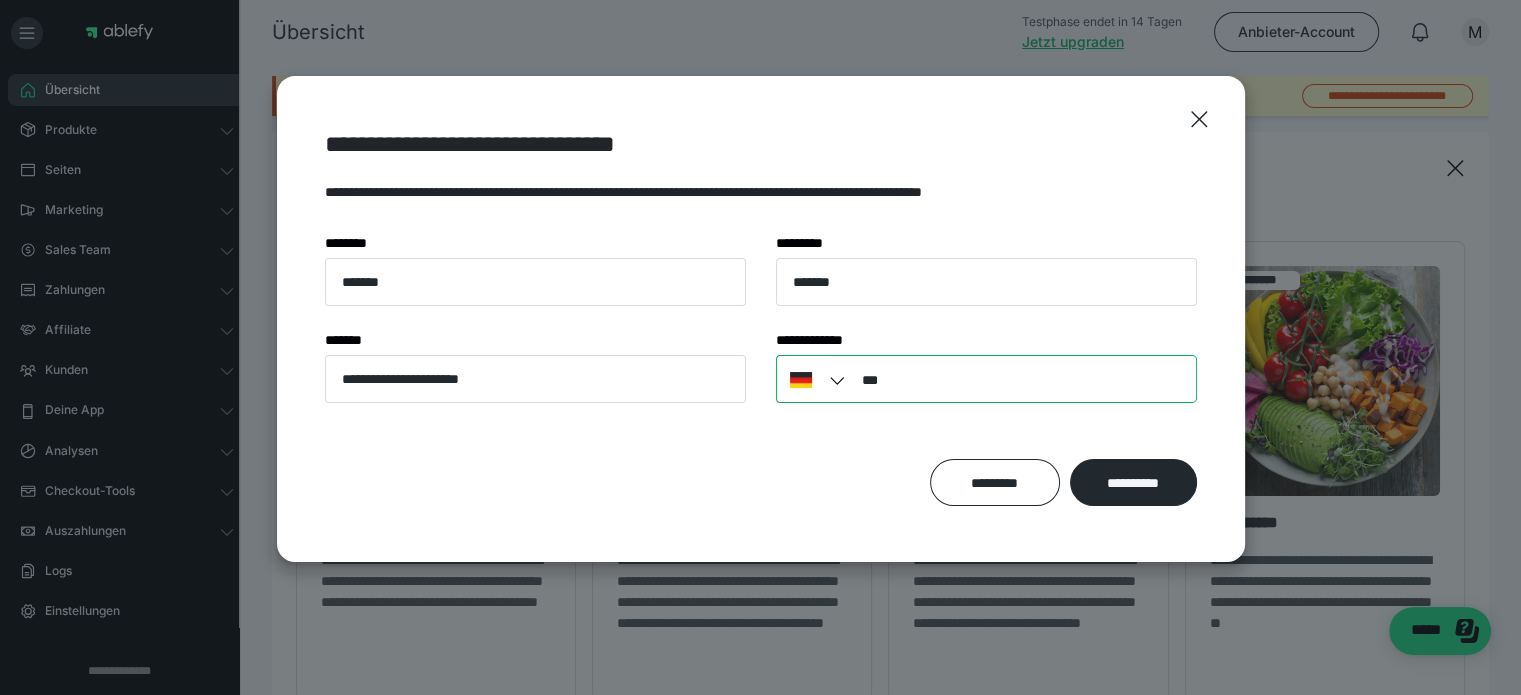 click on "***" at bounding box center (986, 379) 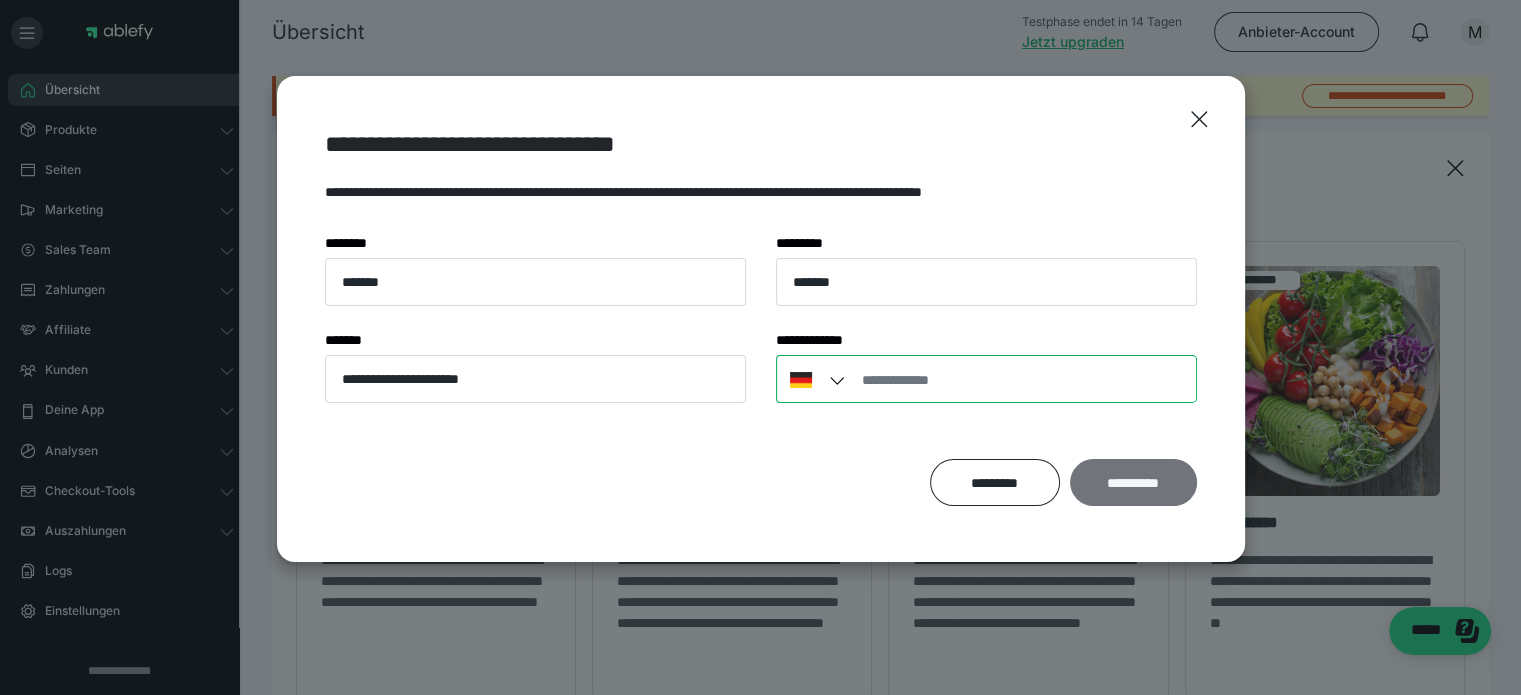 type 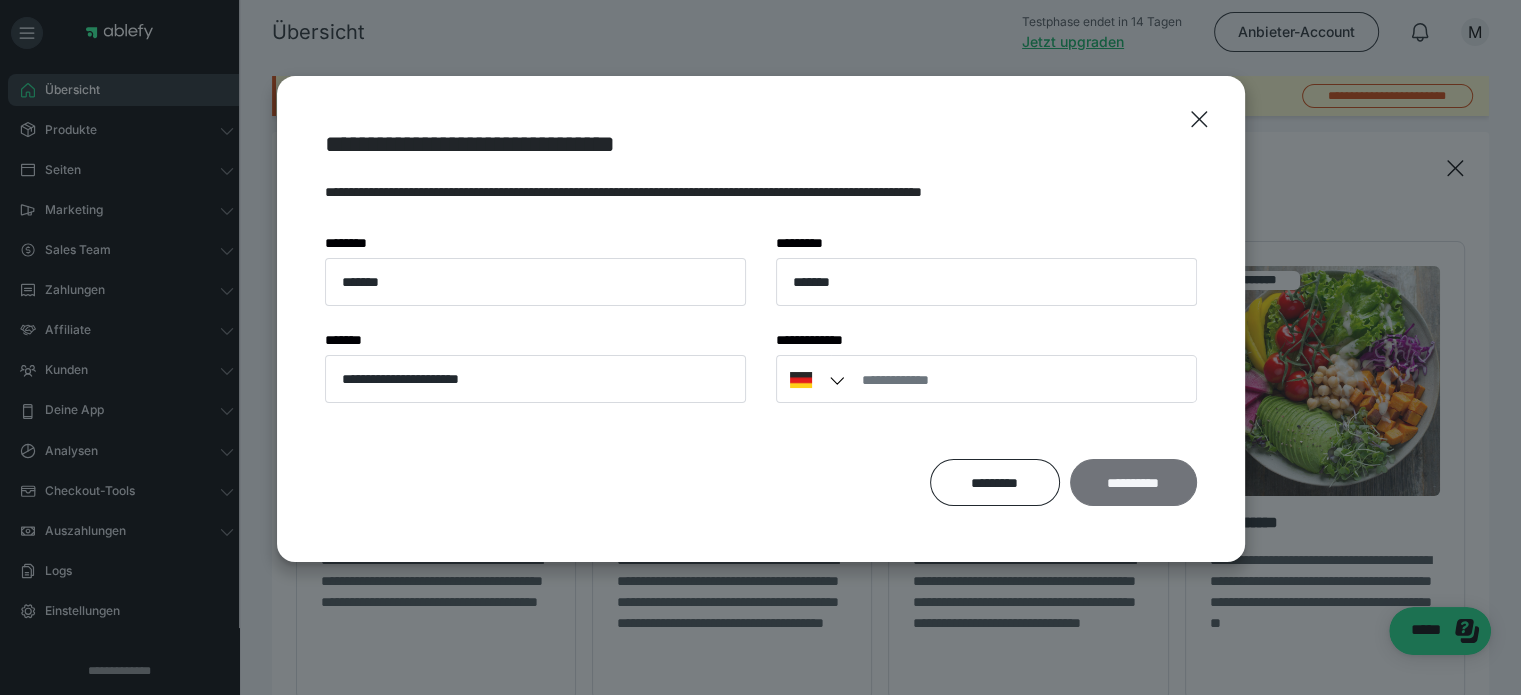click on "**********" at bounding box center (1133, 483) 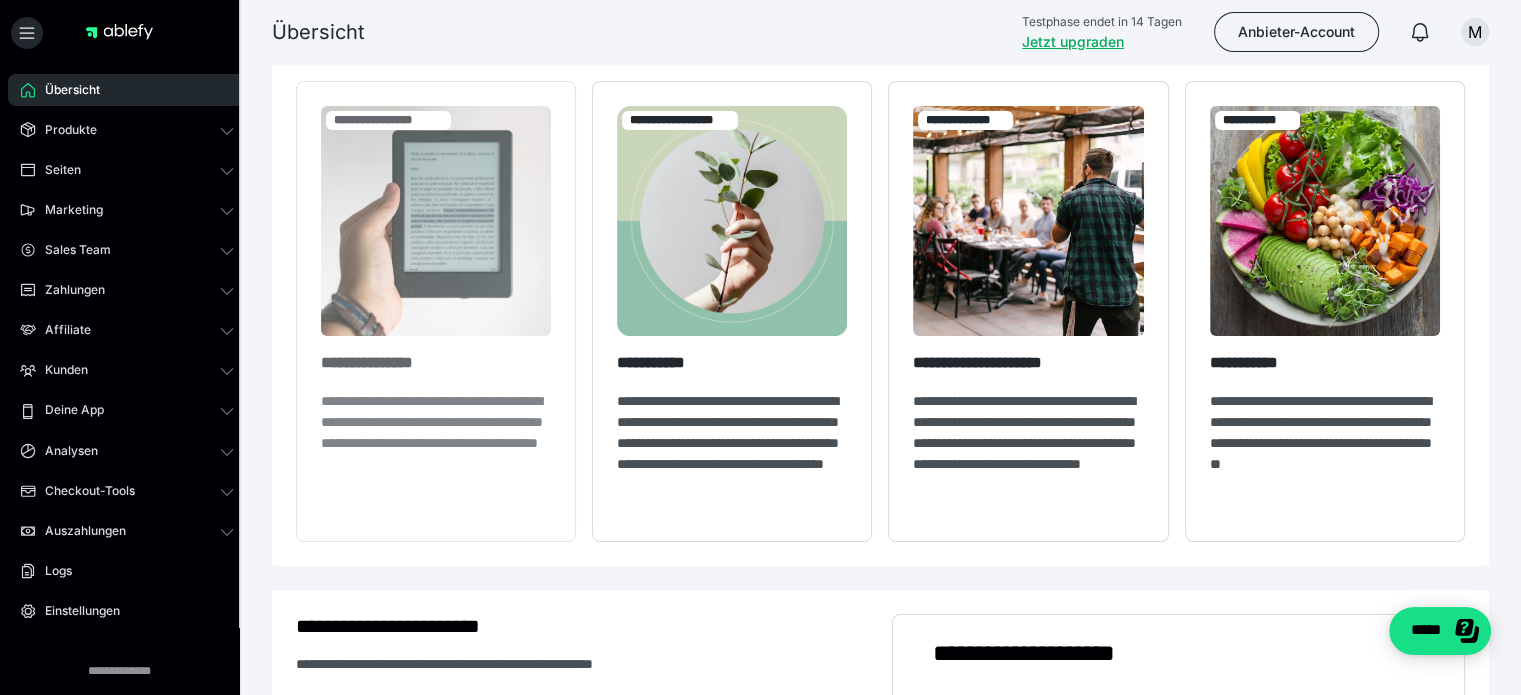 scroll, scrollTop: 103, scrollLeft: 0, axis: vertical 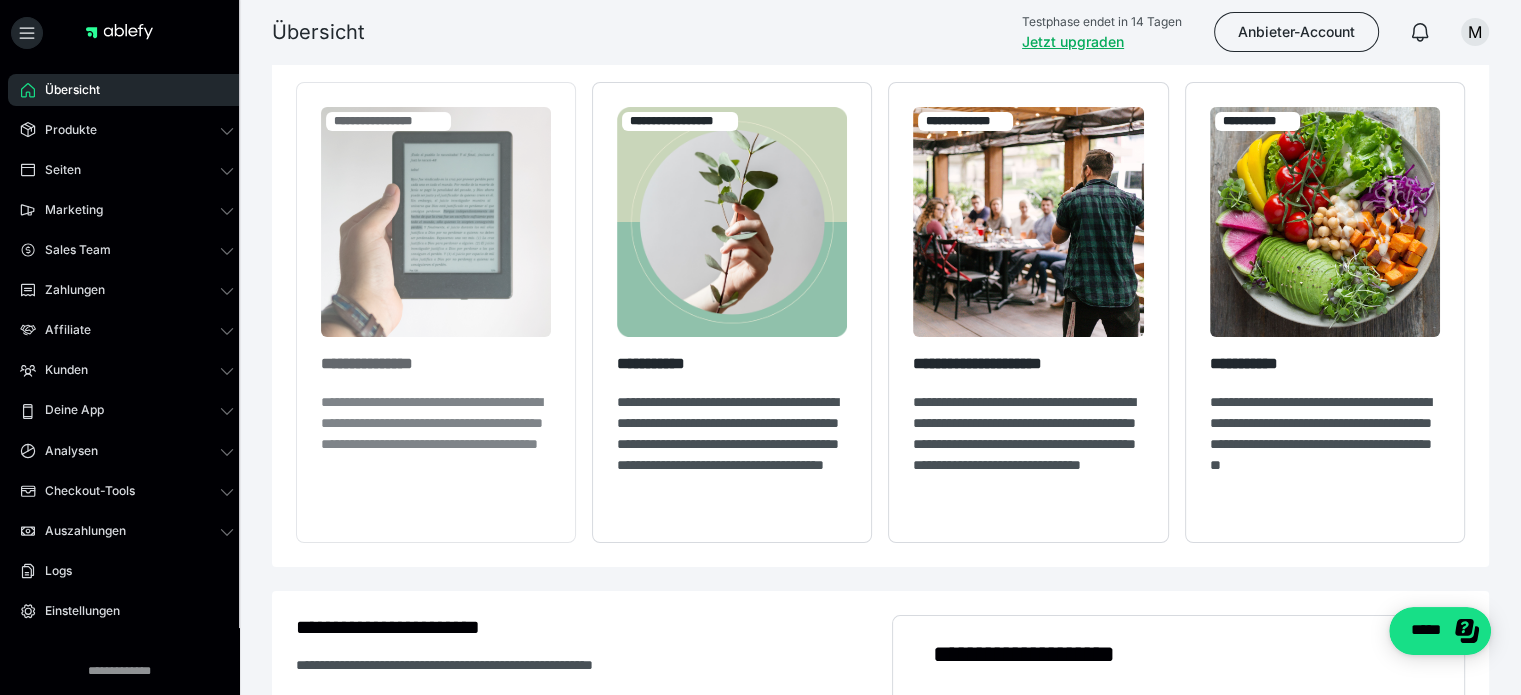 click on "**********" at bounding box center [436, 444] 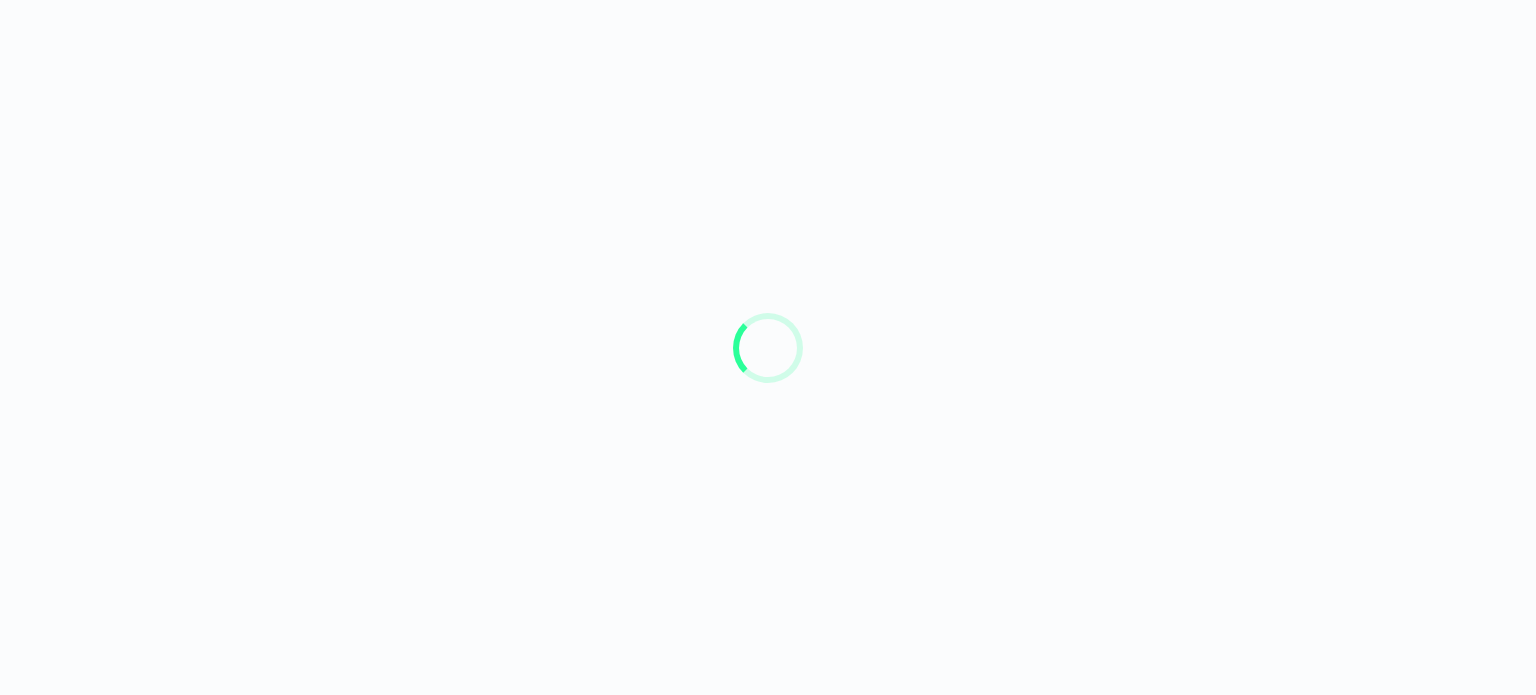scroll, scrollTop: 0, scrollLeft: 0, axis: both 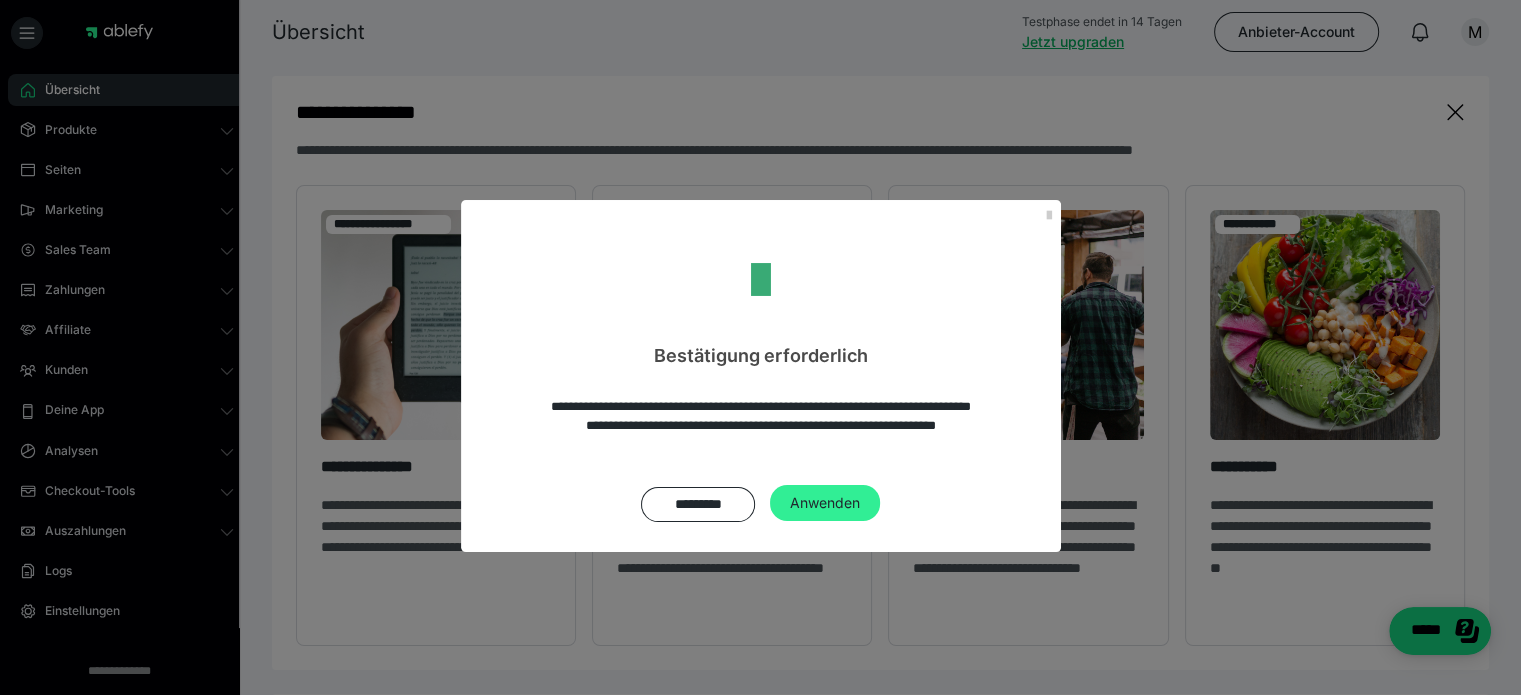 click on "Anwenden" at bounding box center (825, 503) 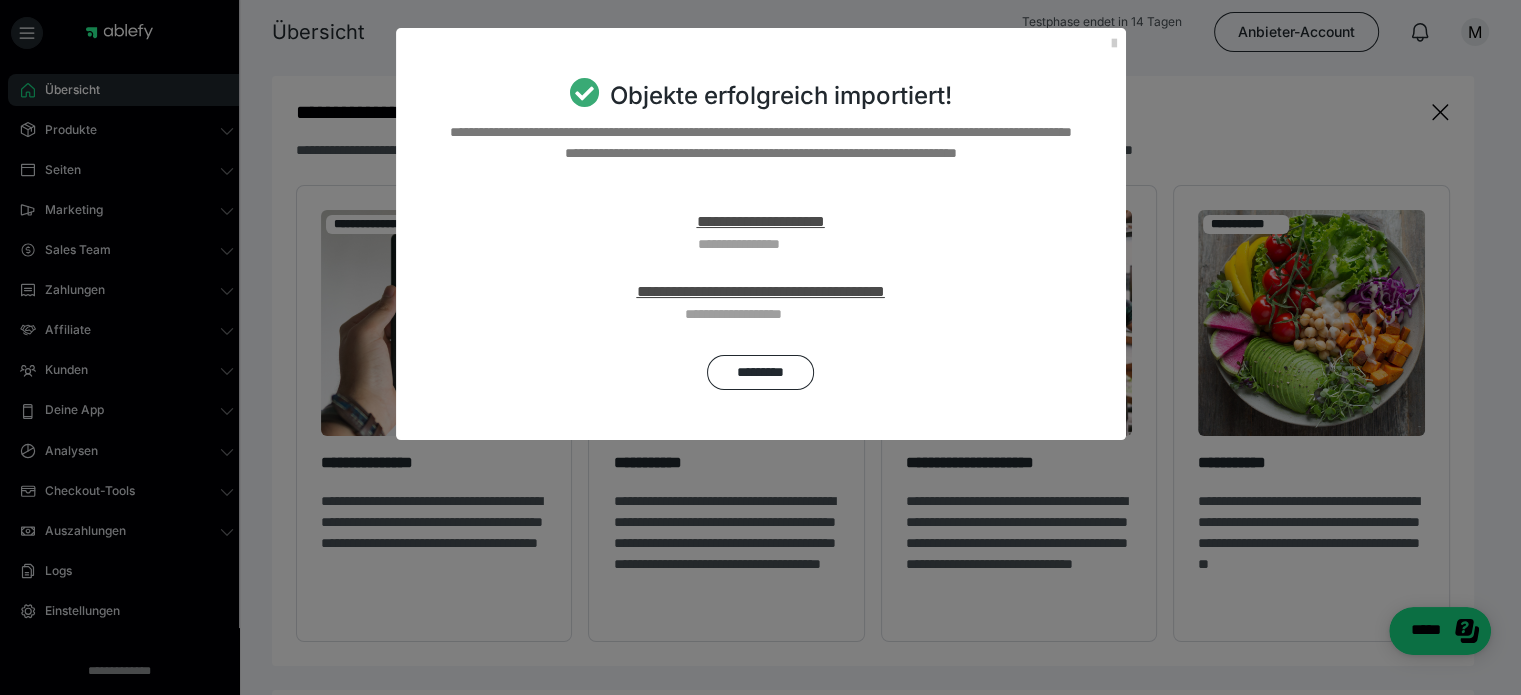 click on "**********" at bounding box center (761, 221) 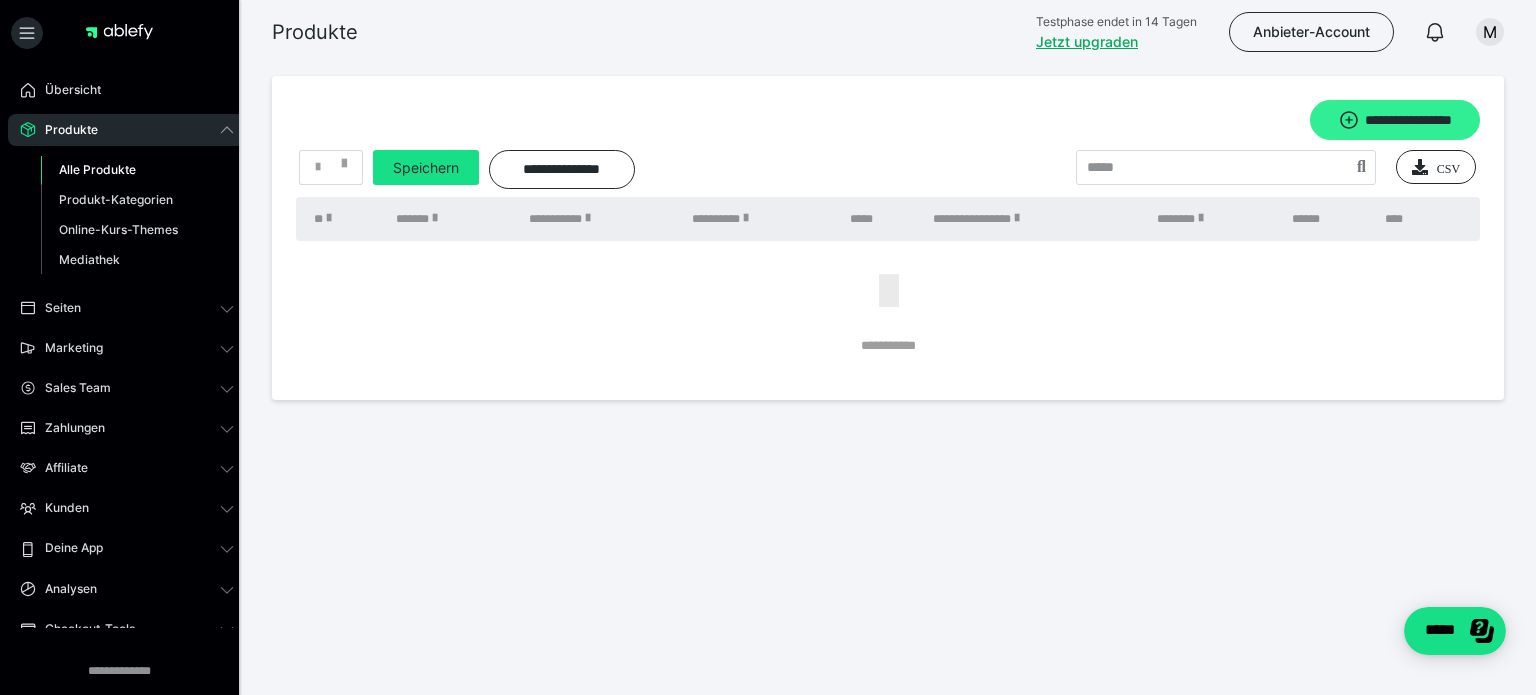 click on "**********" at bounding box center [1395, 120] 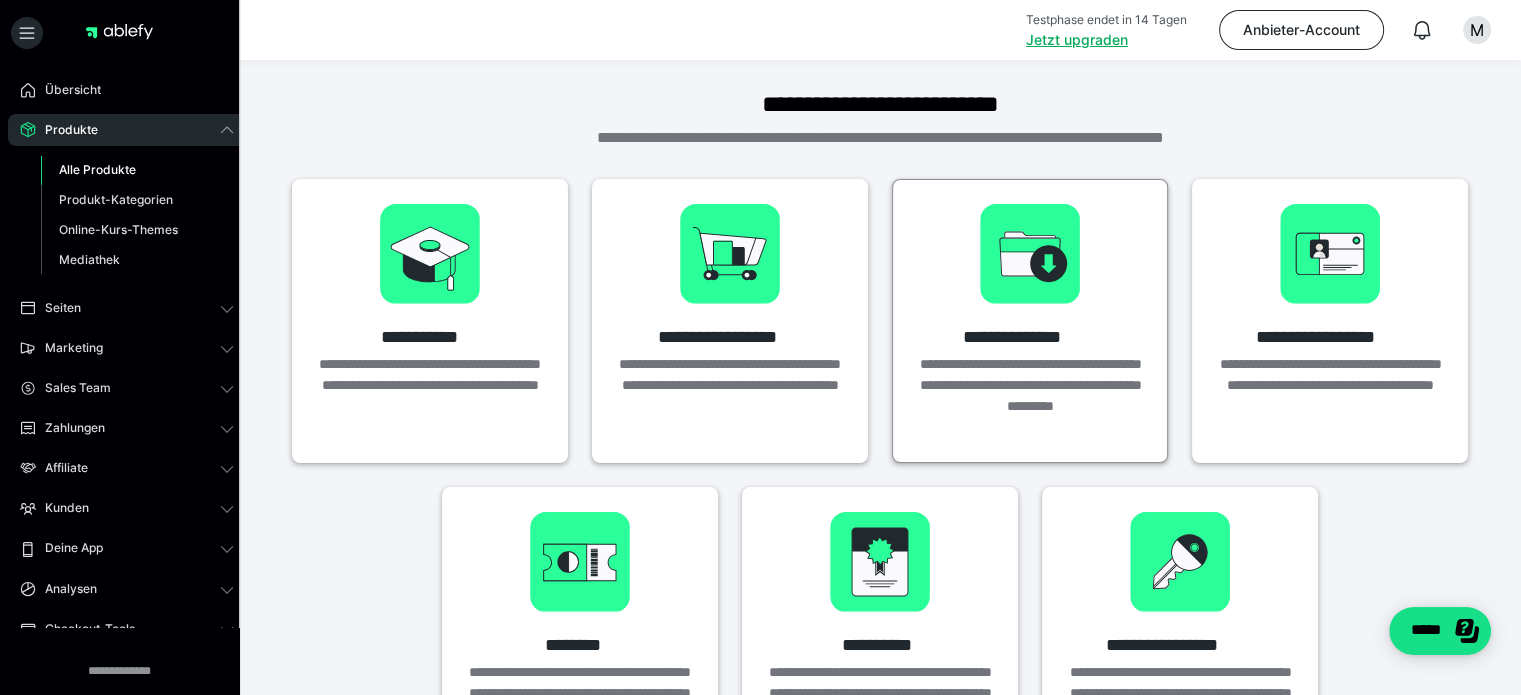 click at bounding box center [1030, 254] 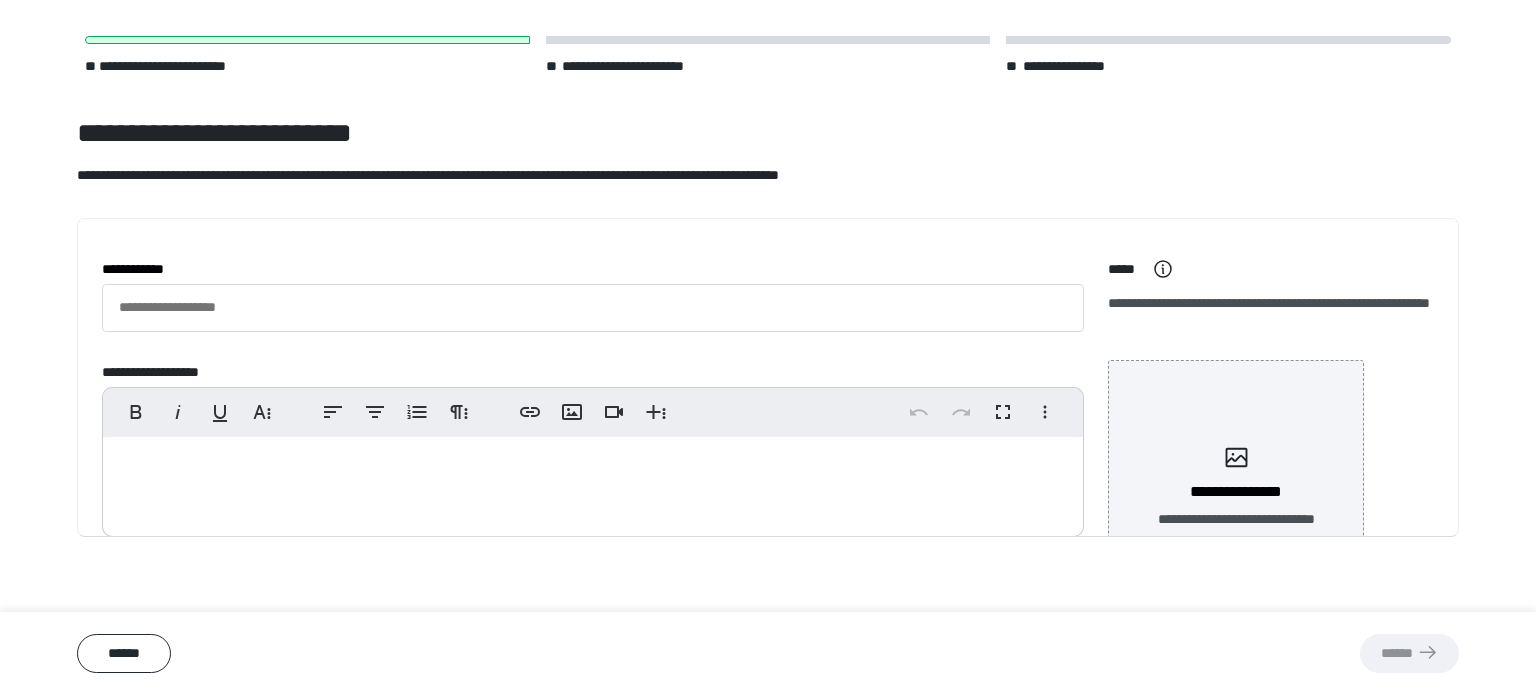 scroll, scrollTop: 64, scrollLeft: 0, axis: vertical 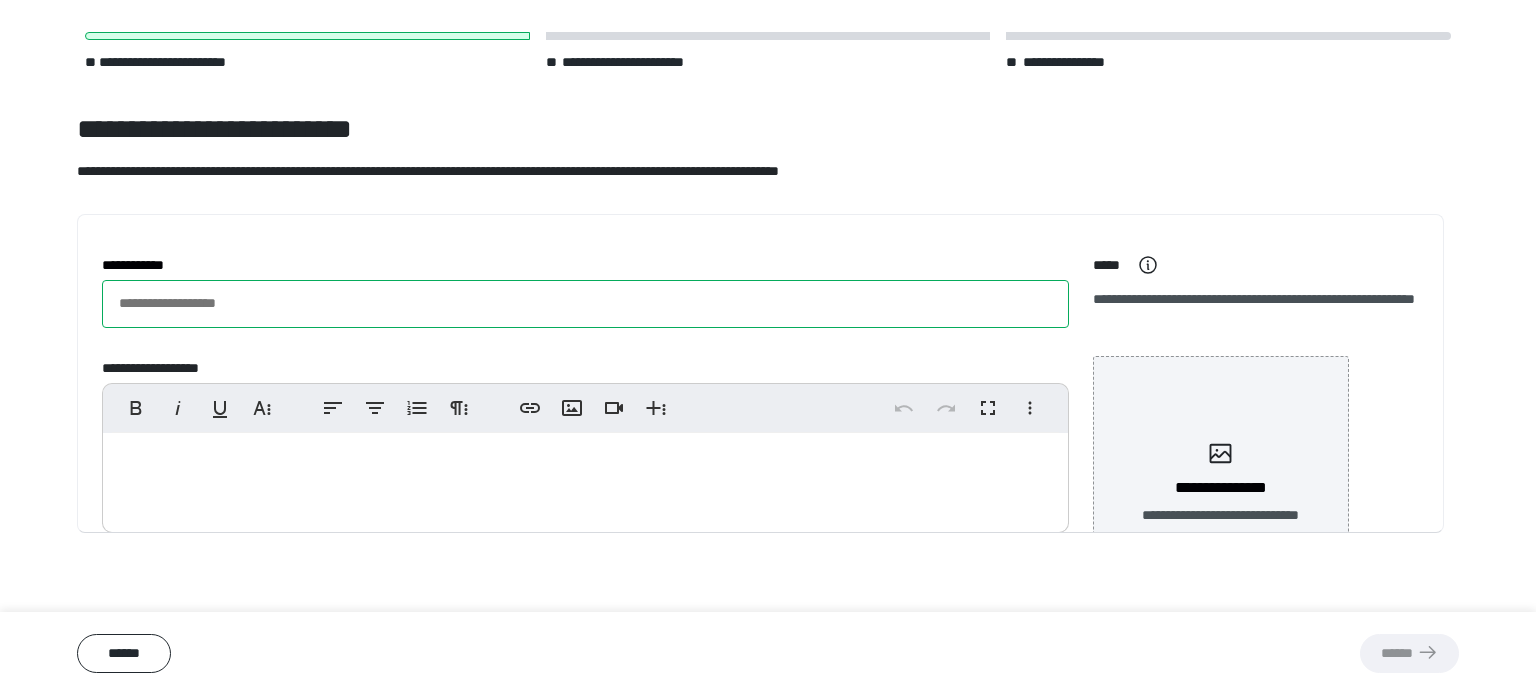 click on "**********" at bounding box center [585, 304] 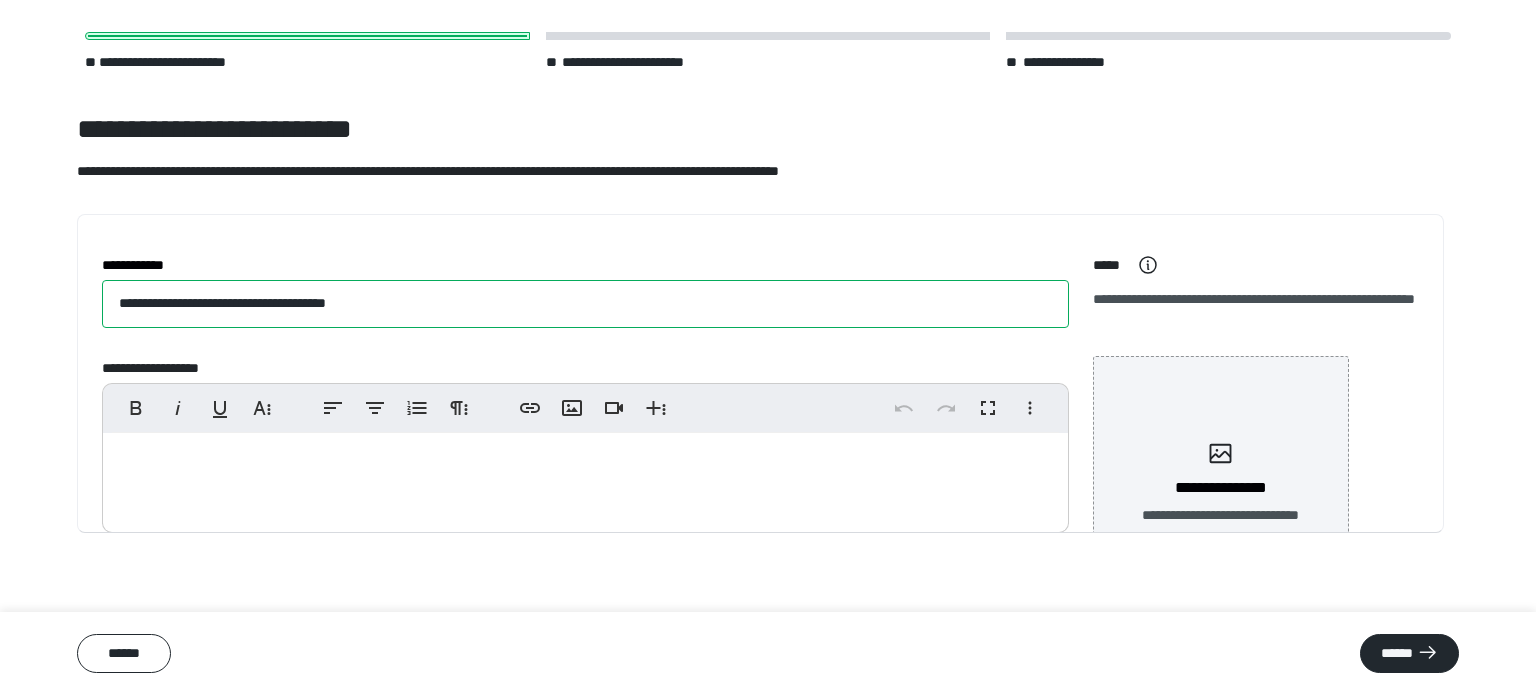 type on "**********" 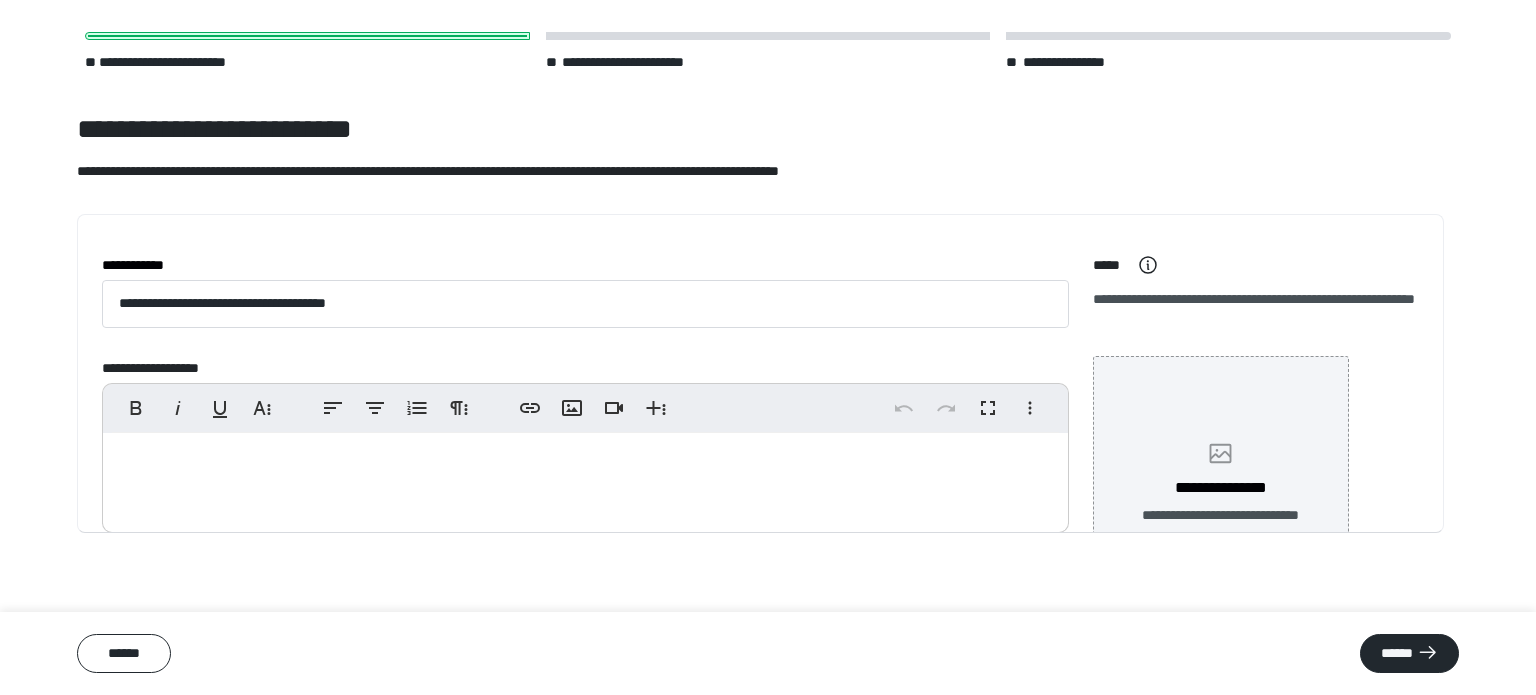 click 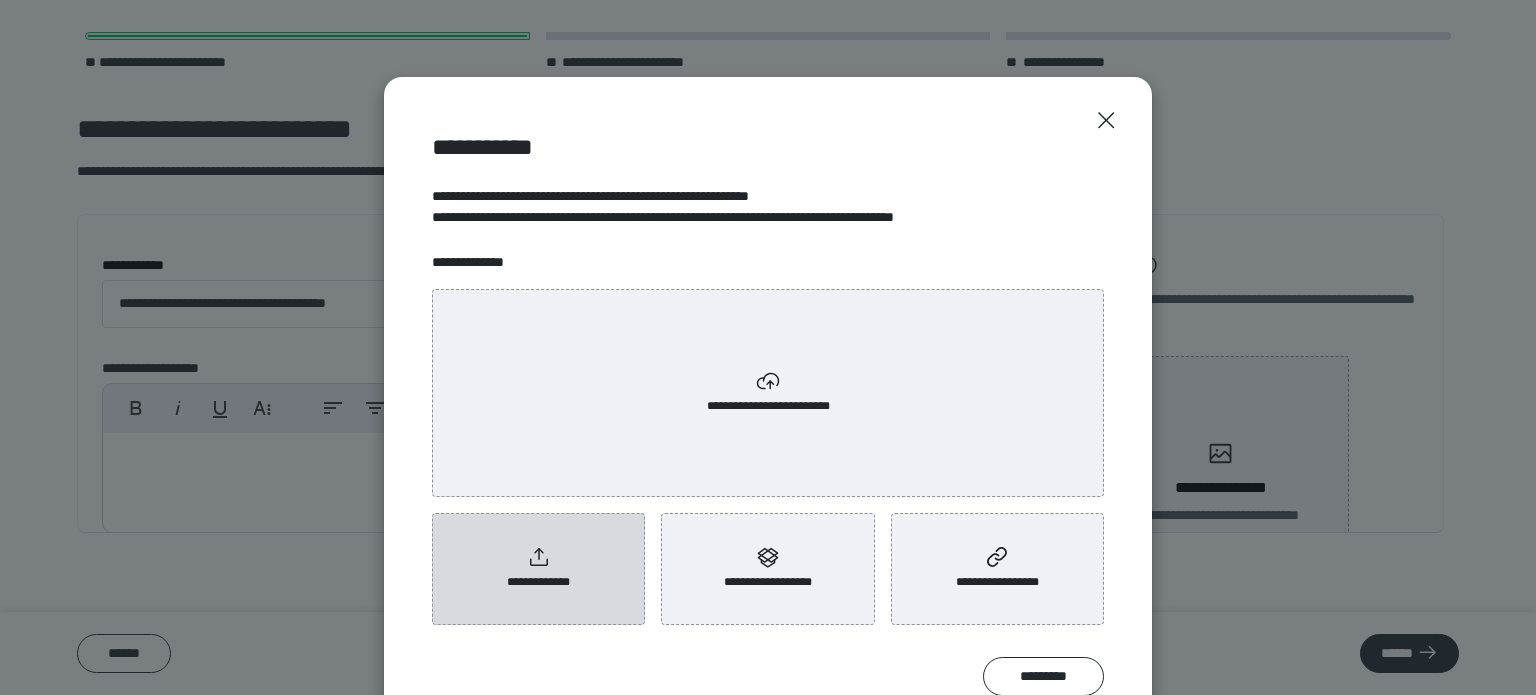 click on "**********" at bounding box center (539, 582) 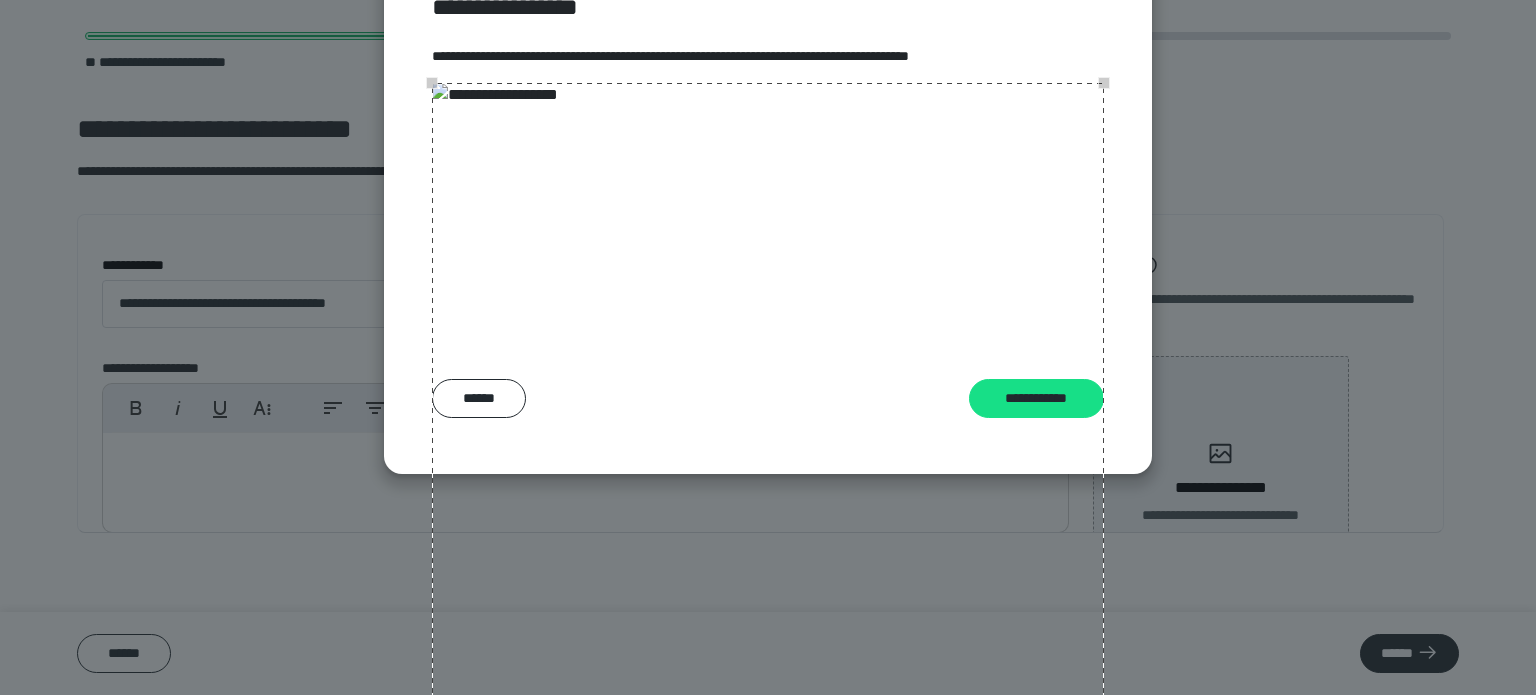 scroll, scrollTop: 150, scrollLeft: 0, axis: vertical 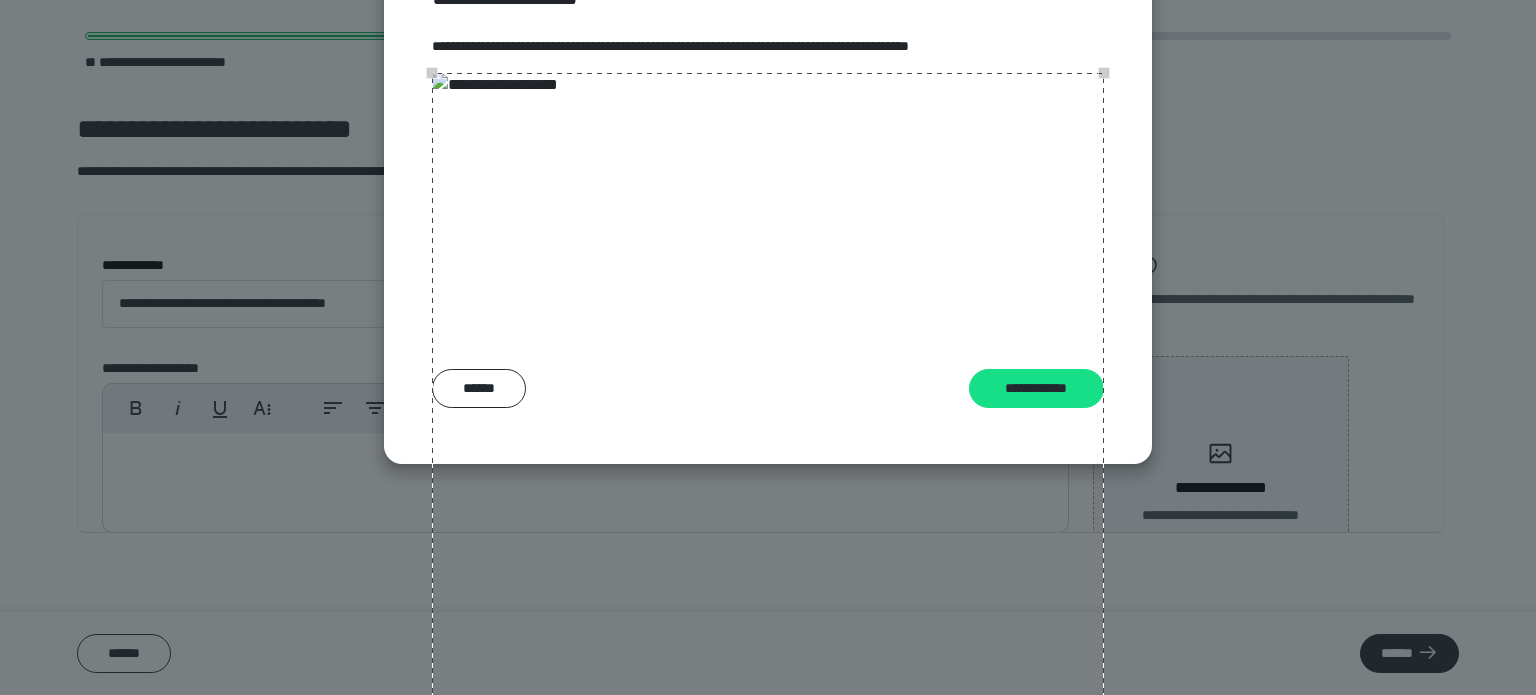 click at bounding box center (768, 409) 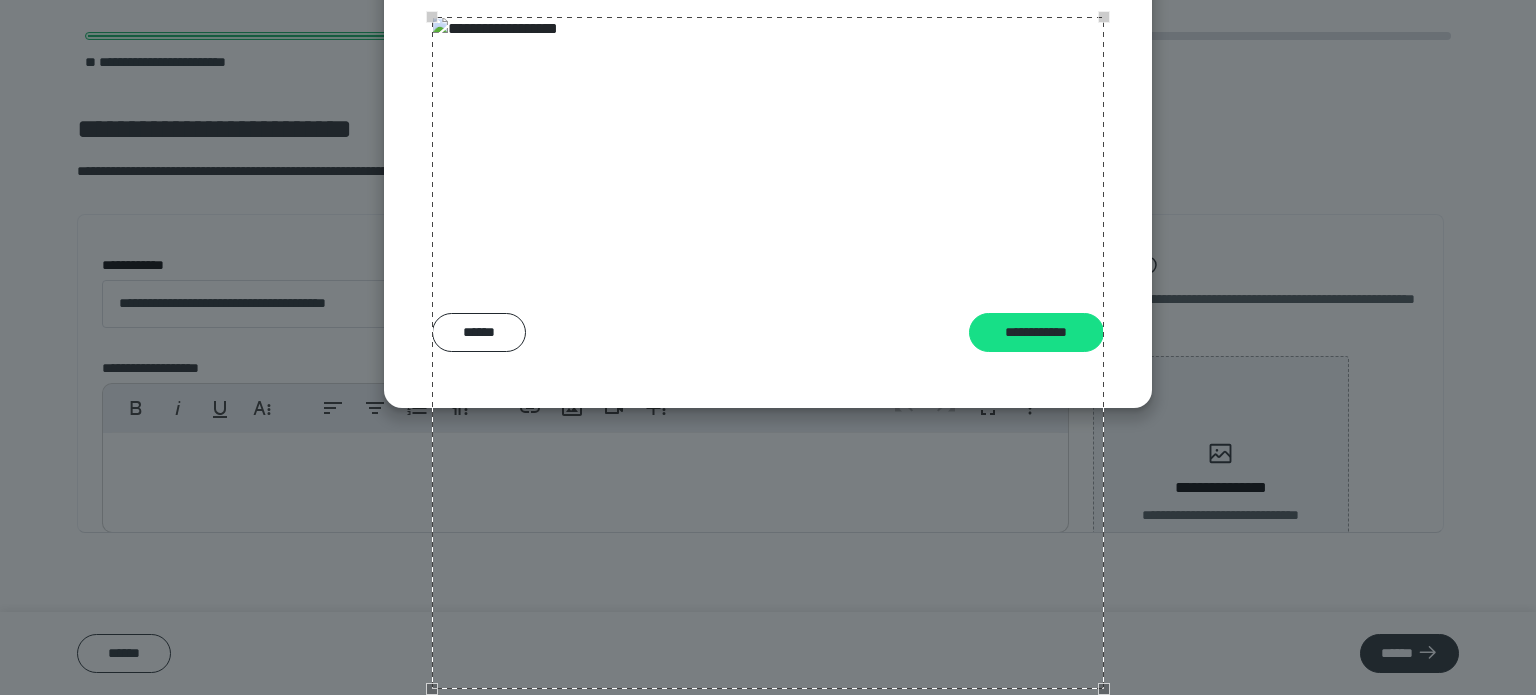 scroll, scrollTop: 732, scrollLeft: 0, axis: vertical 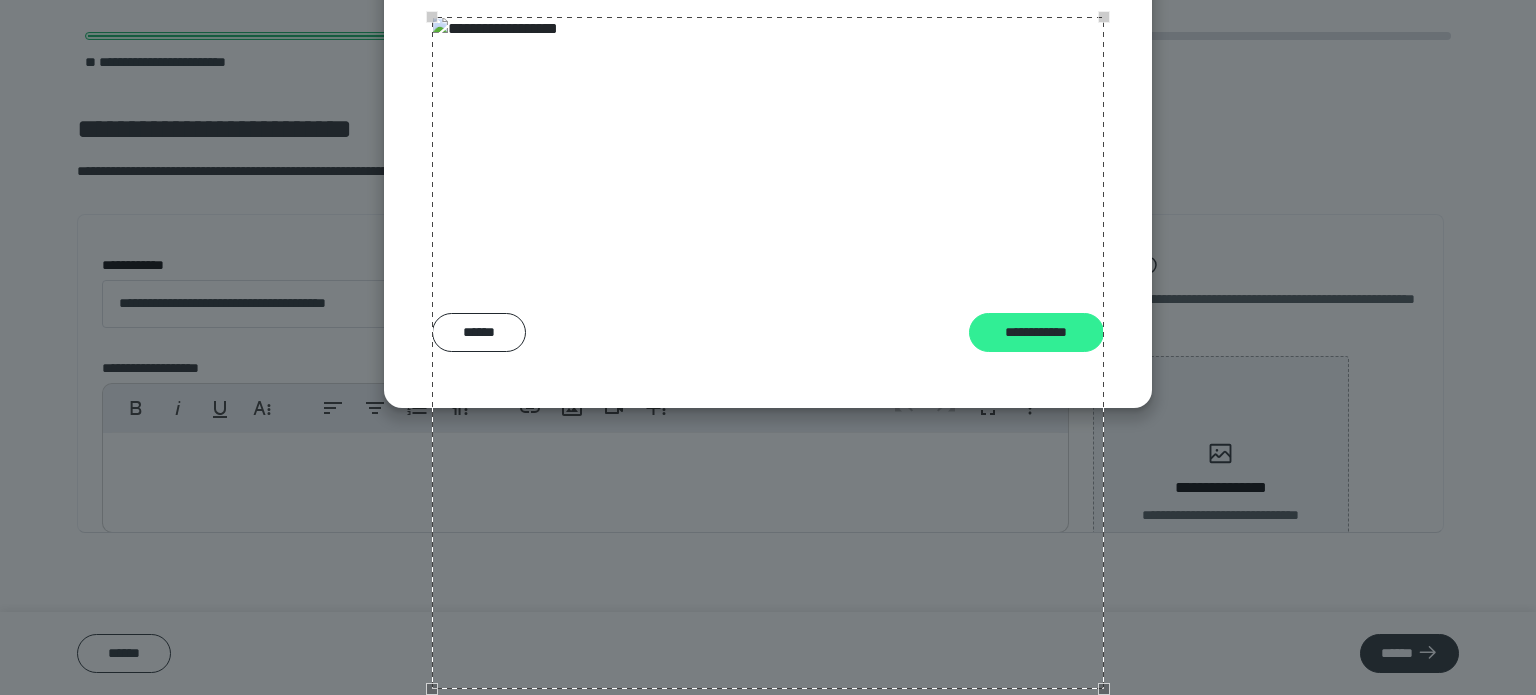 click on "**********" at bounding box center [1036, 333] 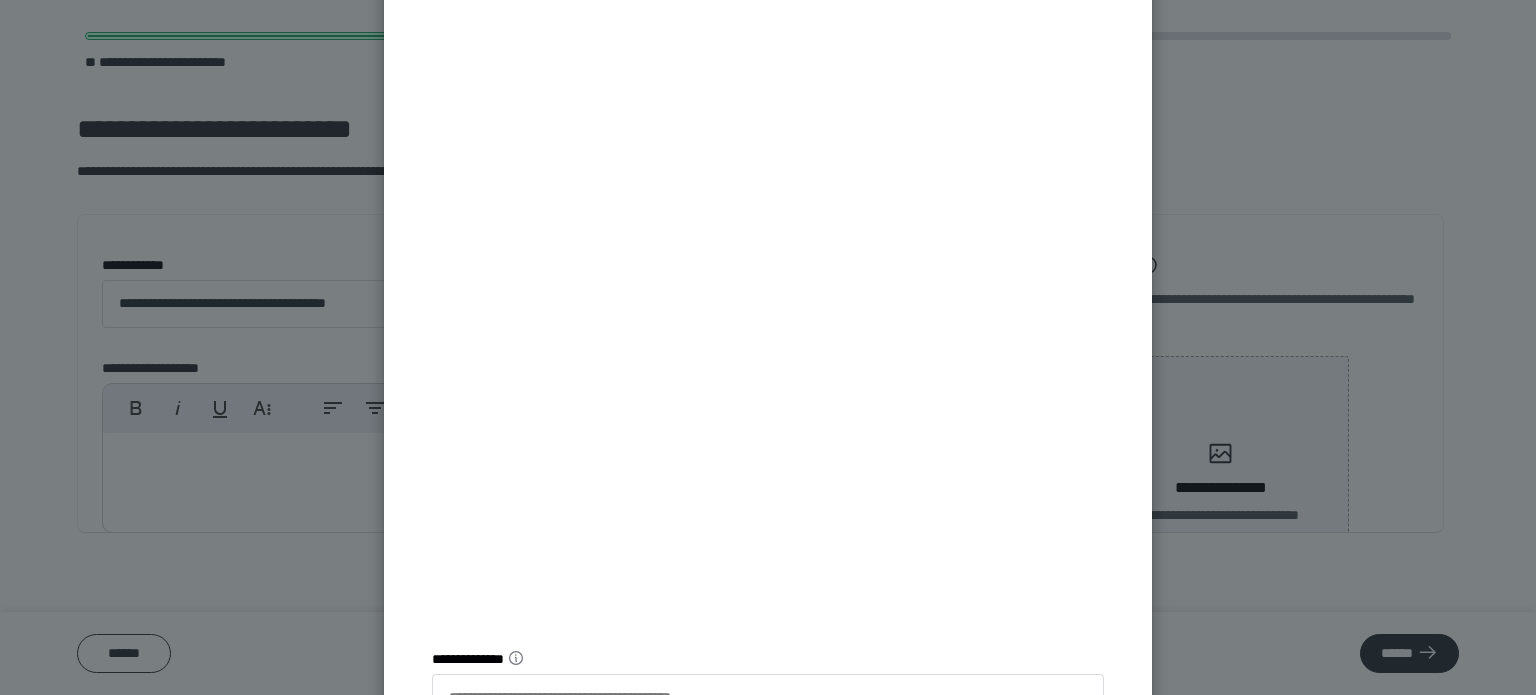 scroll, scrollTop: 427, scrollLeft: 0, axis: vertical 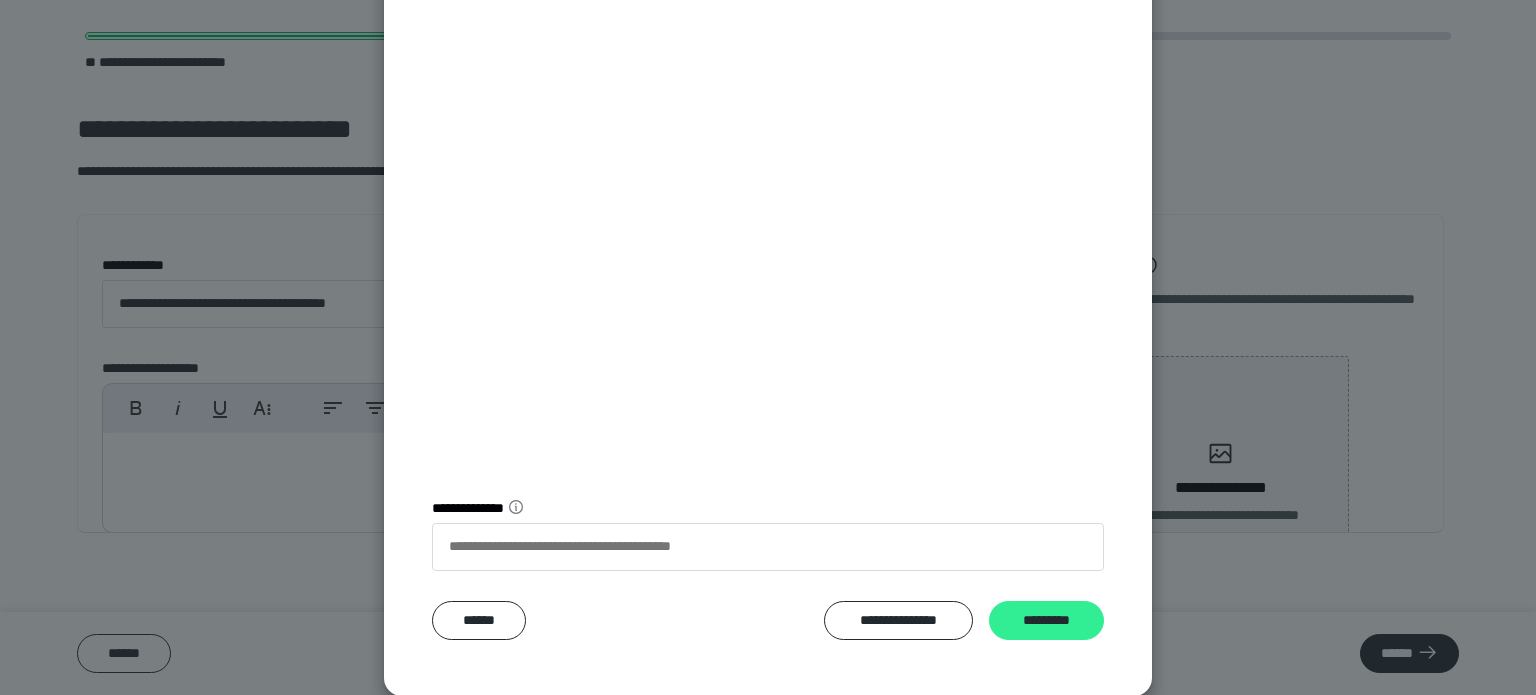 click on "*********" at bounding box center [1046, 621] 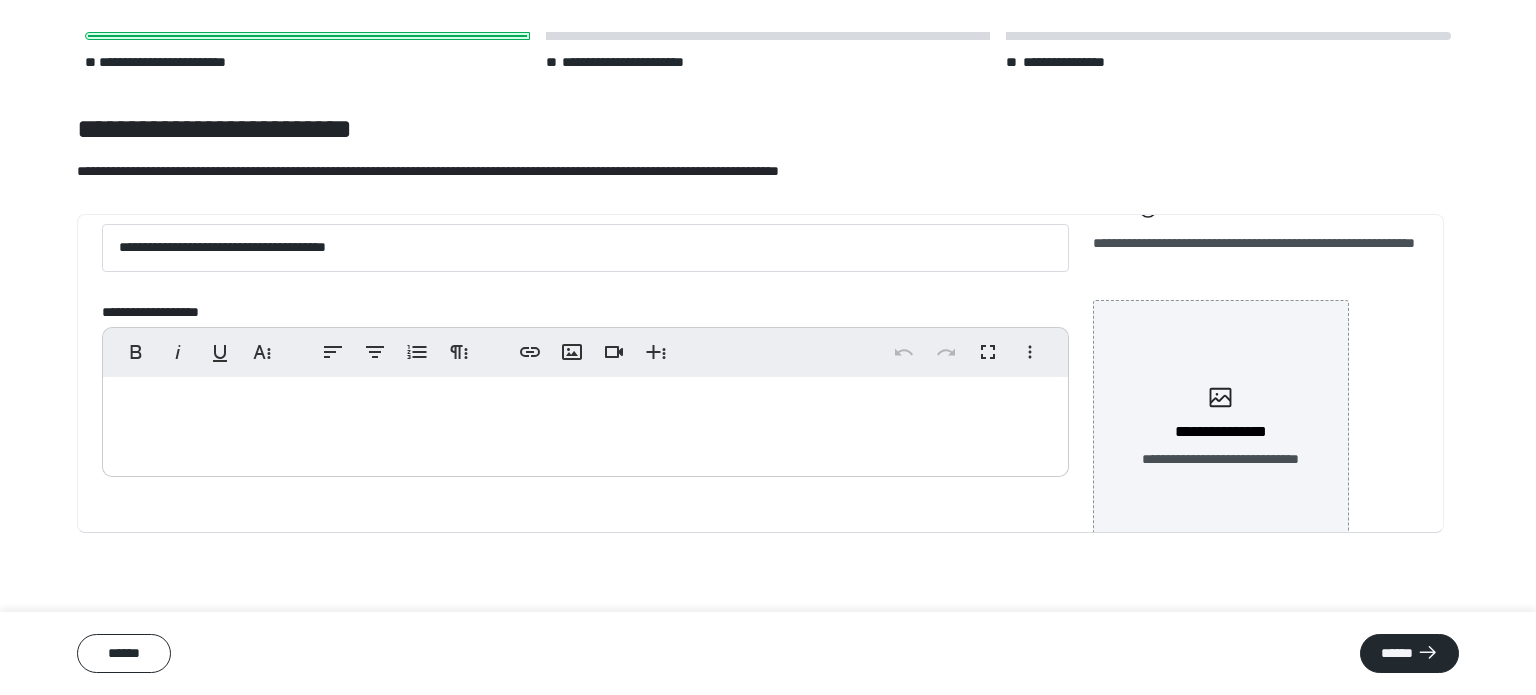 scroll, scrollTop: 0, scrollLeft: 0, axis: both 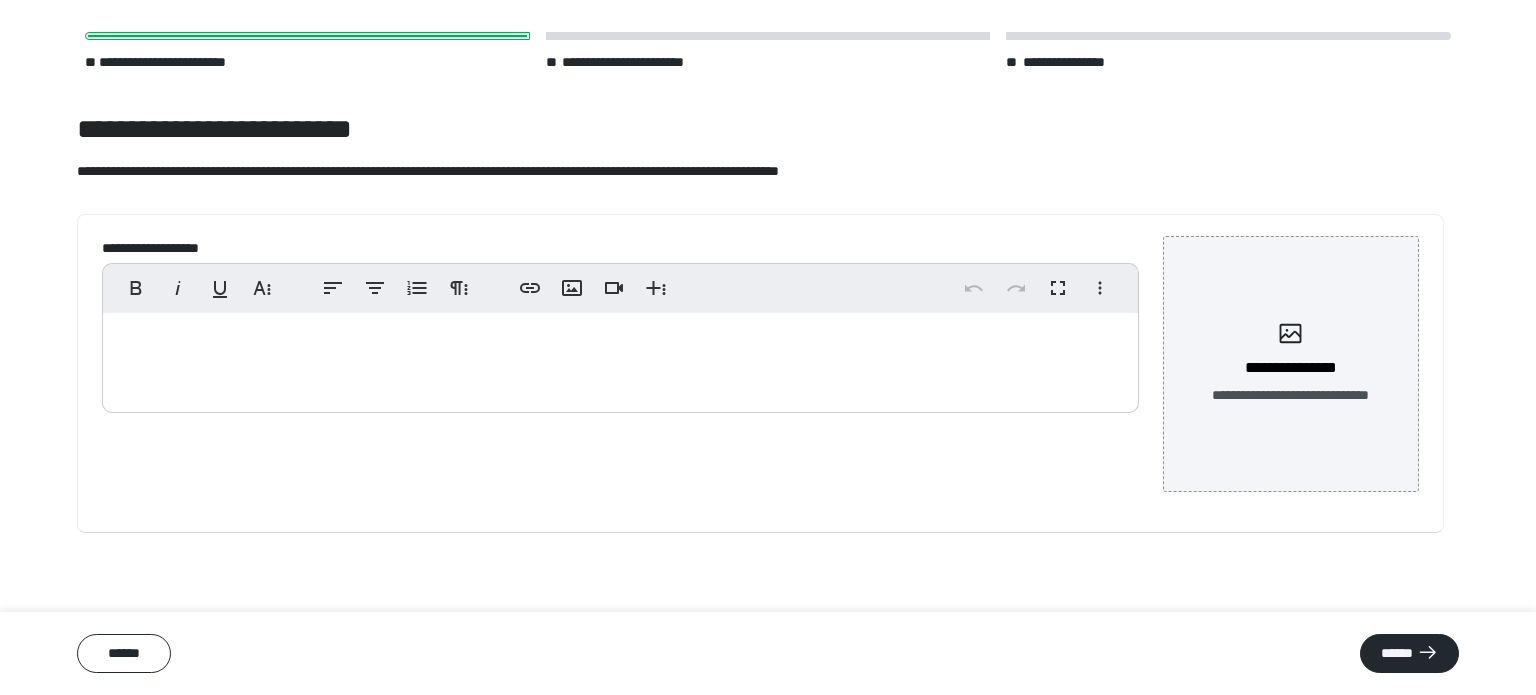 click at bounding box center (620, 358) 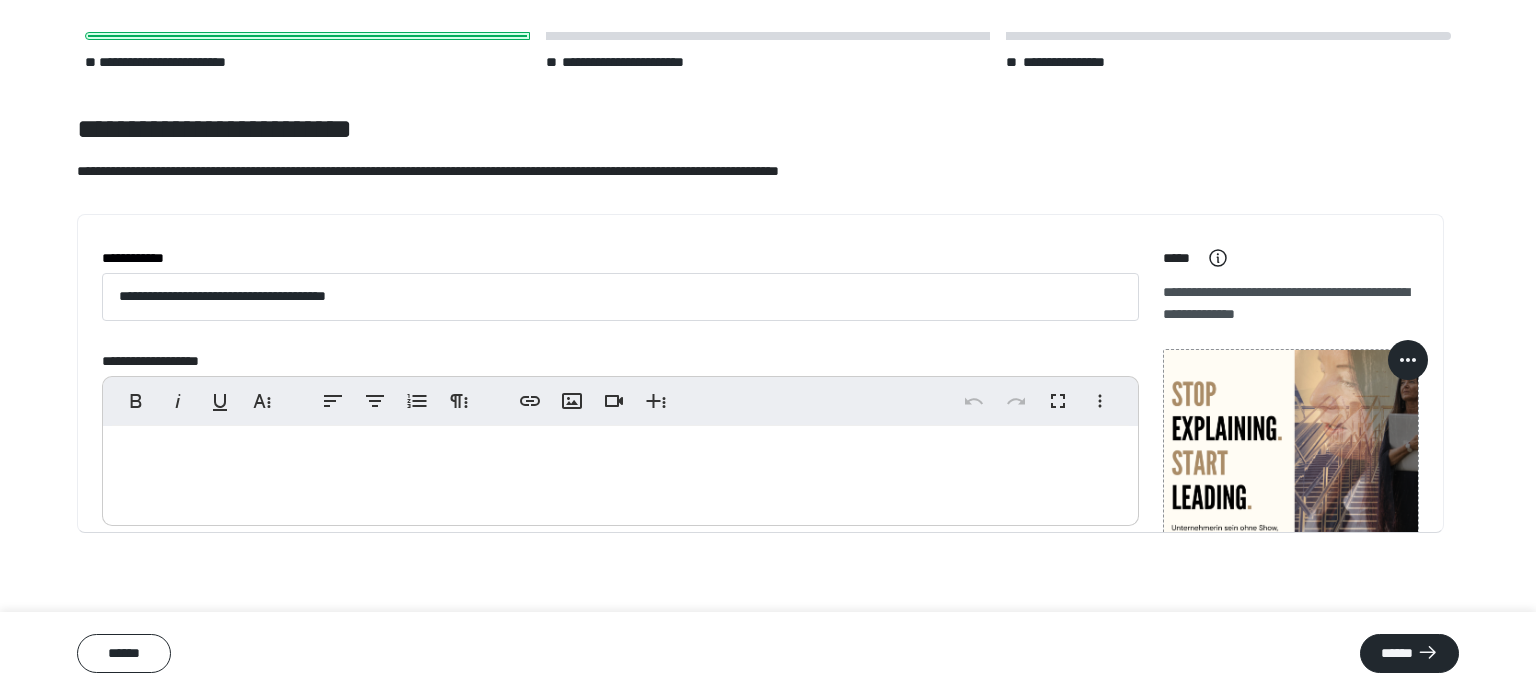 scroll, scrollTop: 0, scrollLeft: 0, axis: both 